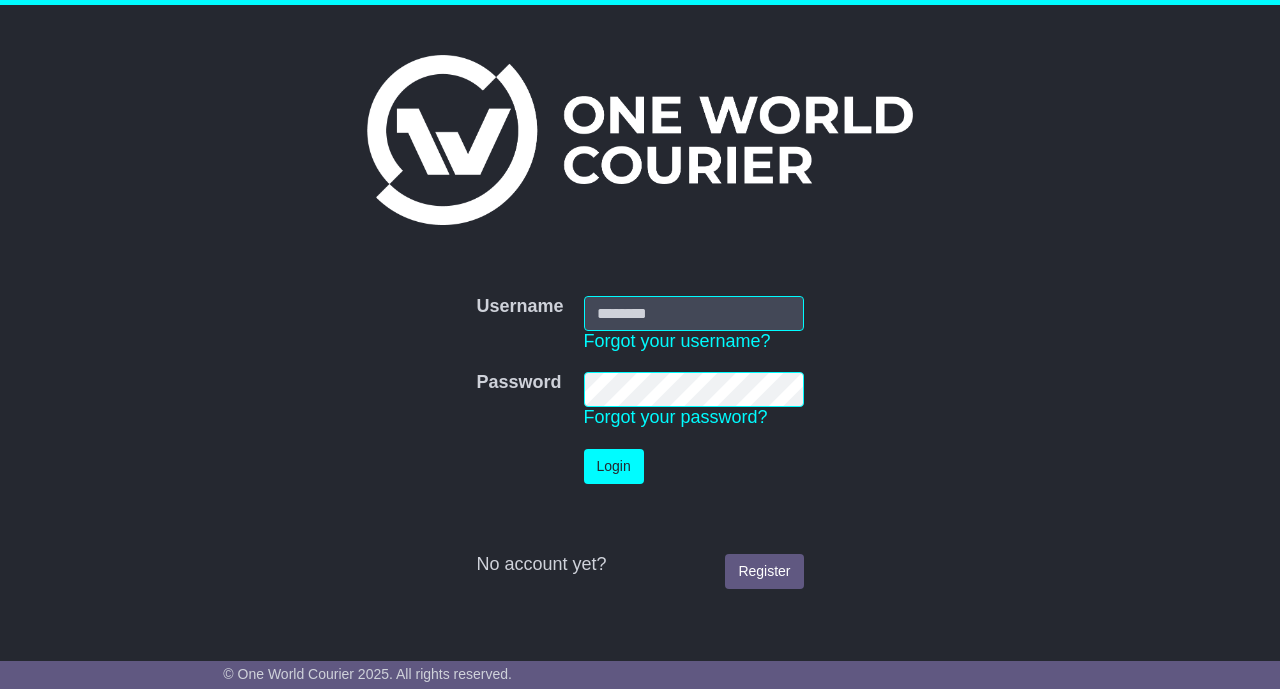 scroll, scrollTop: 0, scrollLeft: 0, axis: both 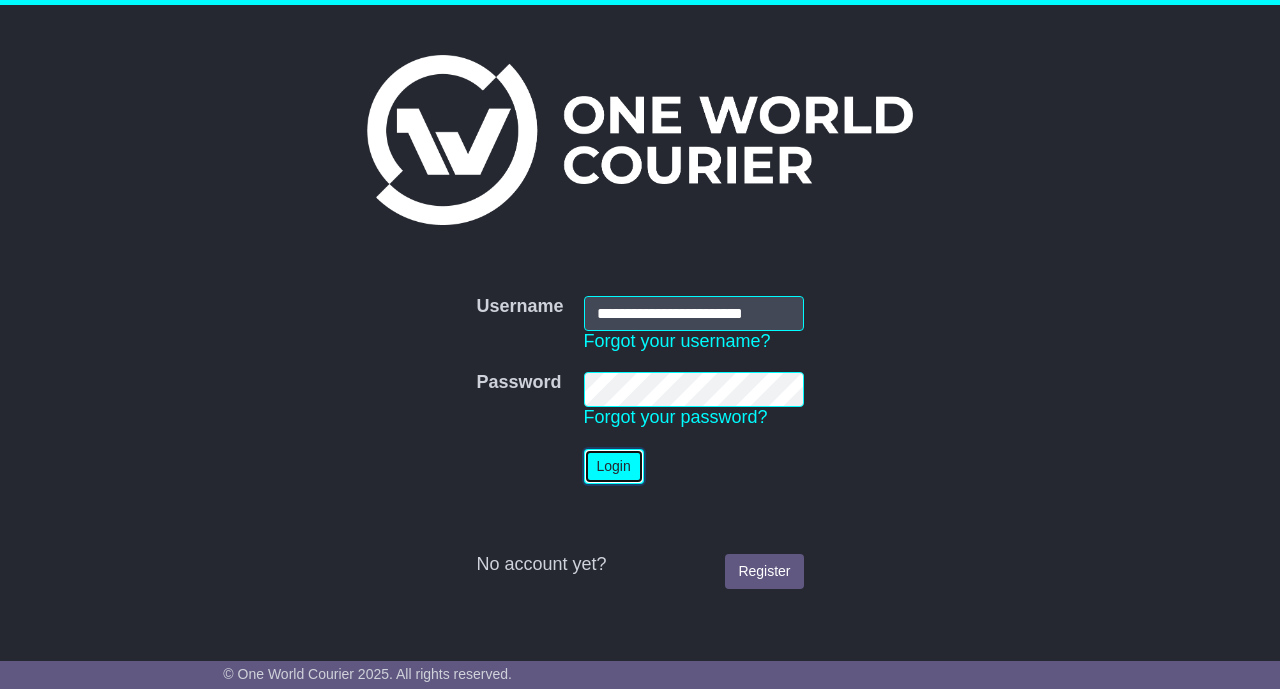 click on "Login" at bounding box center [614, 466] 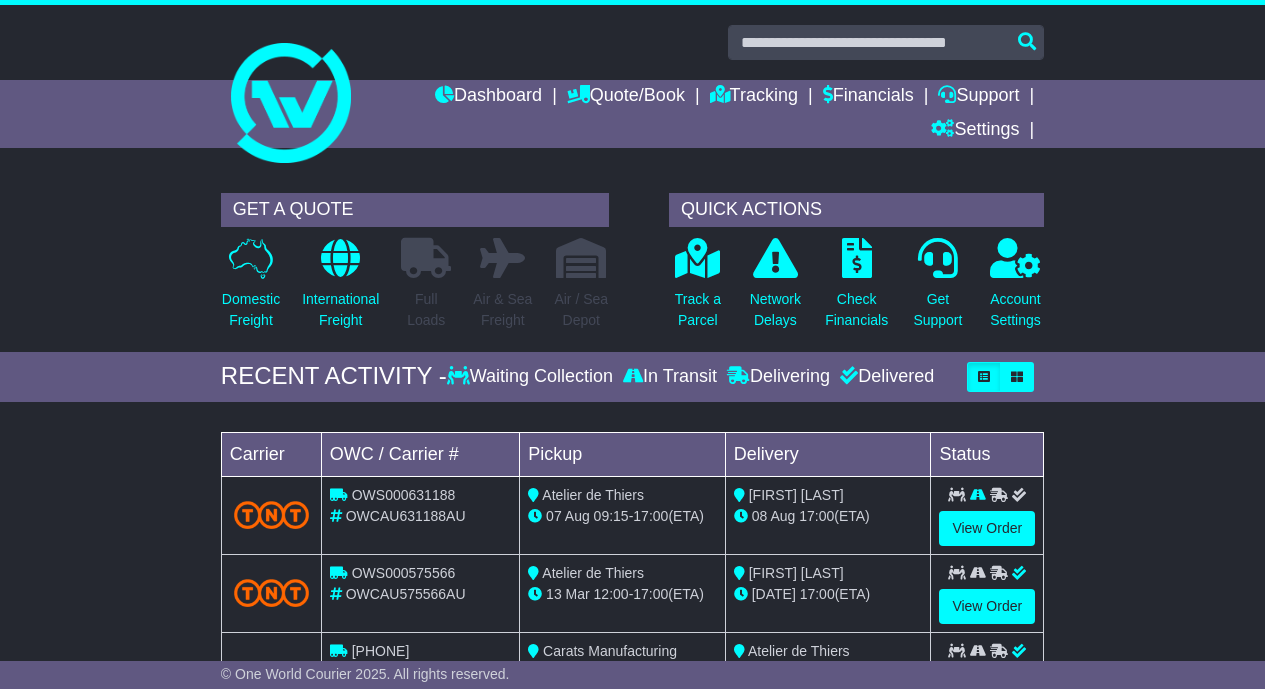 scroll, scrollTop: 0, scrollLeft: 0, axis: both 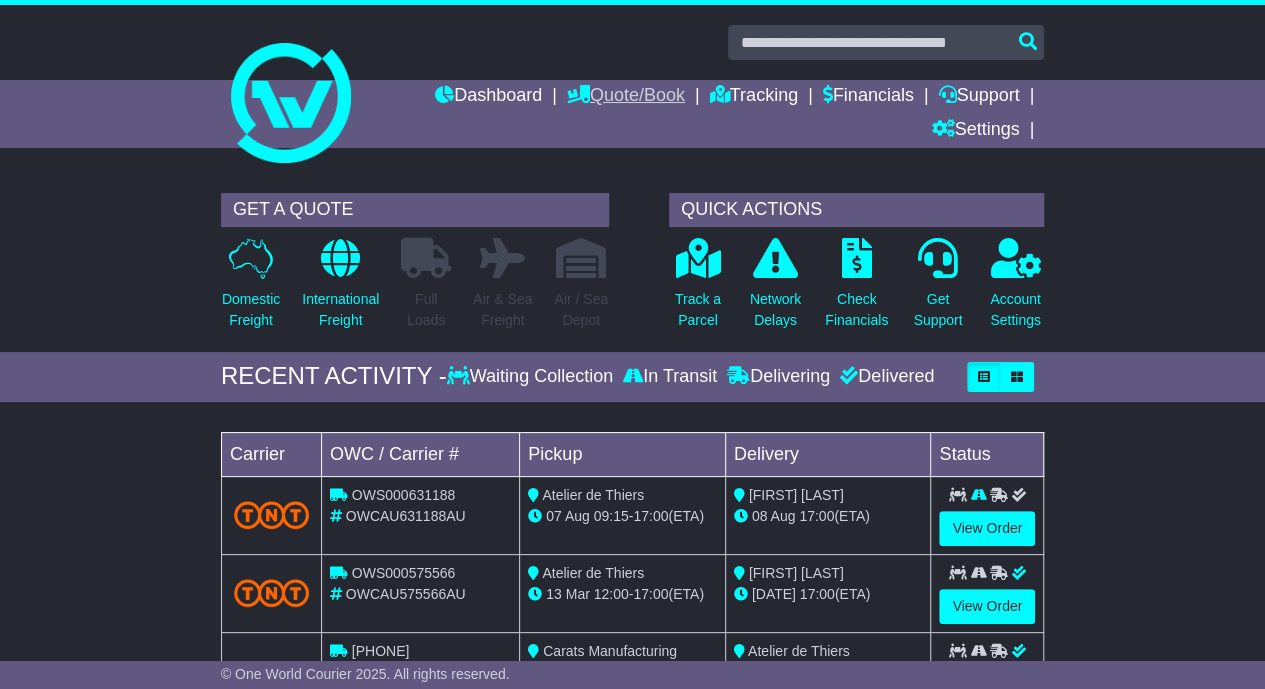click on "Quote/Book" at bounding box center [626, 97] 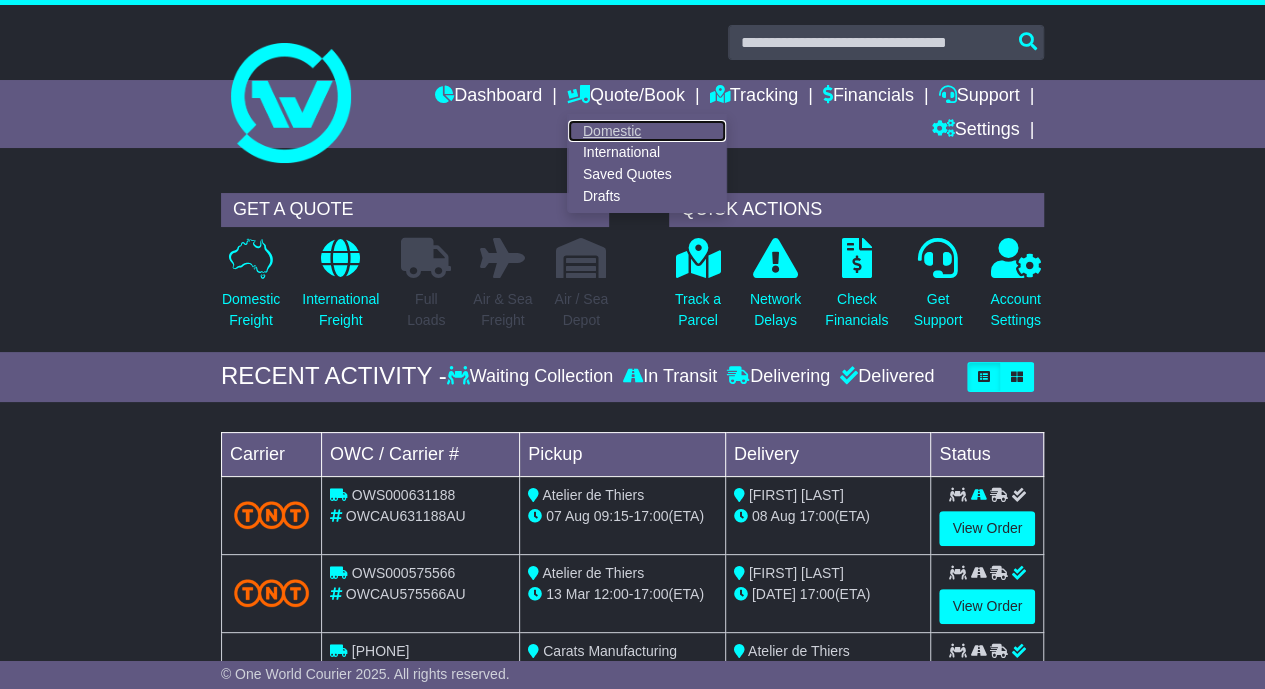 click on "Domestic" at bounding box center (647, 131) 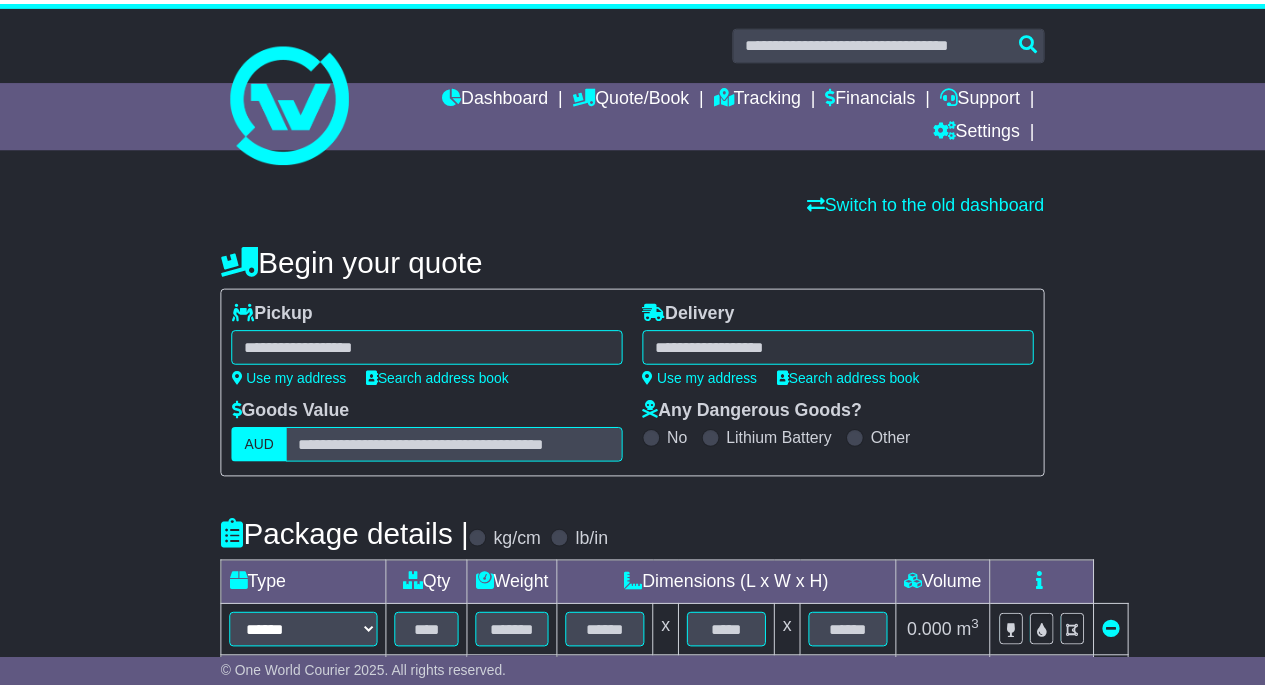scroll, scrollTop: 0, scrollLeft: 0, axis: both 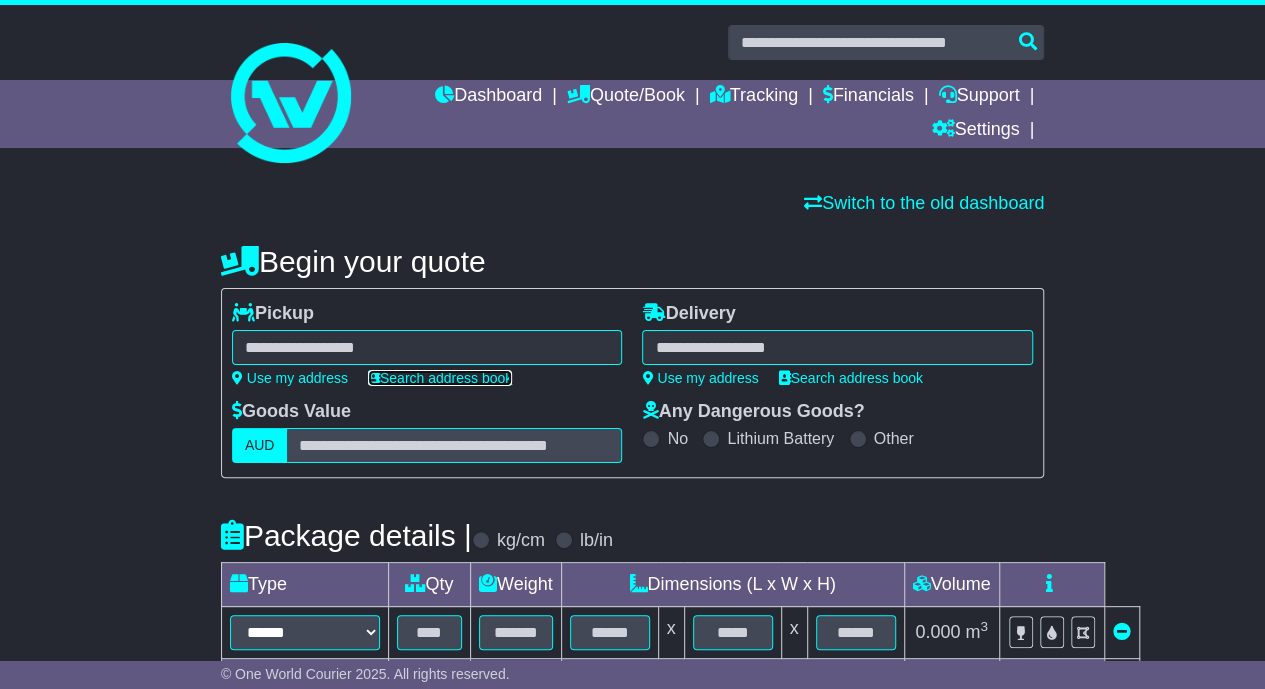 click on "Search address book" at bounding box center (440, 378) 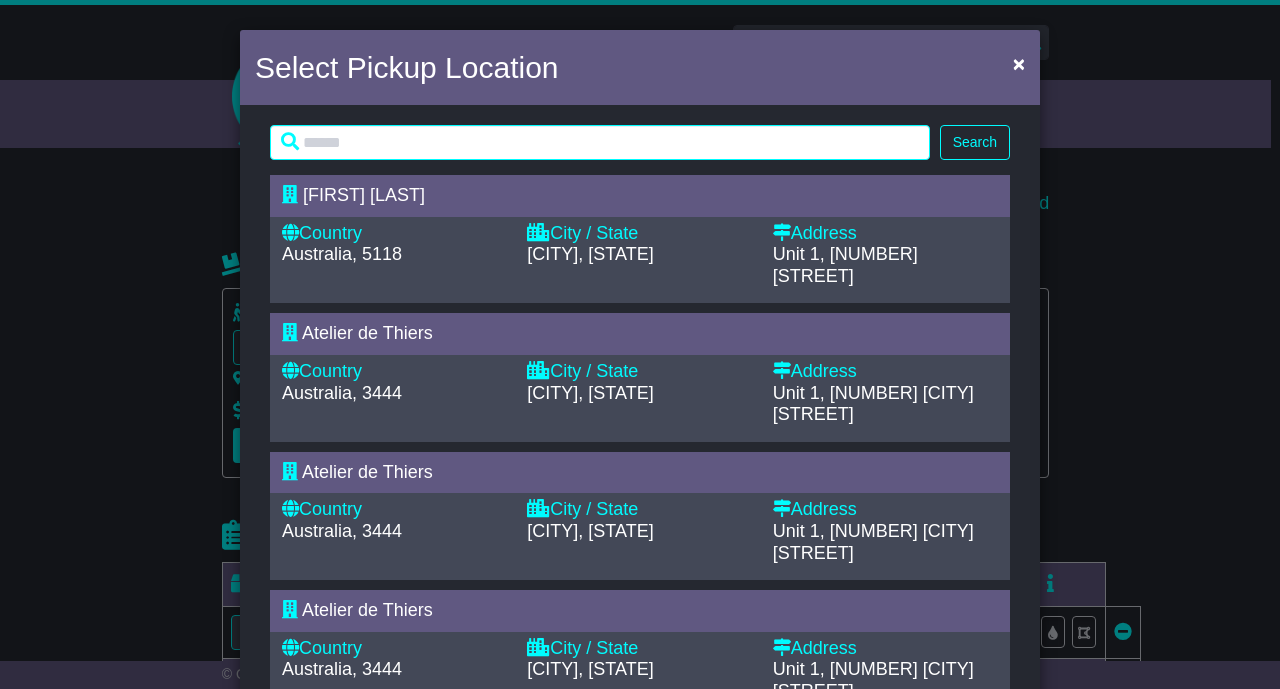 click on "Australia, 3444" at bounding box center [342, 393] 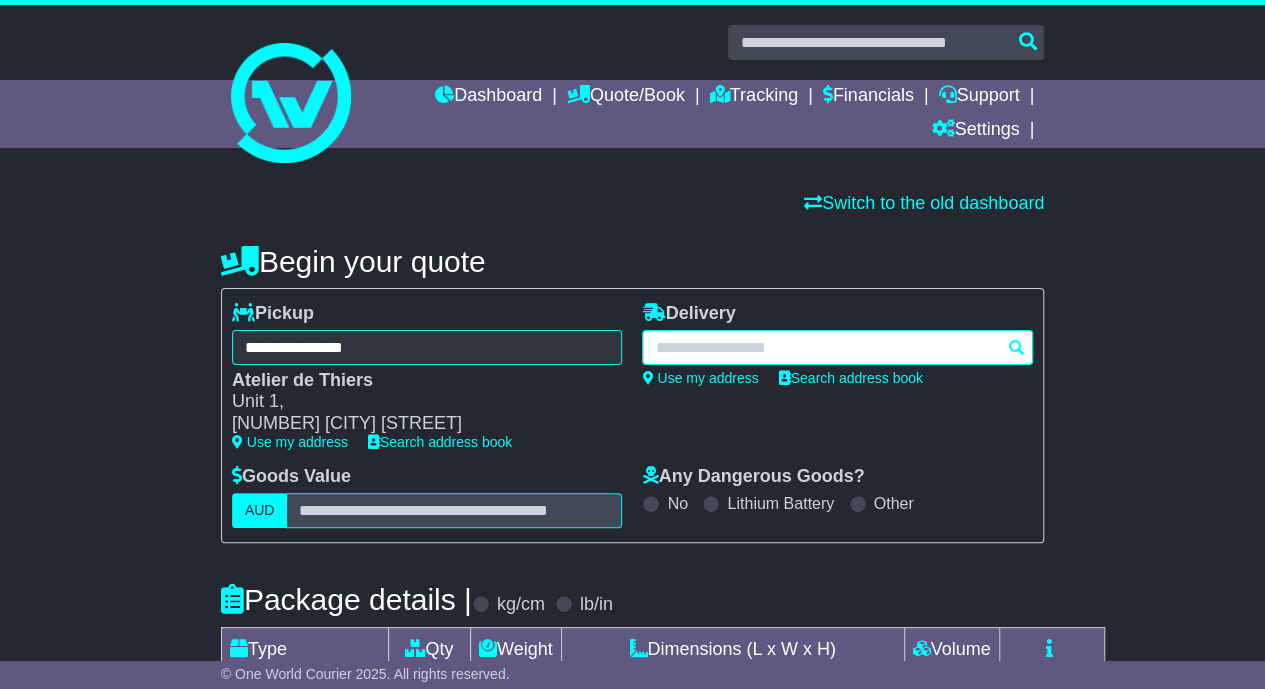 click at bounding box center [837, 347] 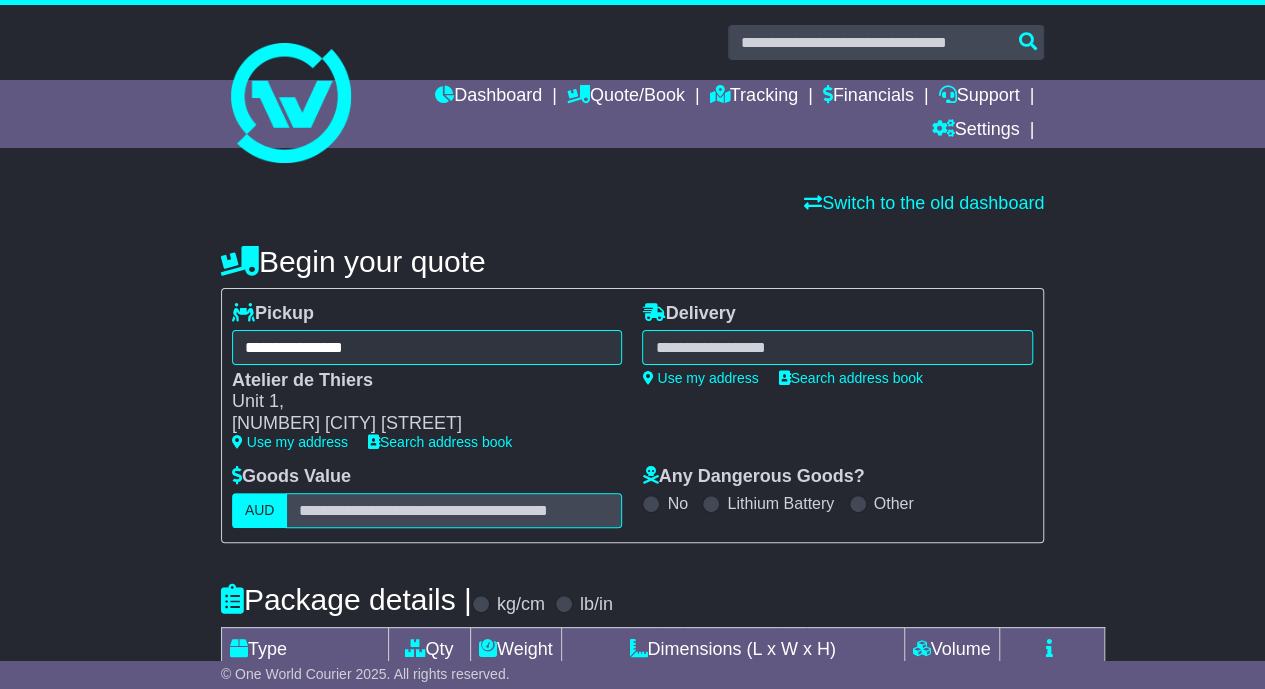 click at bounding box center [837, 347] 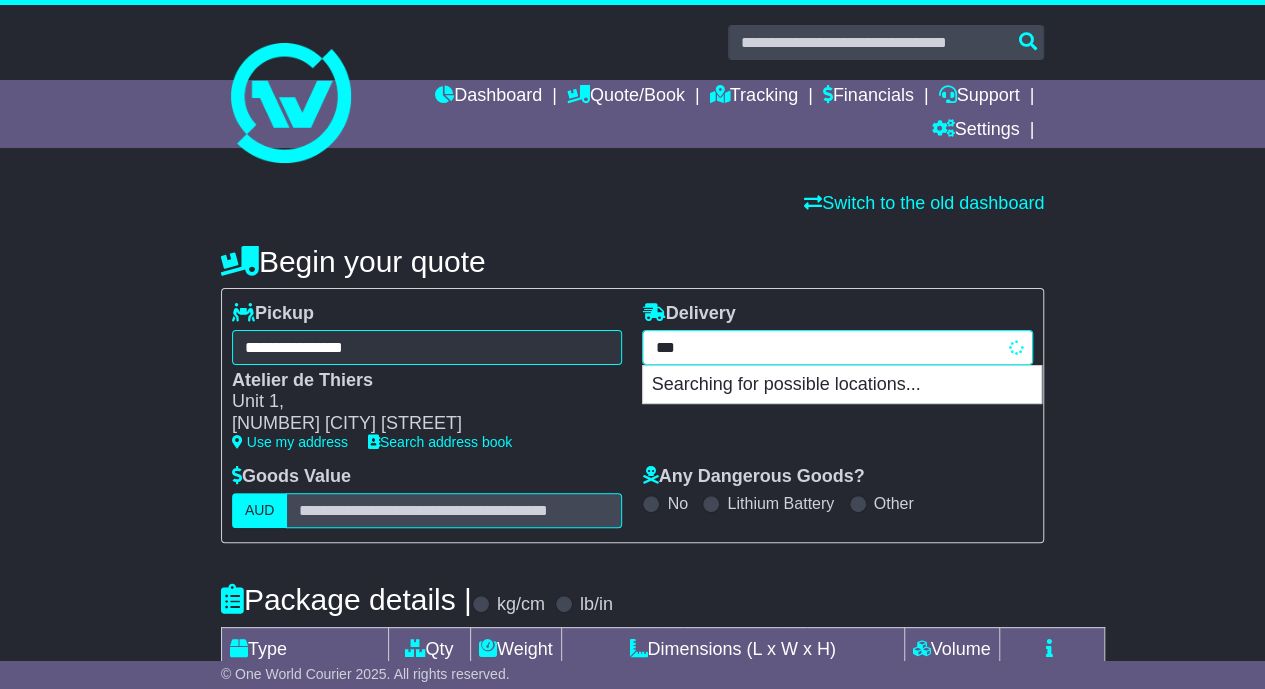 type on "****" 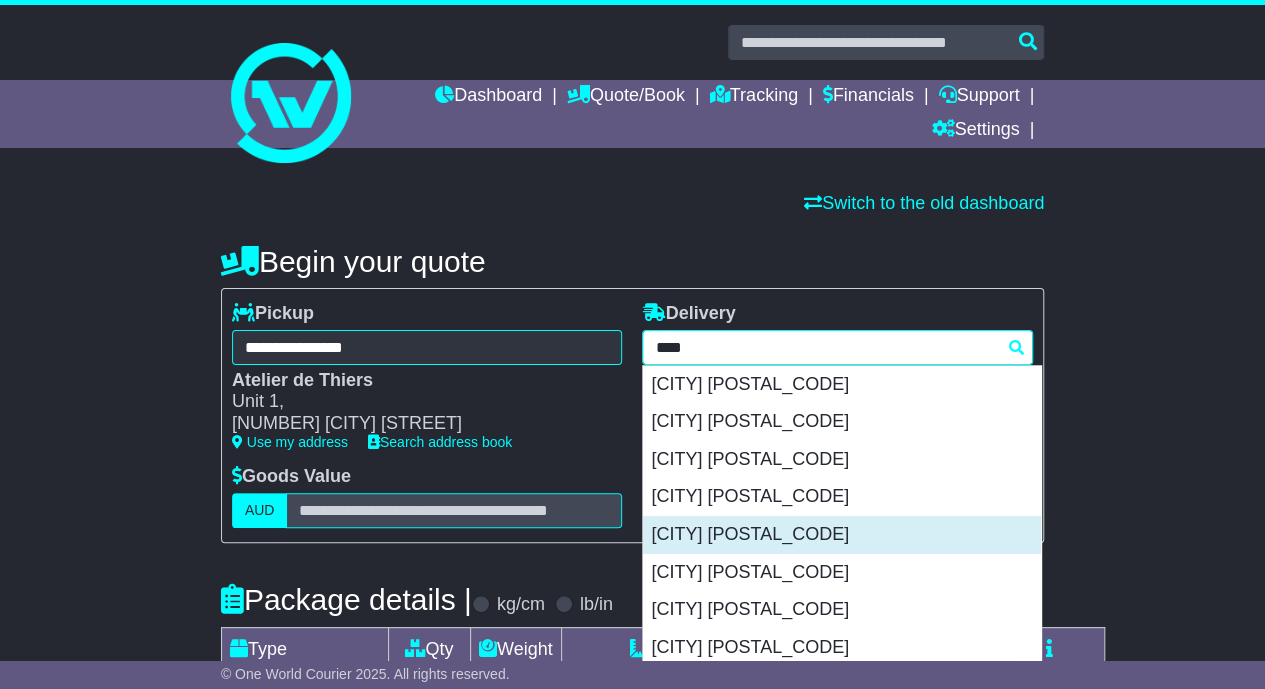 click on "[CITY] [POSTAL_CODE]" at bounding box center [842, 535] 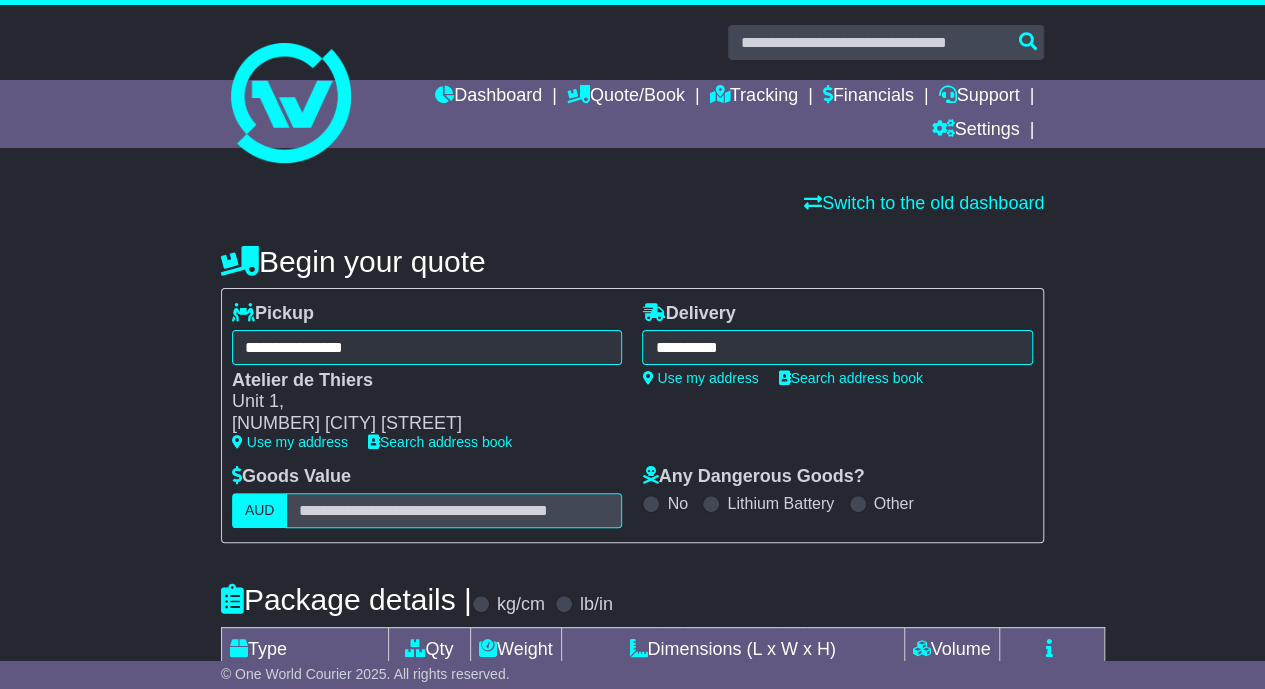 type on "**********" 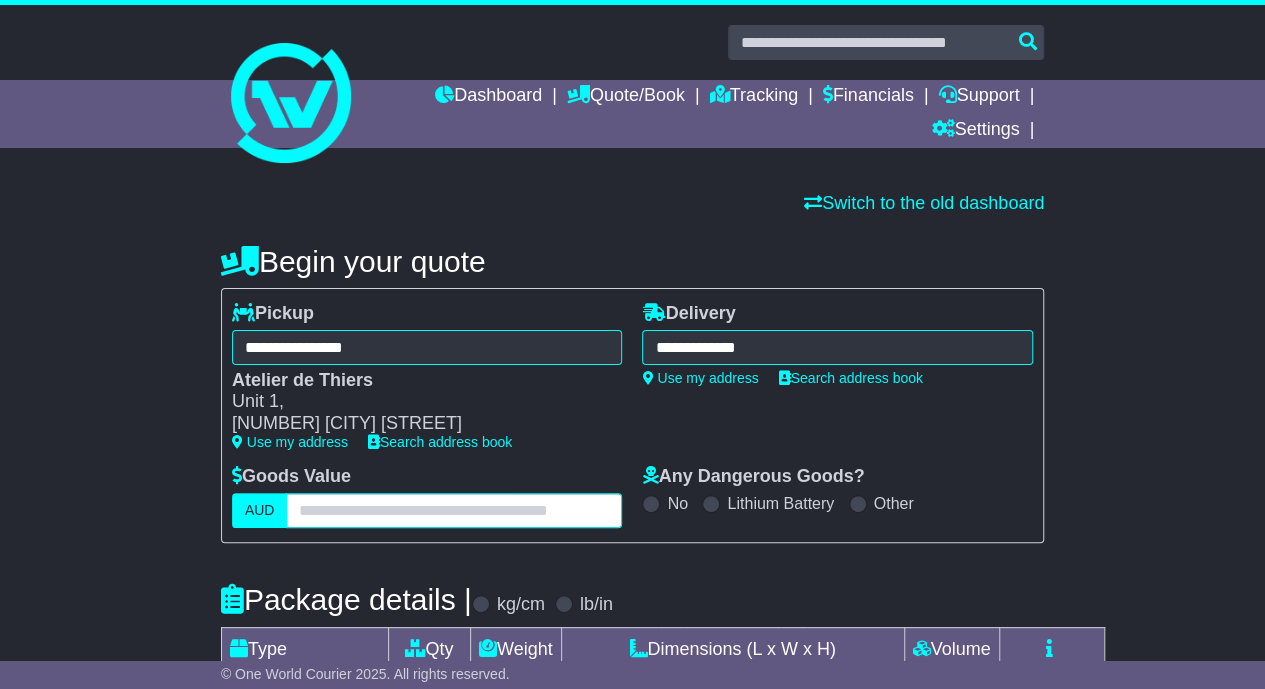 click at bounding box center [454, 510] 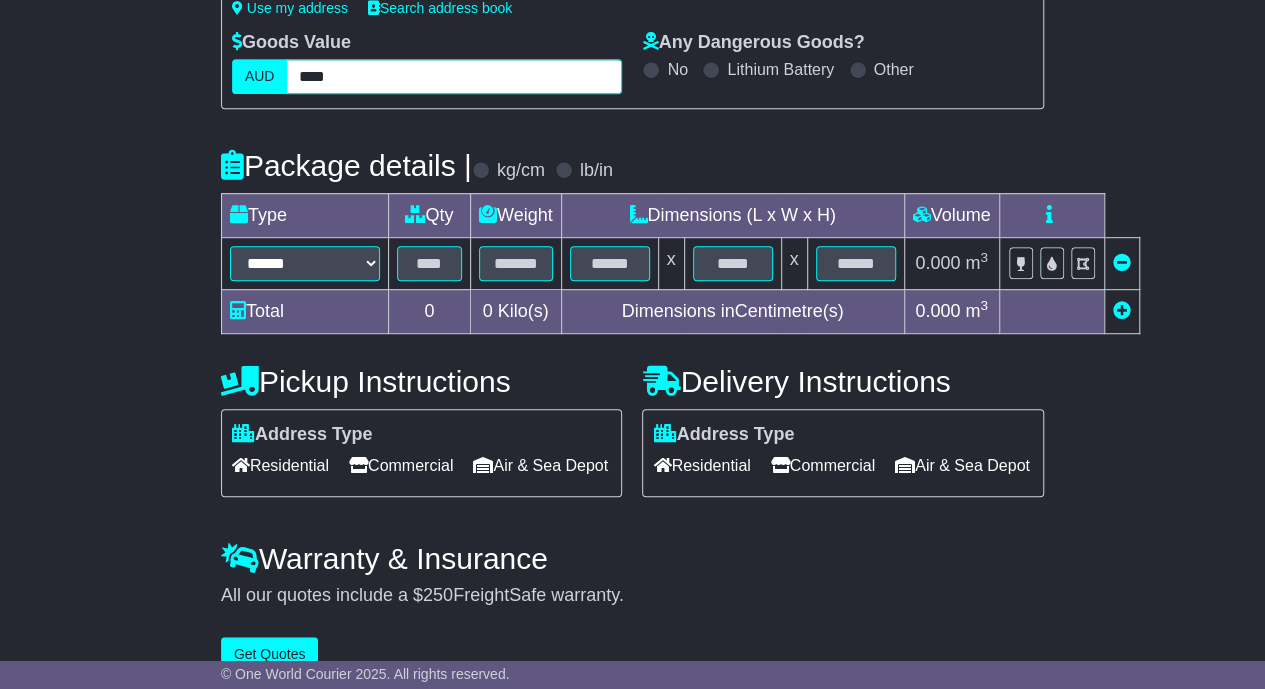 scroll, scrollTop: 447, scrollLeft: 0, axis: vertical 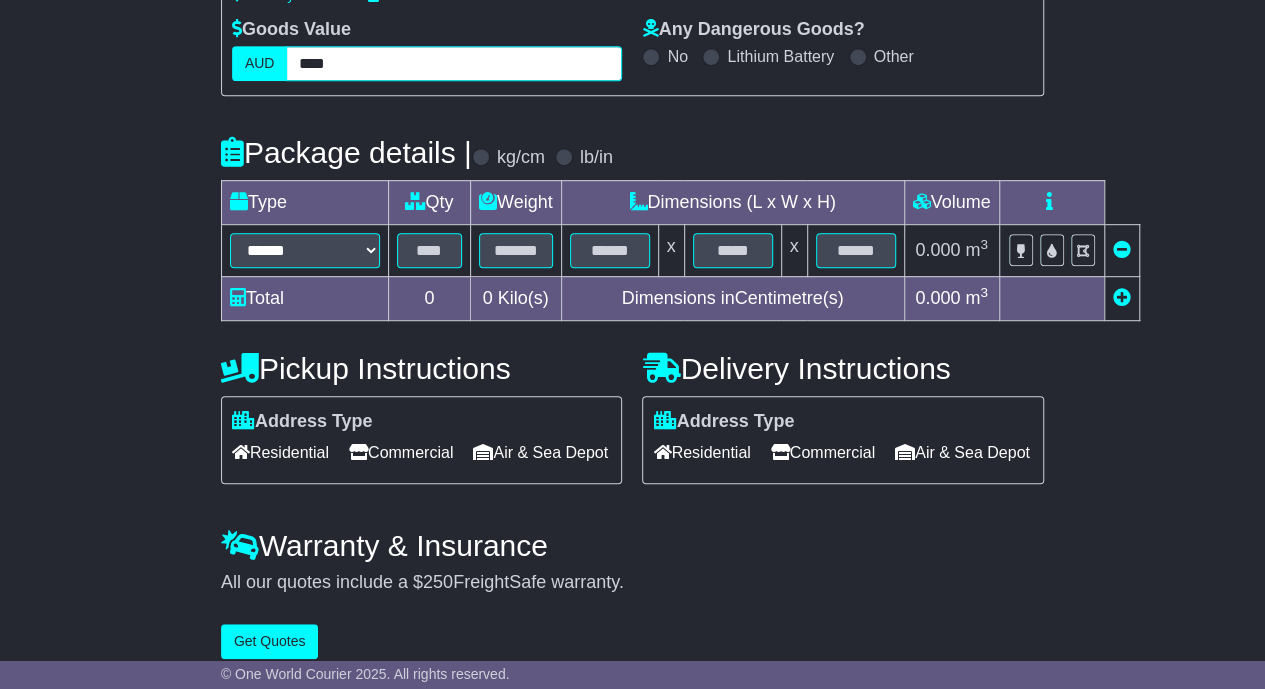 type on "****" 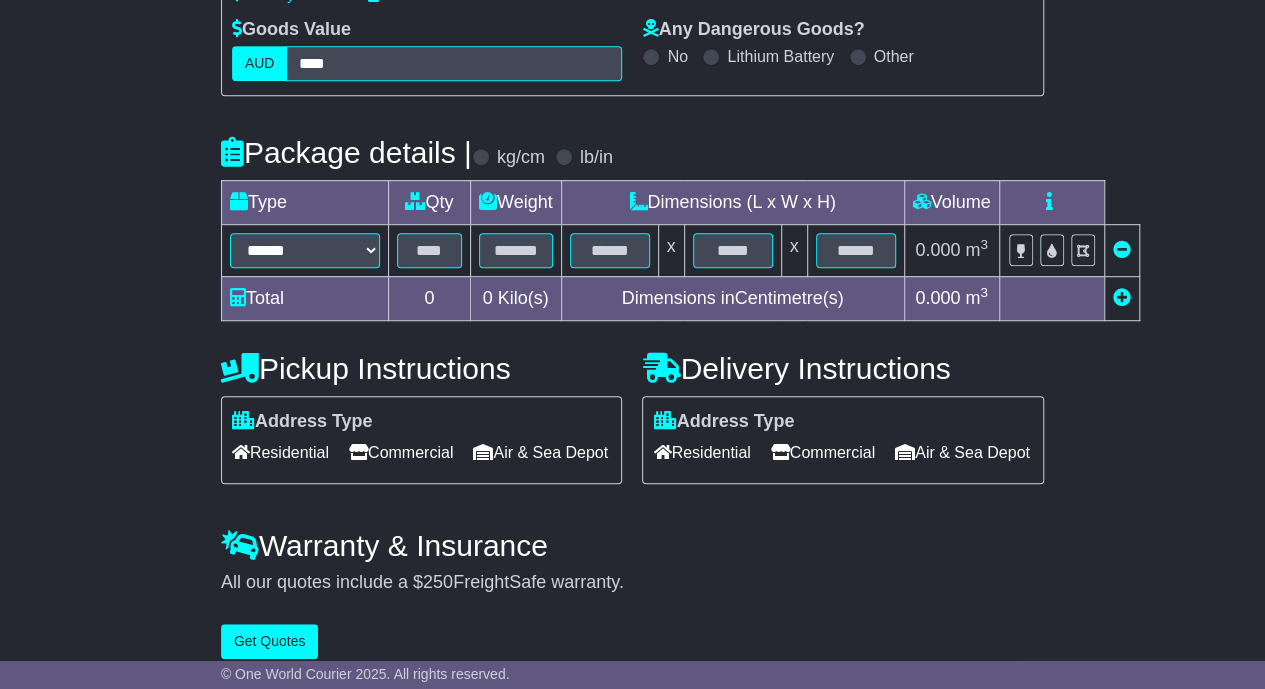 click at bounding box center (1122, 297) 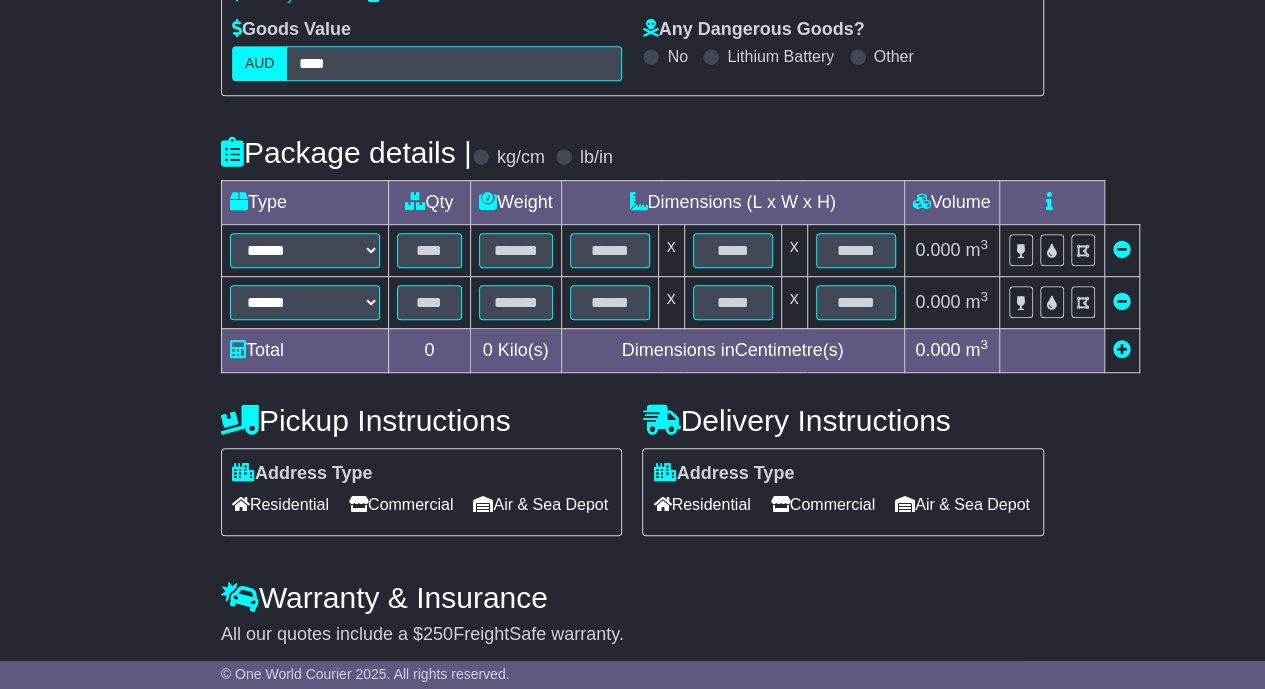 click at bounding box center [1122, 301] 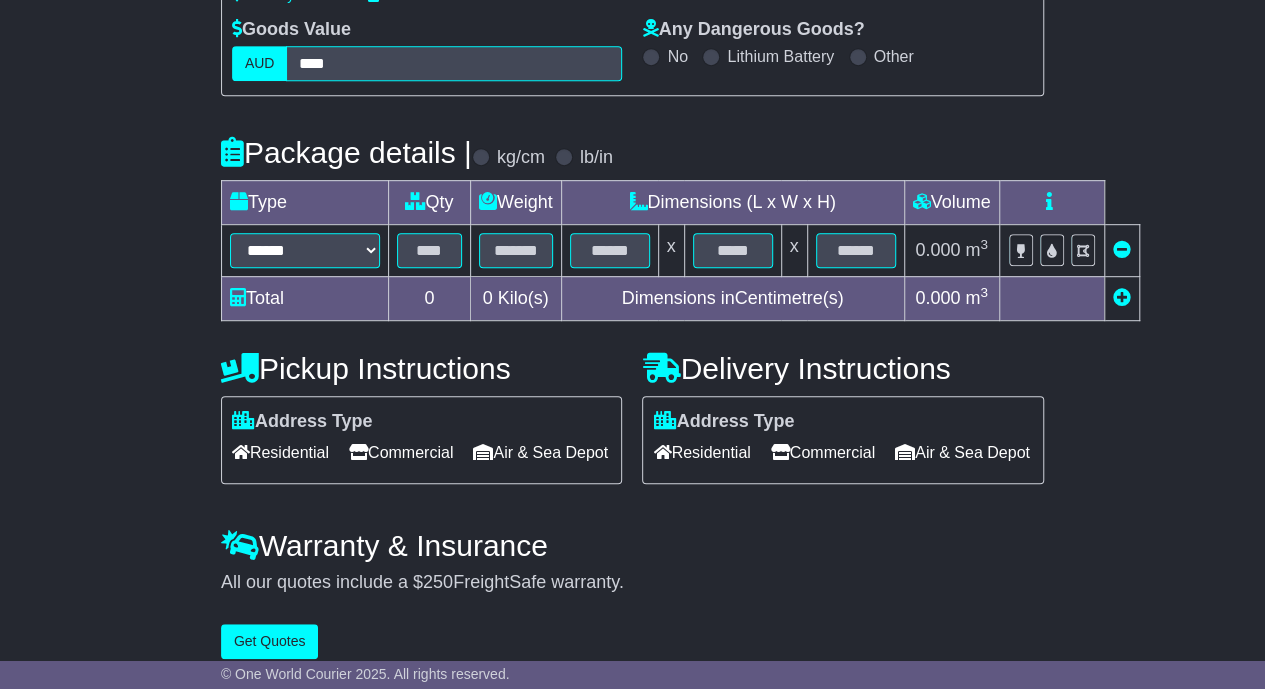 click at bounding box center [1122, 297] 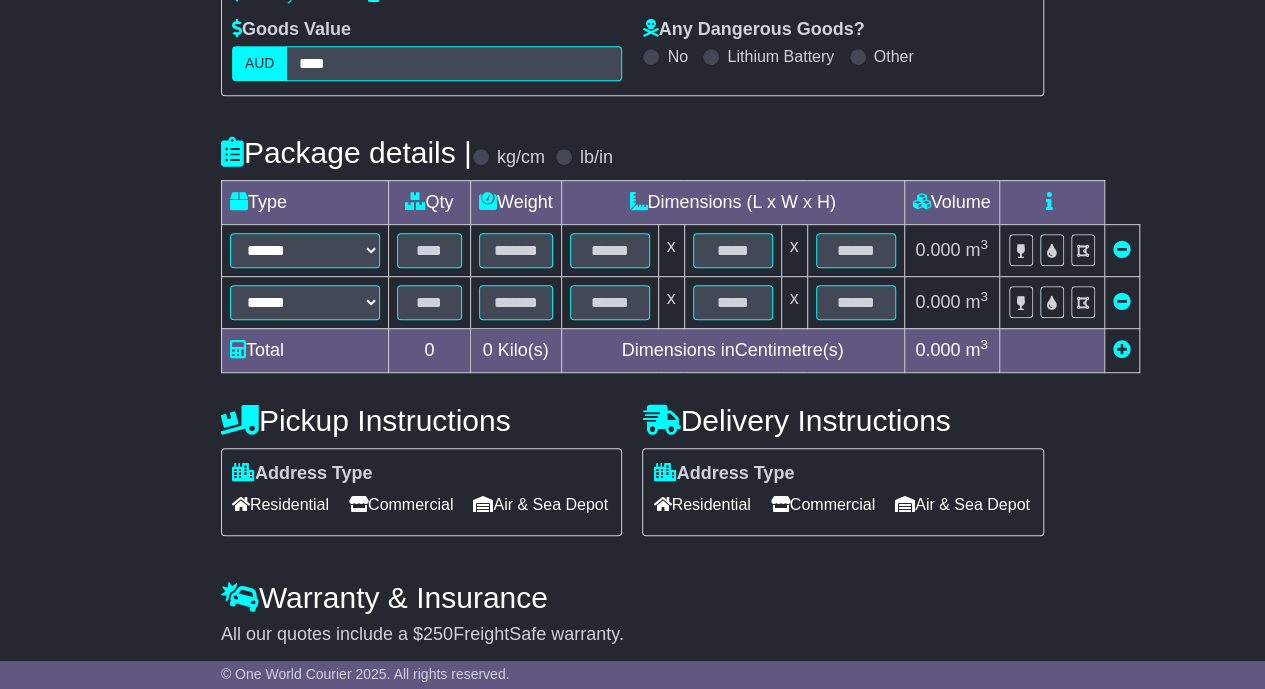 click at bounding box center (1122, 349) 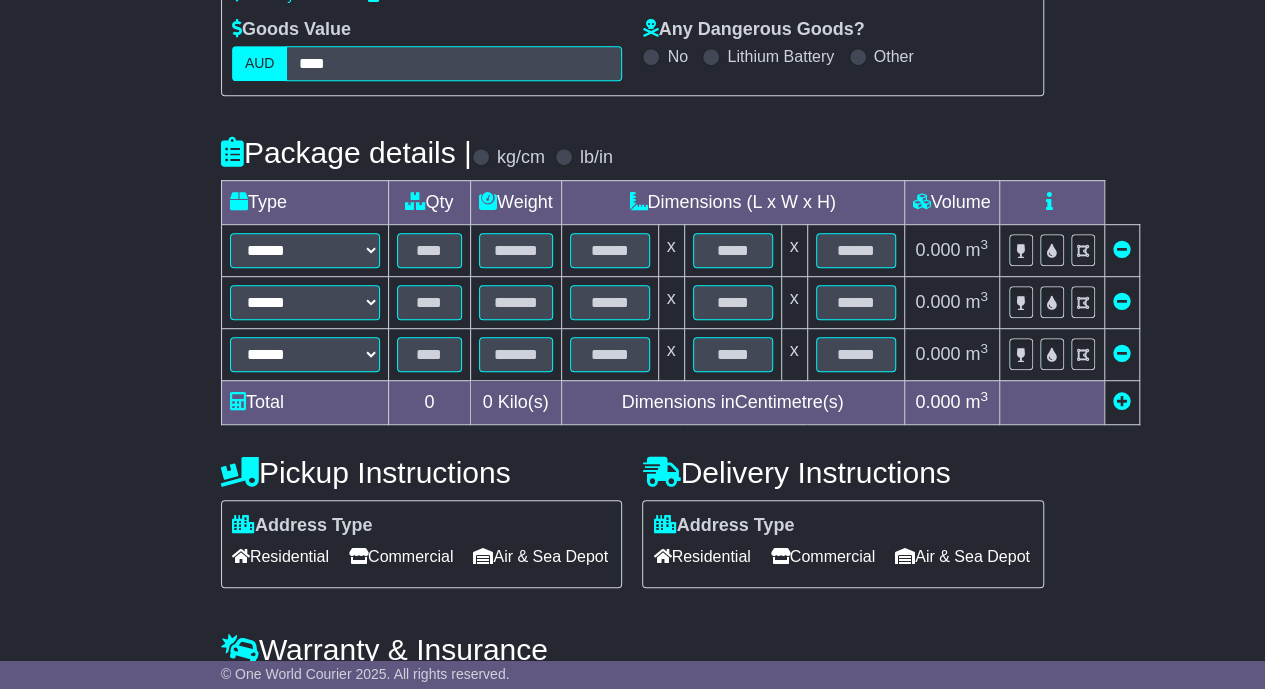 click at bounding box center (1122, 401) 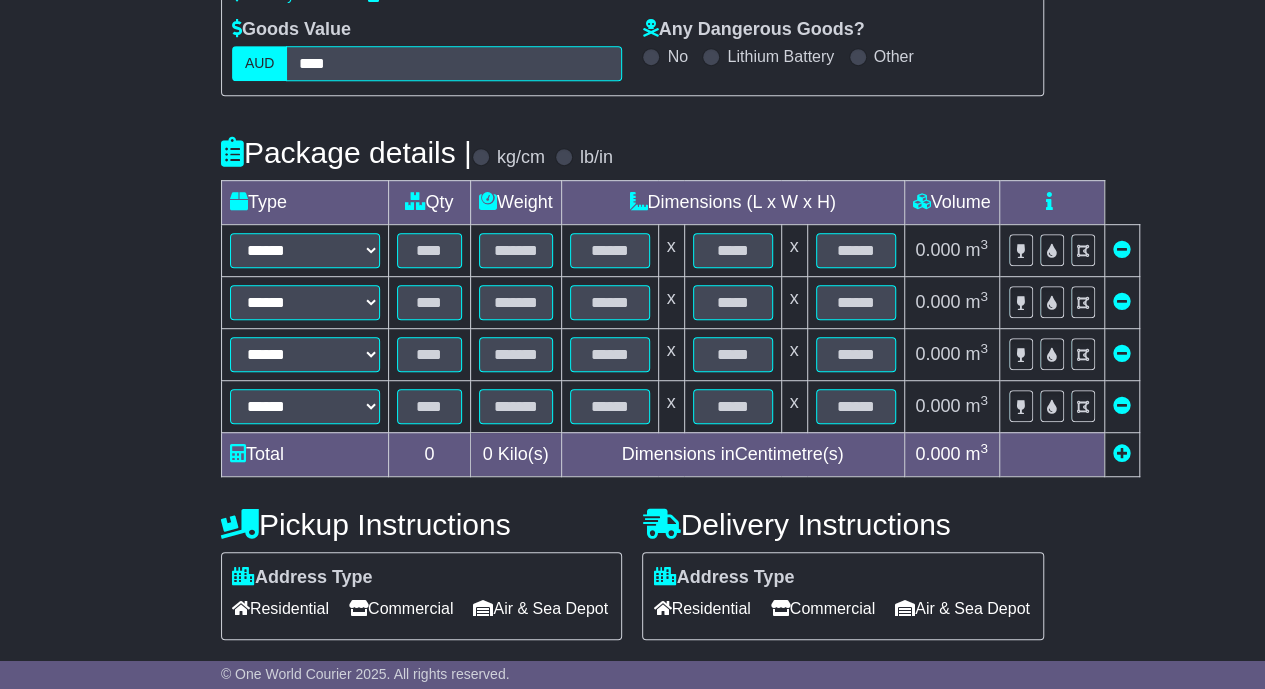 click at bounding box center (1122, 453) 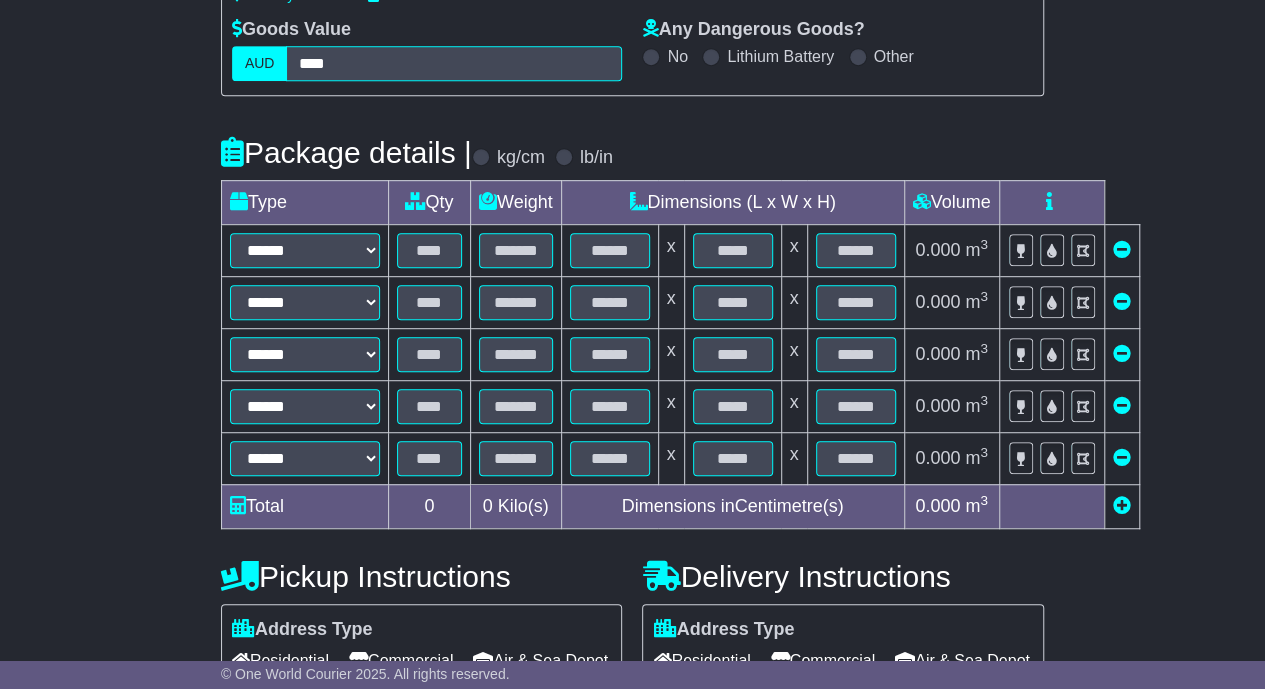 click at bounding box center (1122, 505) 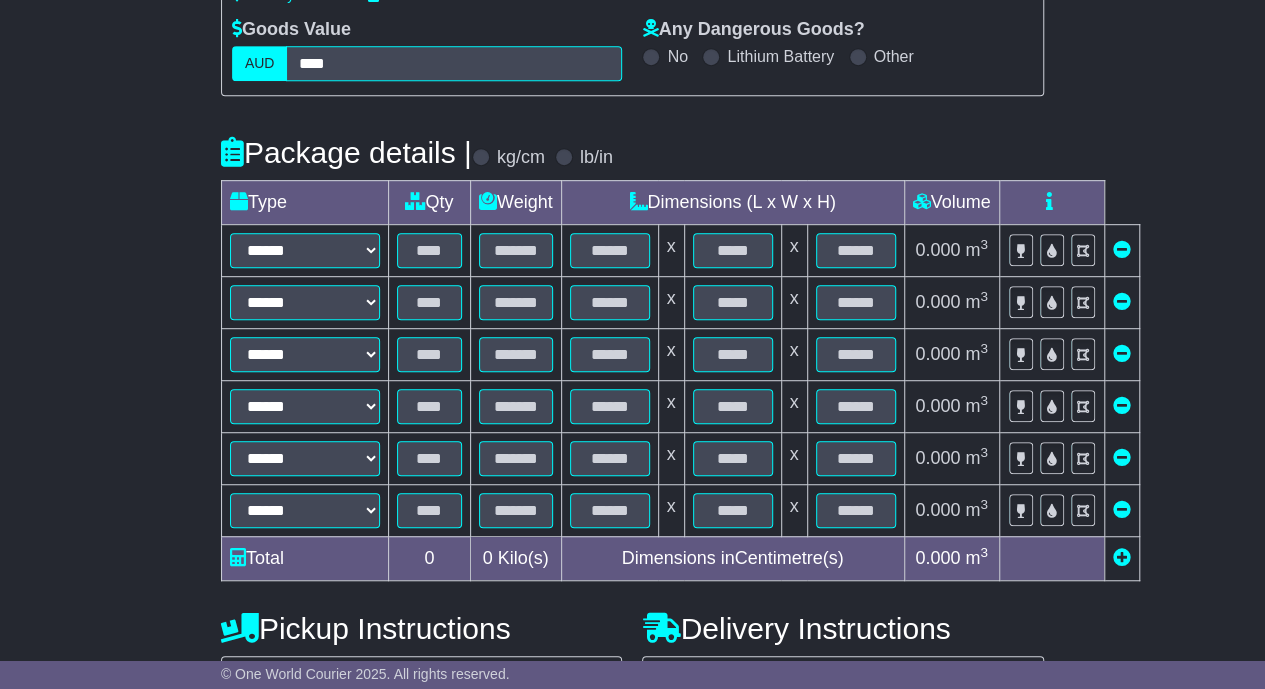 click at bounding box center [1122, 557] 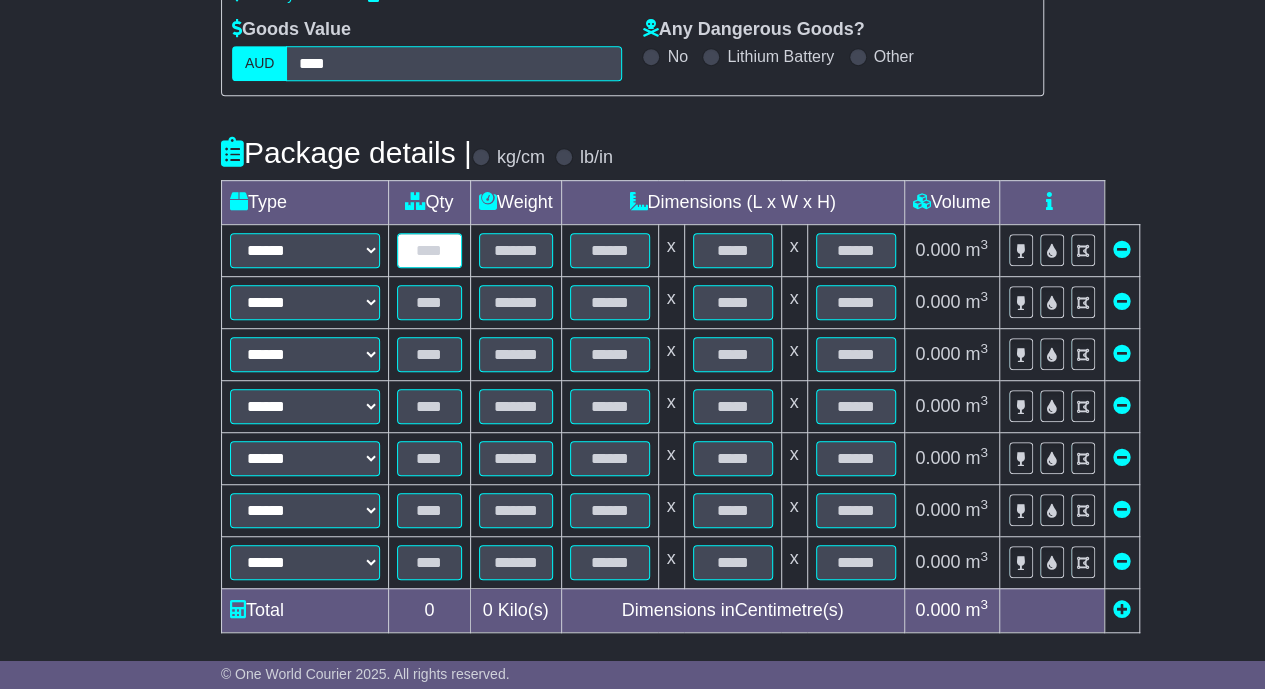 click at bounding box center (429, 250) 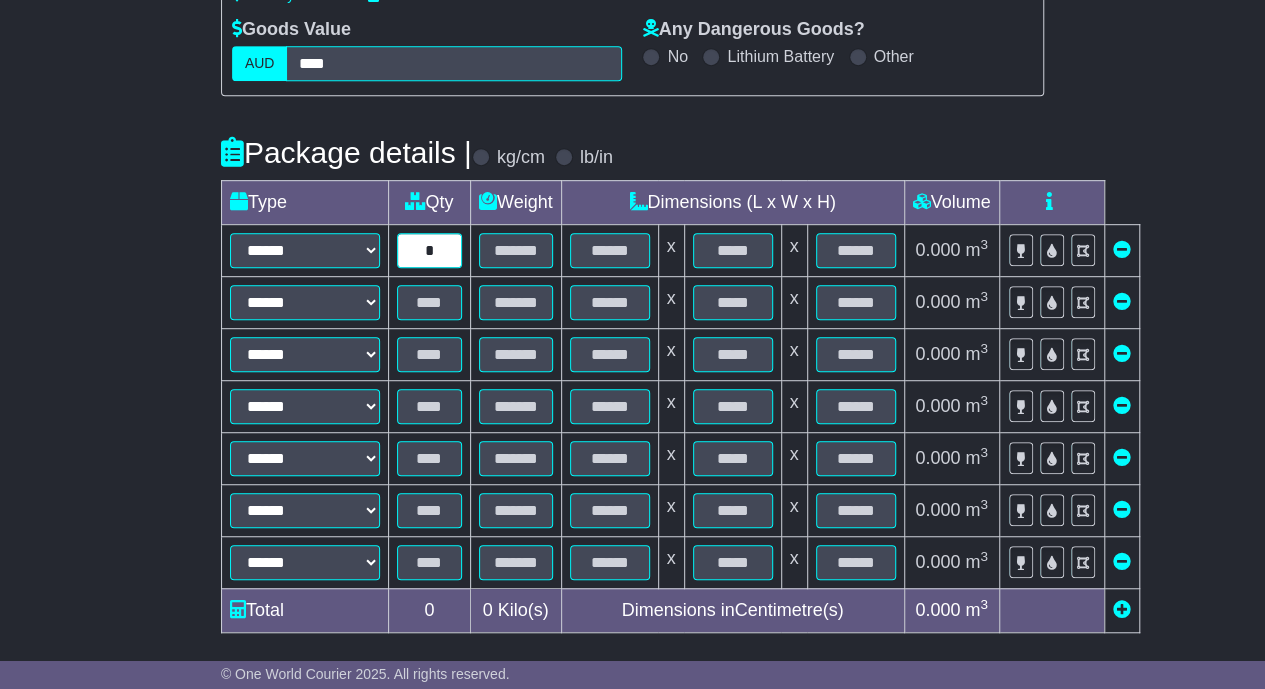 type on "*" 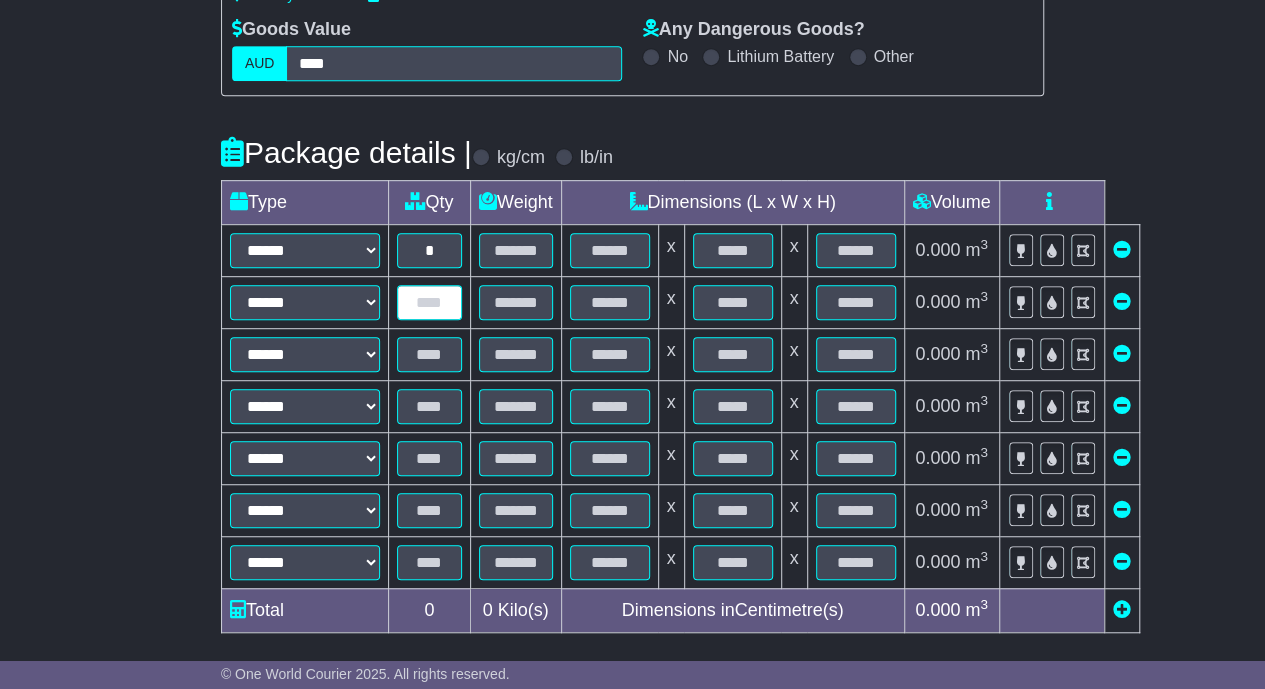 click at bounding box center [429, 302] 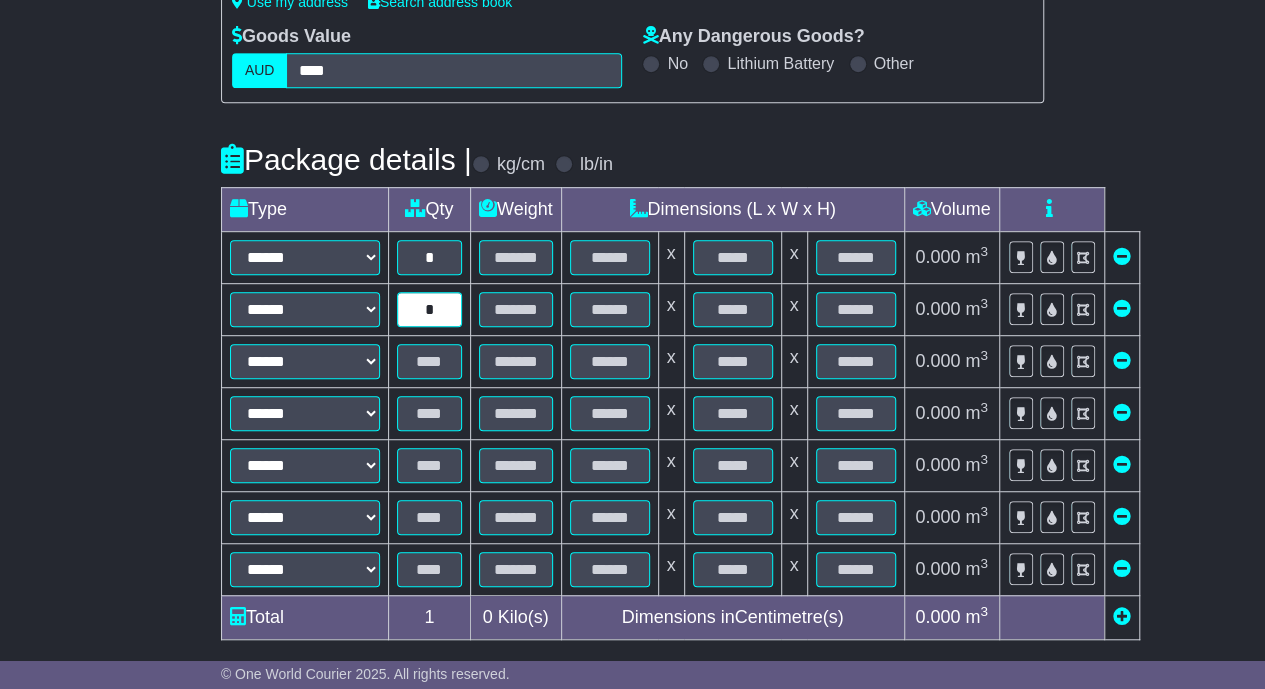 scroll, scrollTop: 438, scrollLeft: 0, axis: vertical 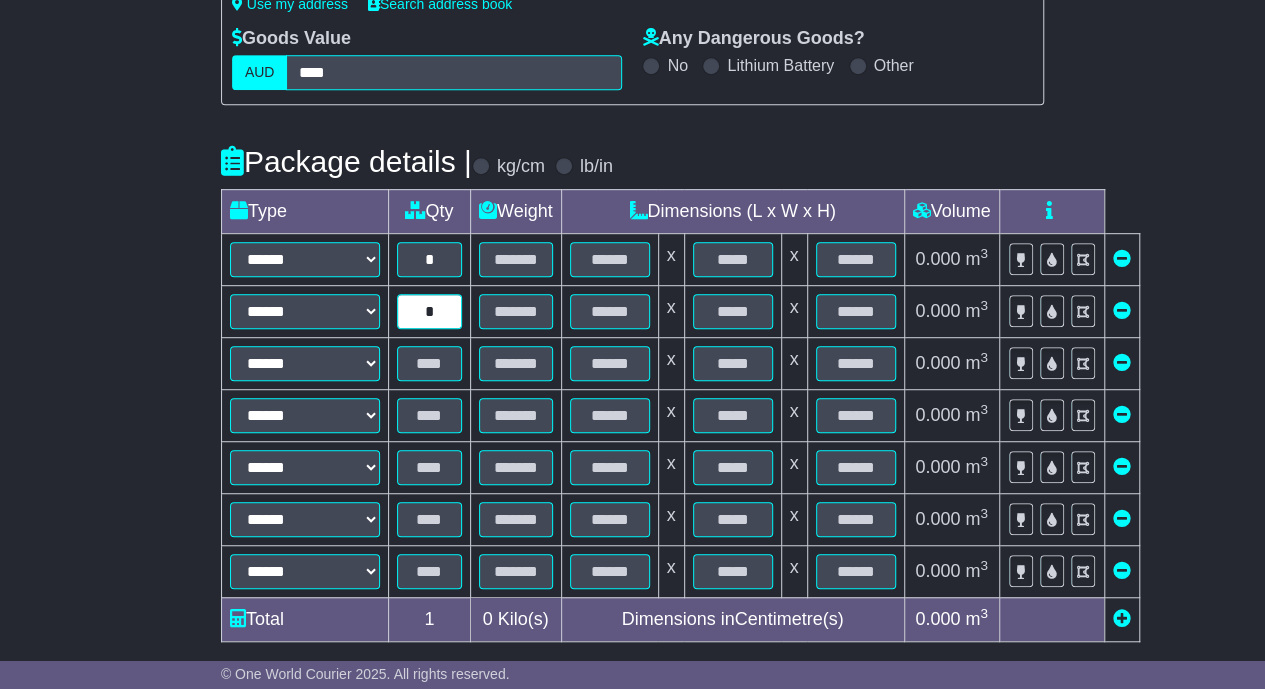 type on "*" 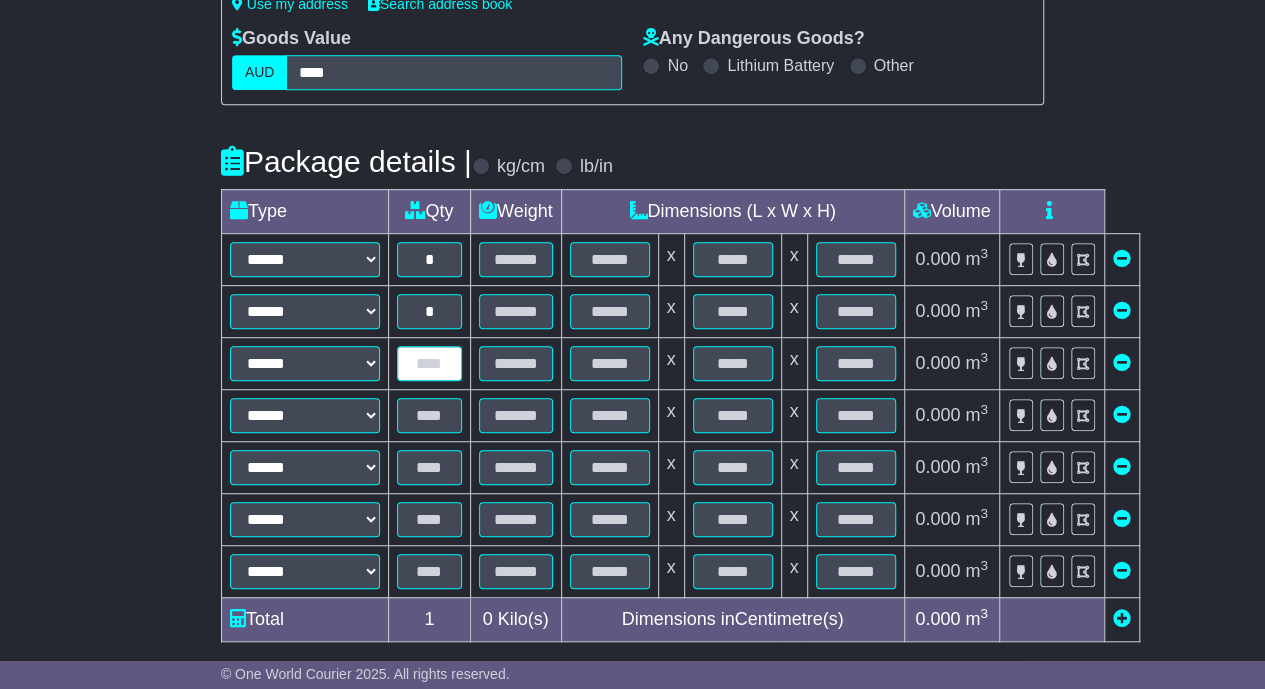 click at bounding box center (429, 363) 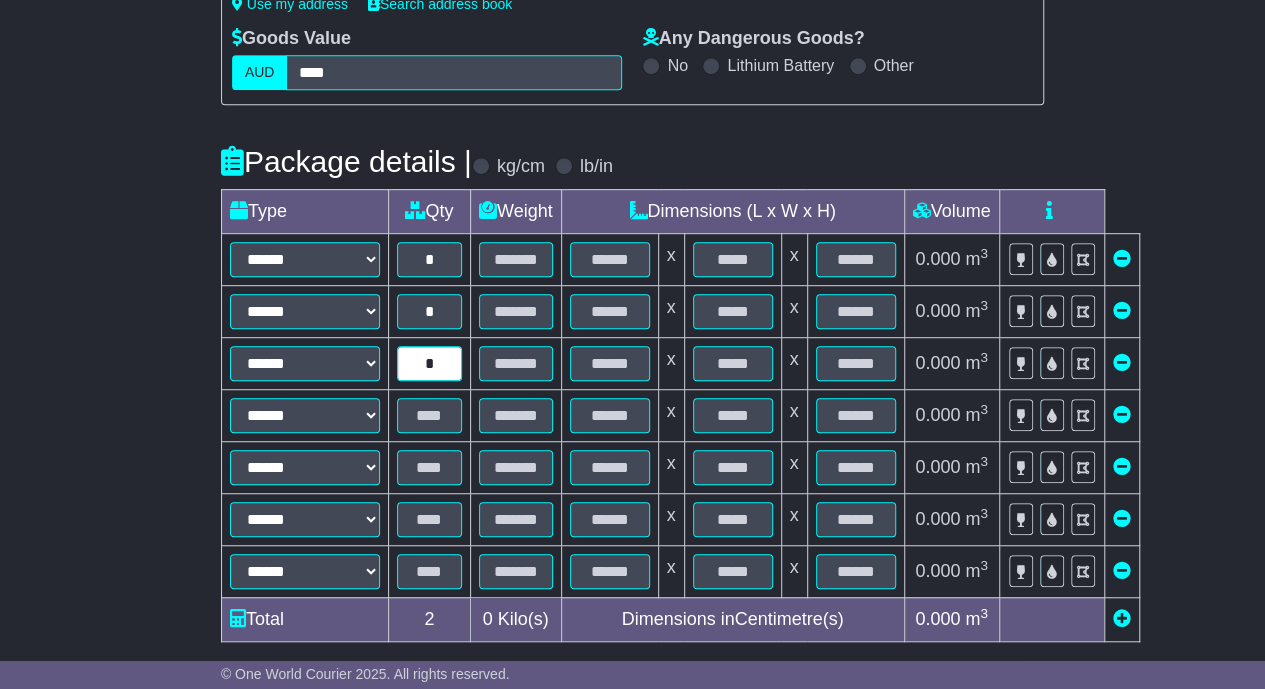 type on "*" 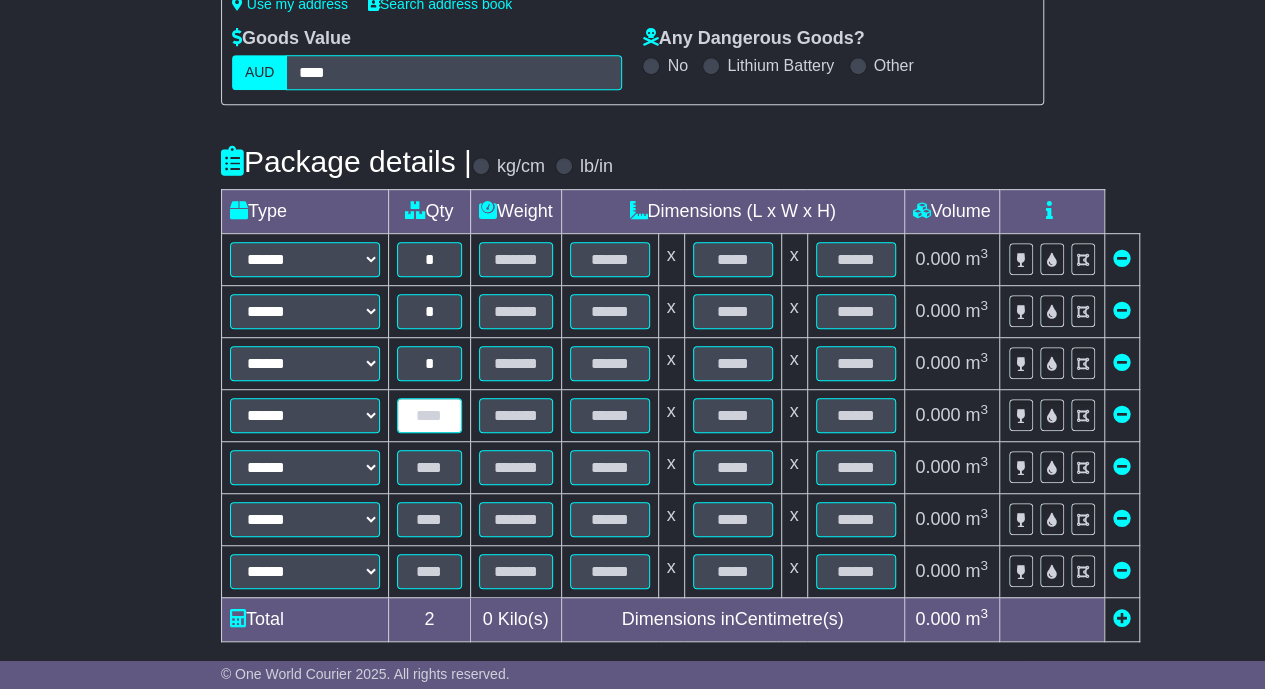 click at bounding box center (429, 415) 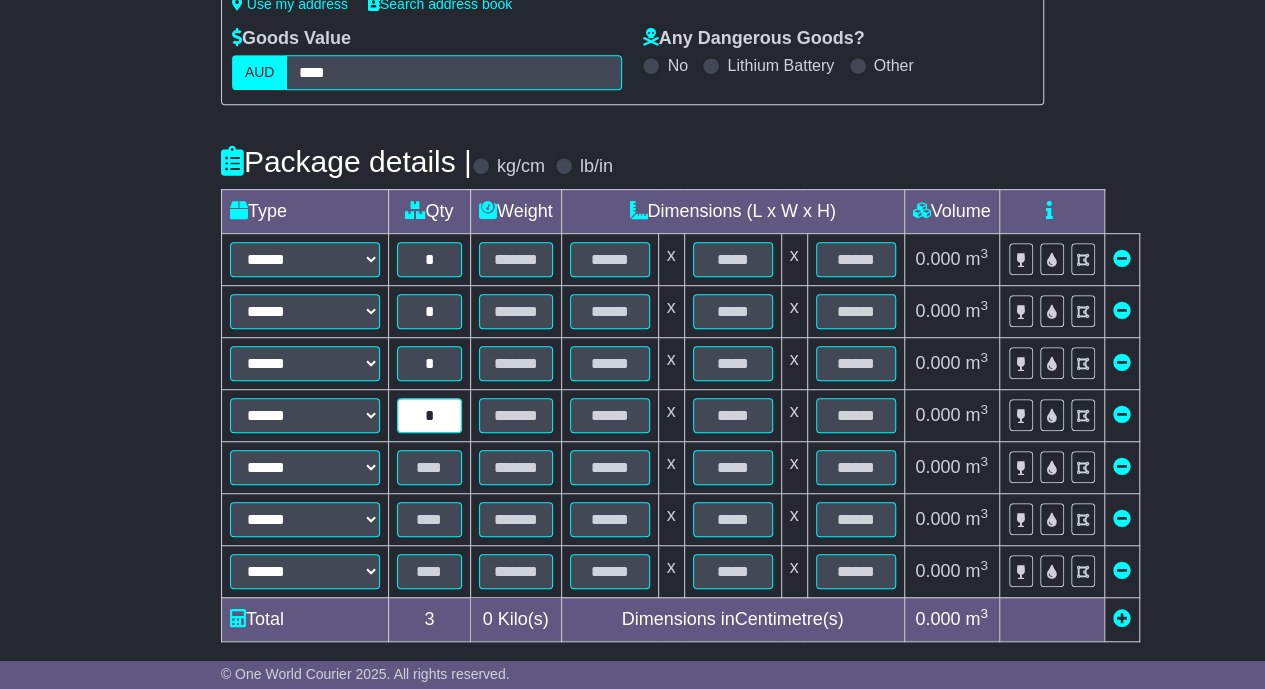 type on "*" 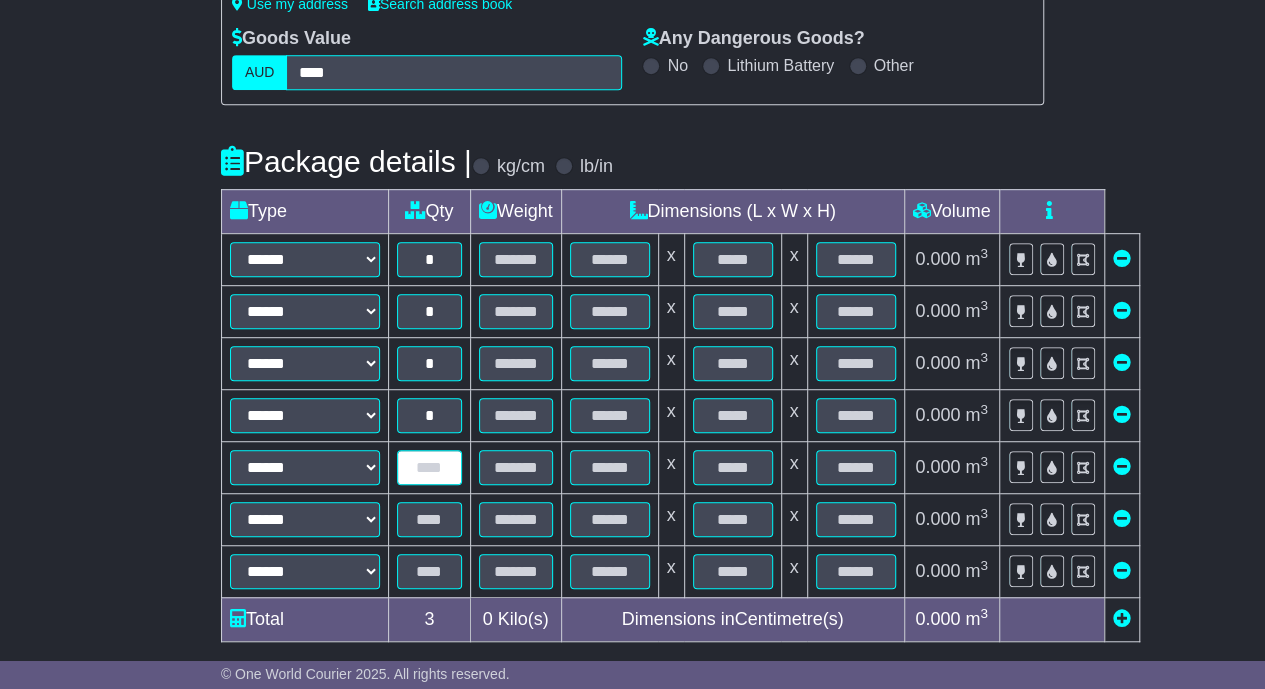 click at bounding box center (429, 467) 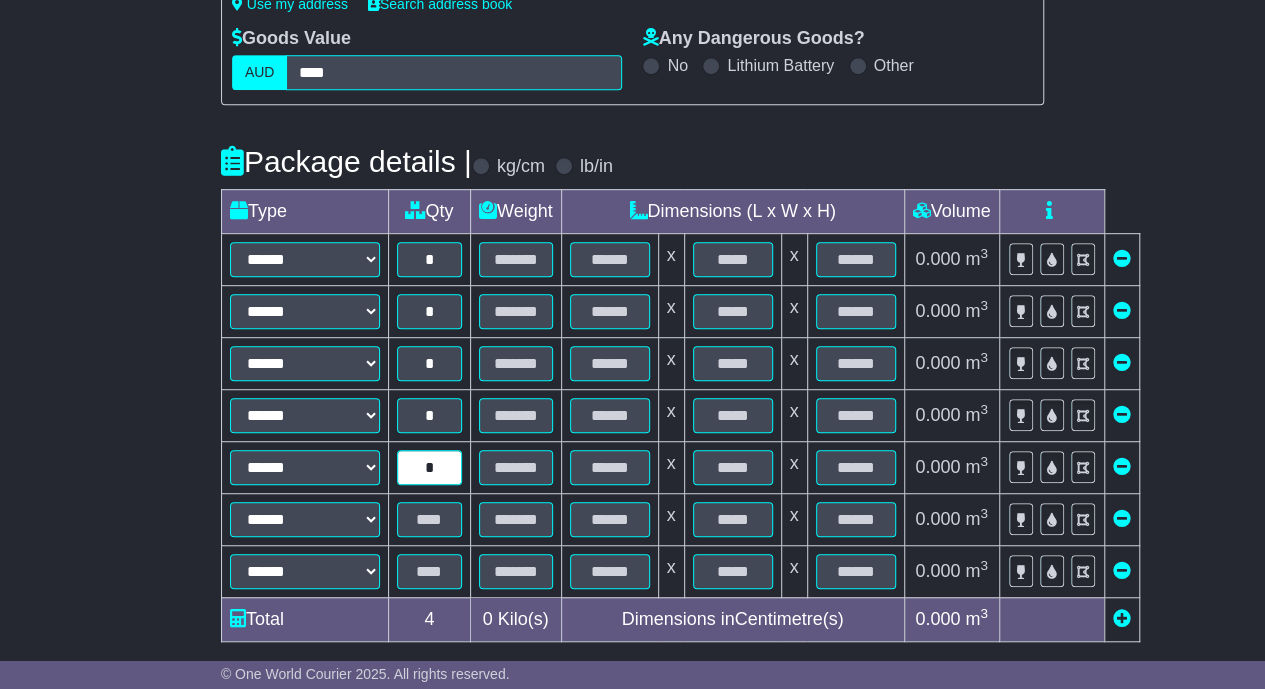 type on "*" 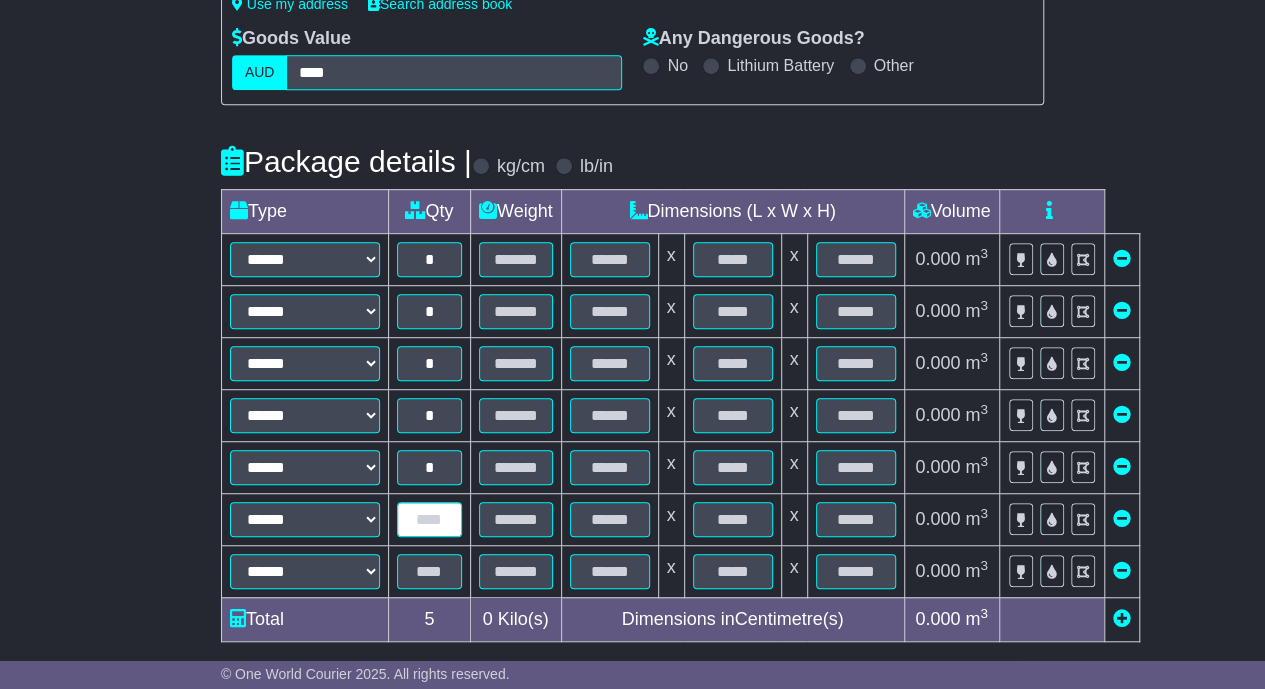 click at bounding box center (429, 519) 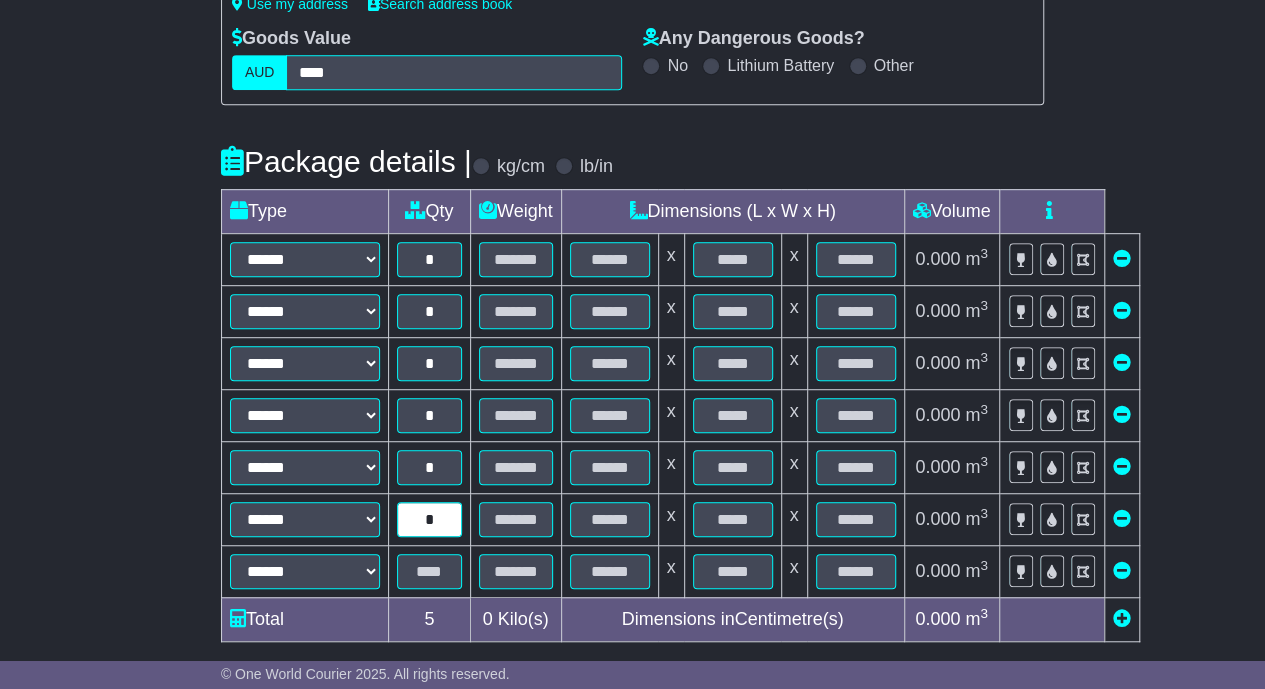 type on "*" 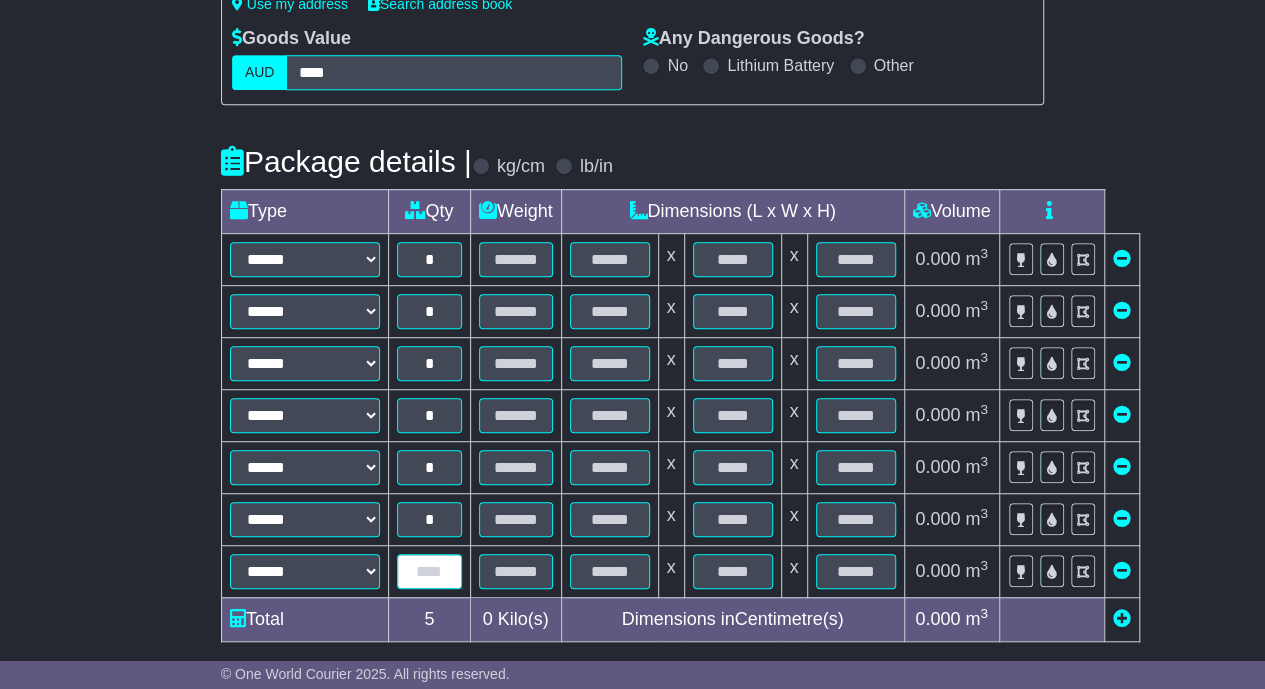 click at bounding box center (429, 571) 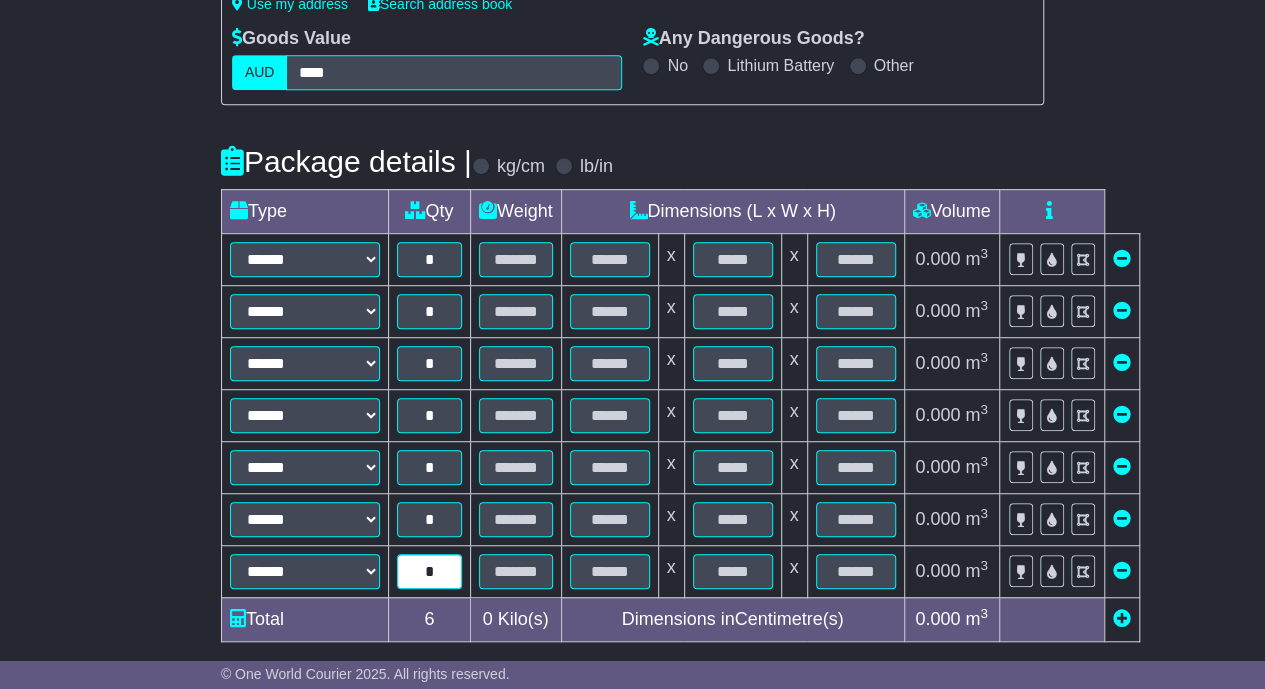 type on "*" 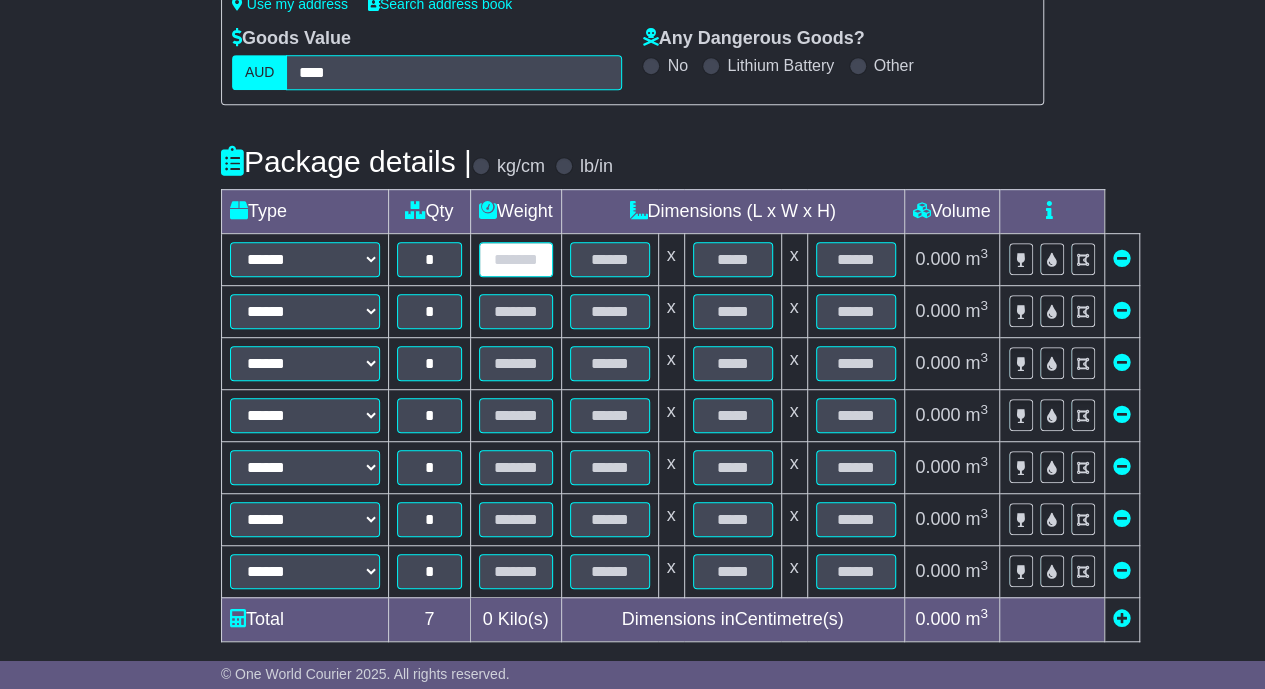 click at bounding box center [516, 259] 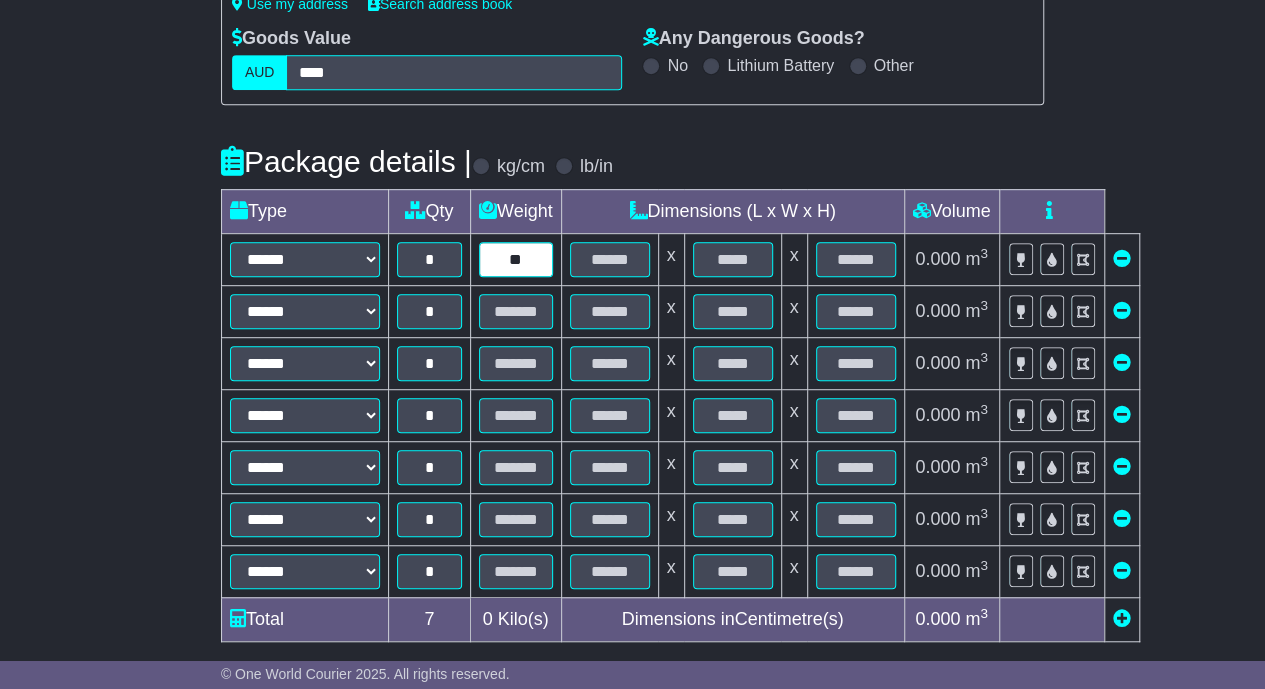 type on "**" 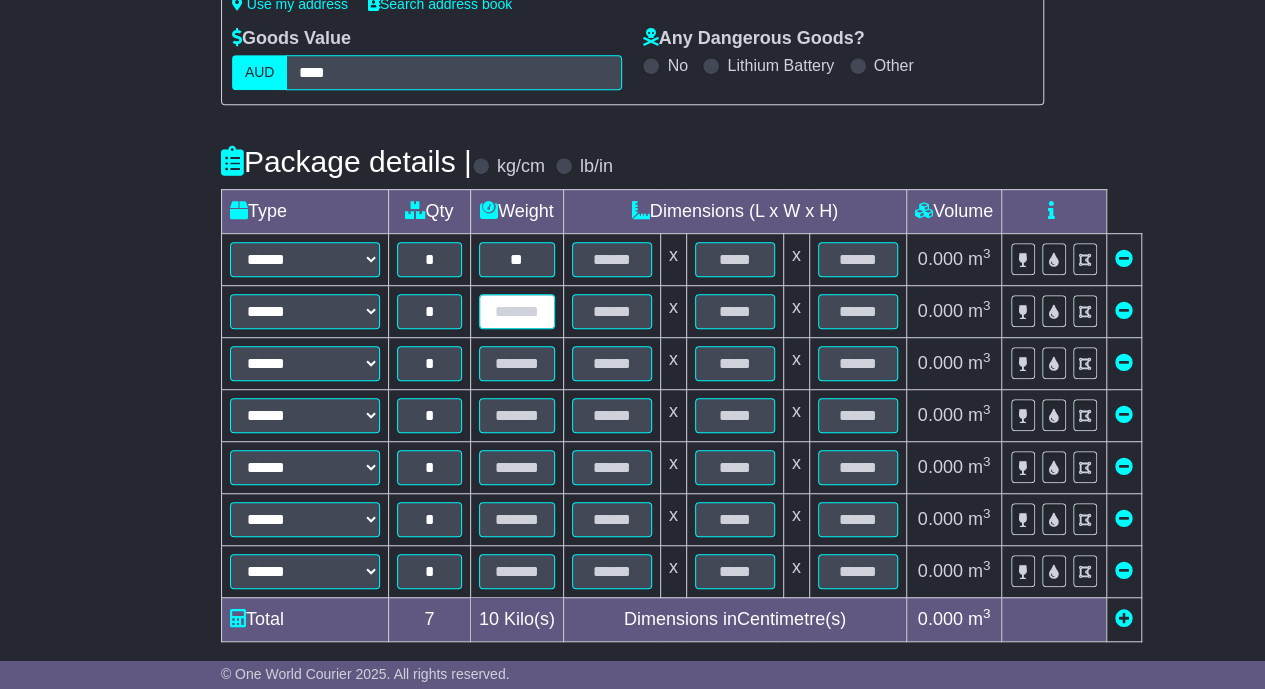 click at bounding box center (517, 311) 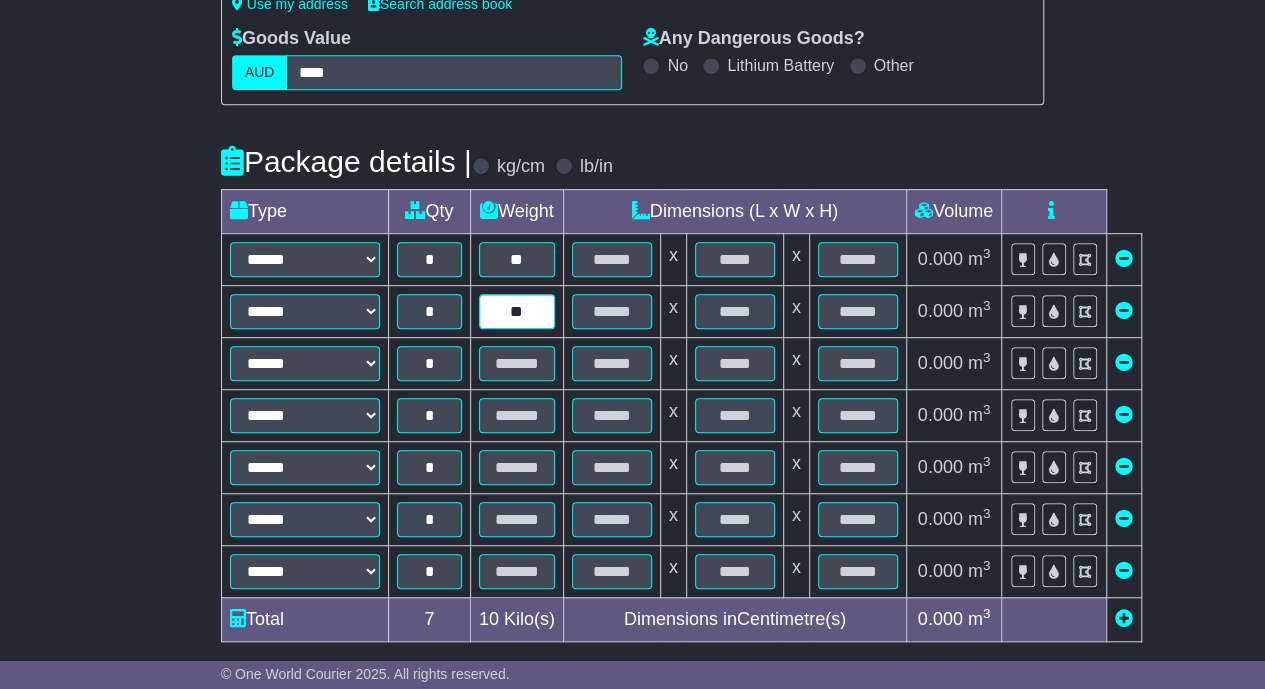 type on "**" 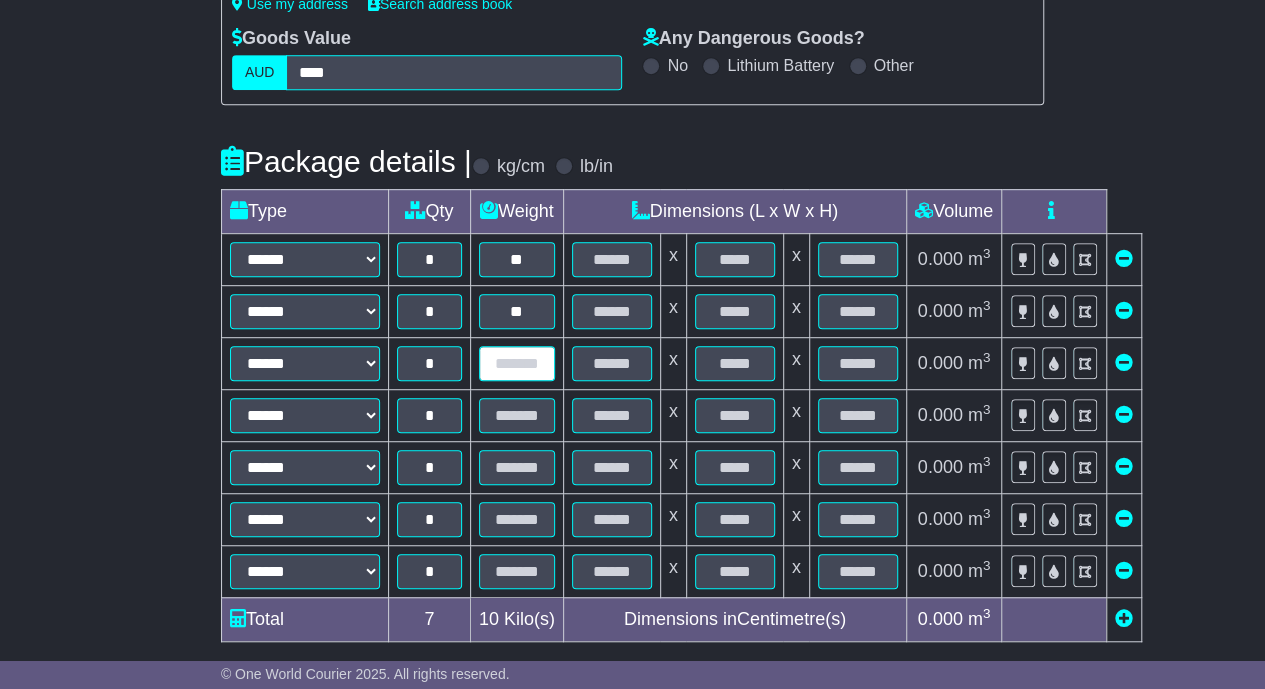 click at bounding box center [517, 363] 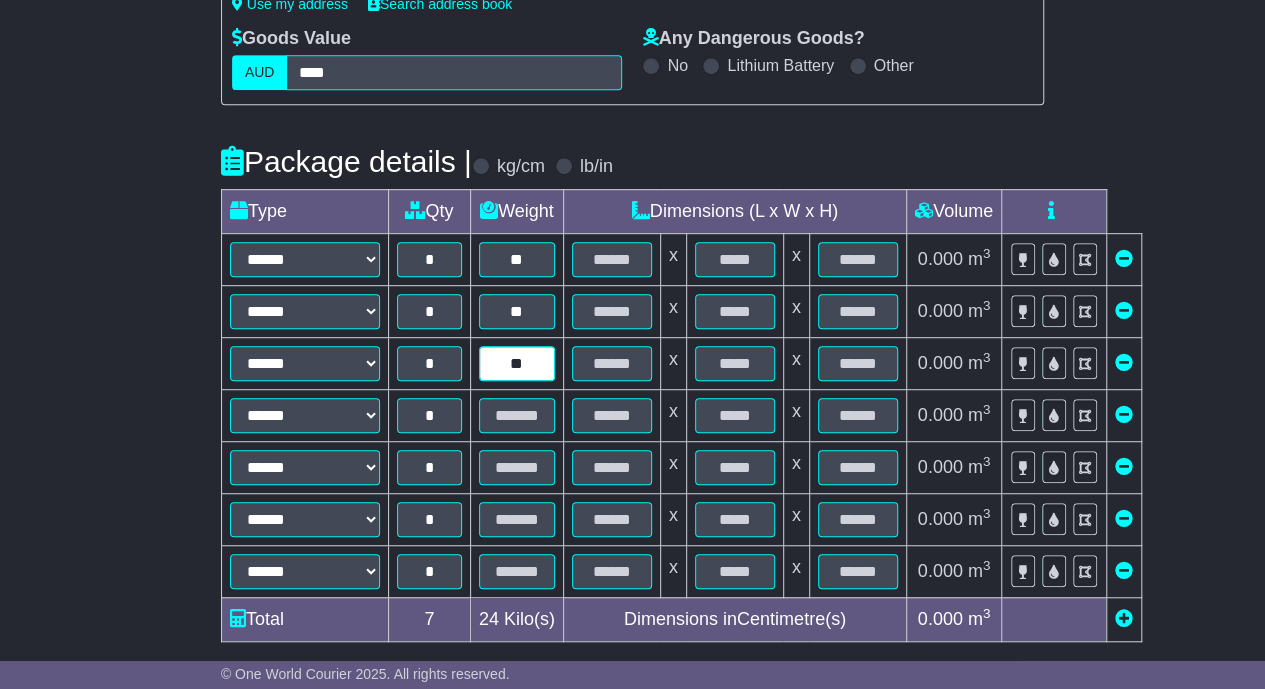 type on "**" 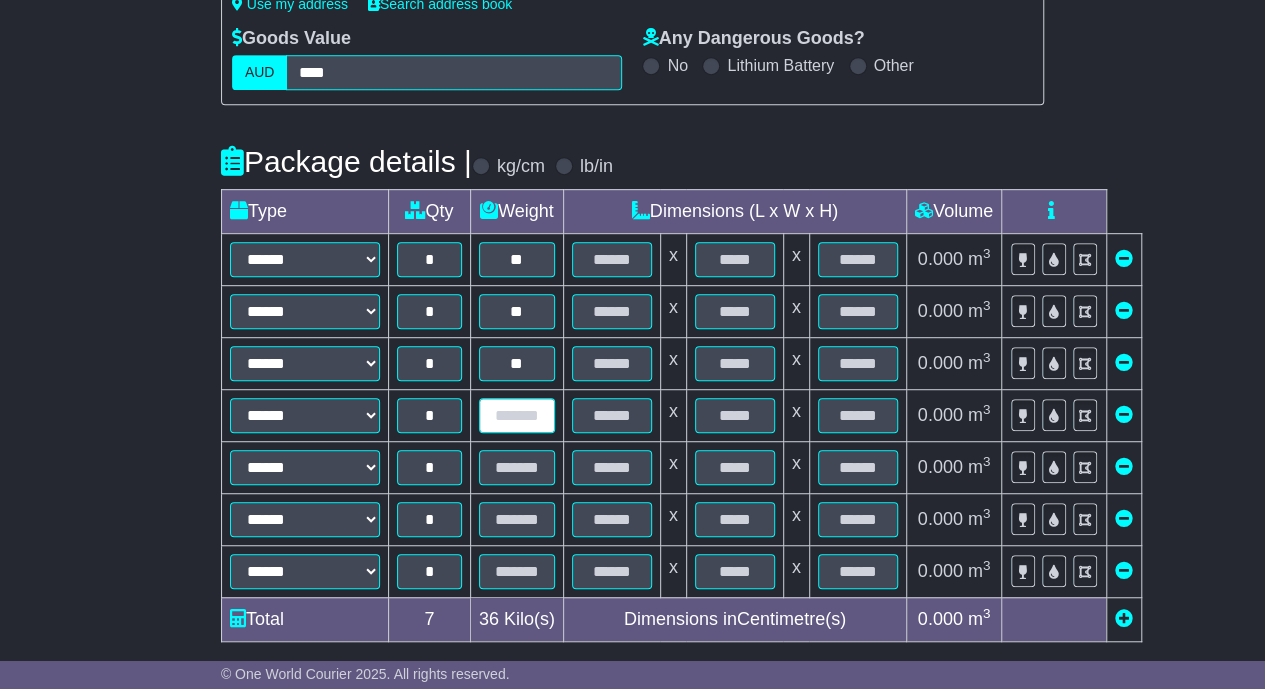 click at bounding box center [517, 415] 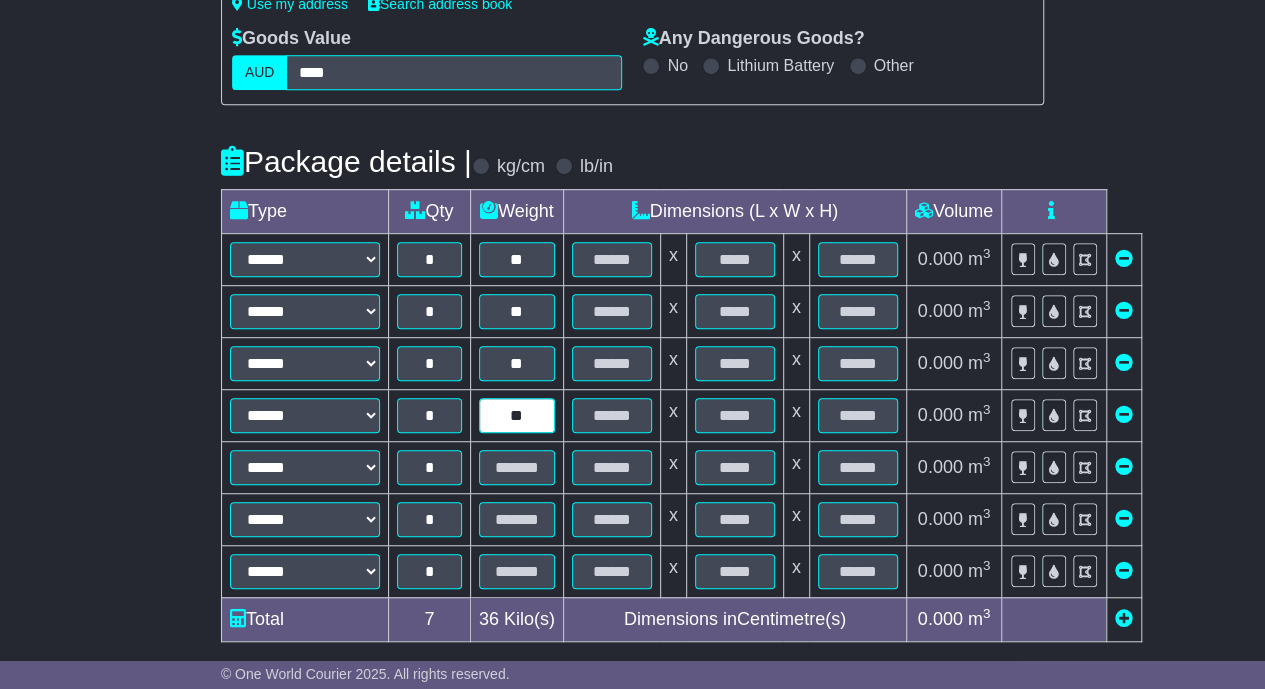 type on "**" 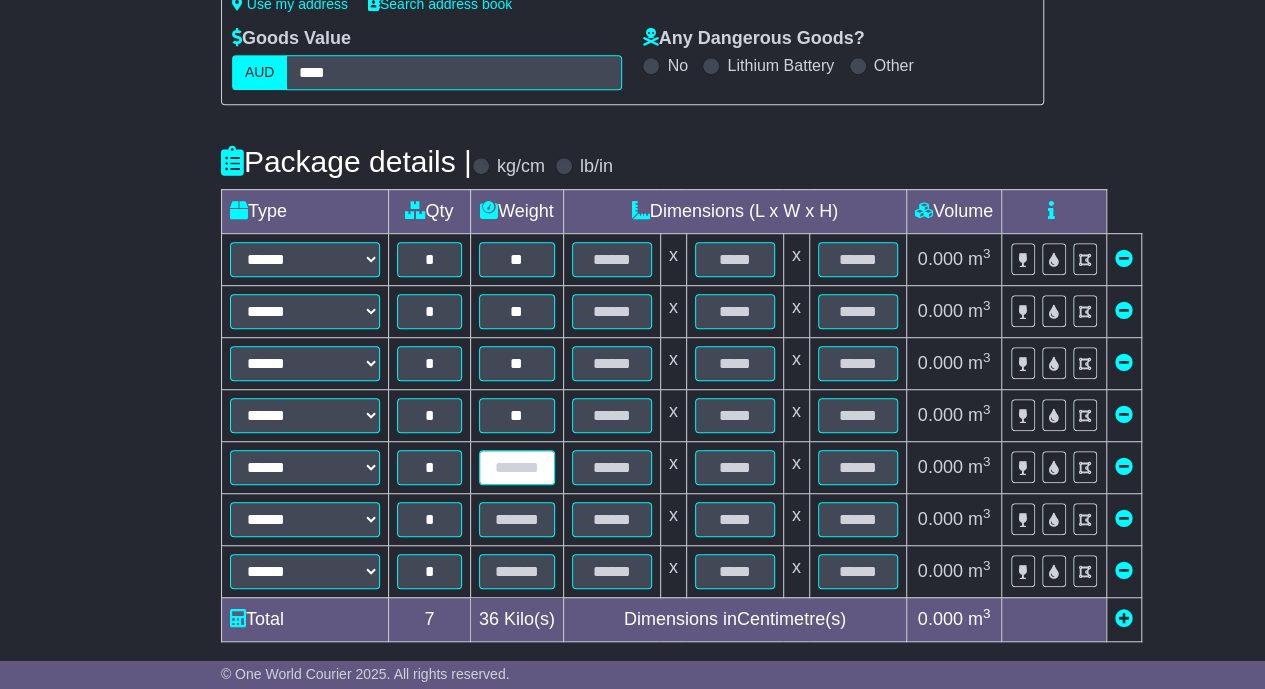 click at bounding box center [517, 467] 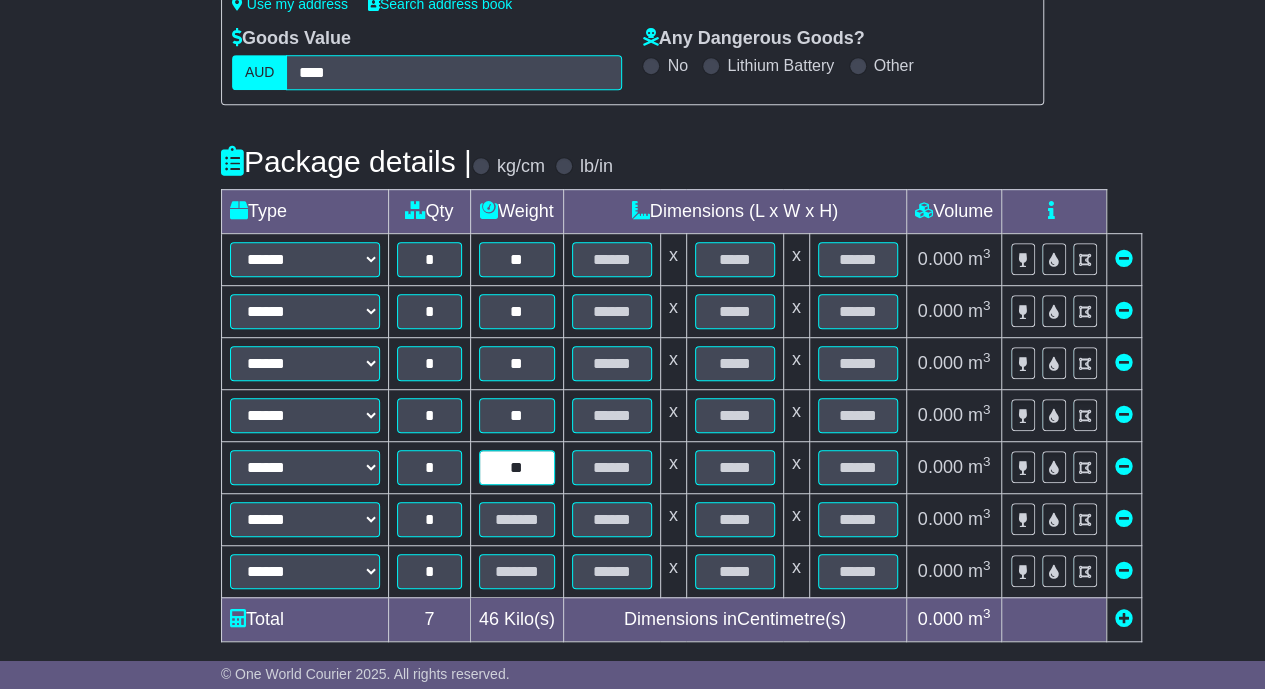 type on "**" 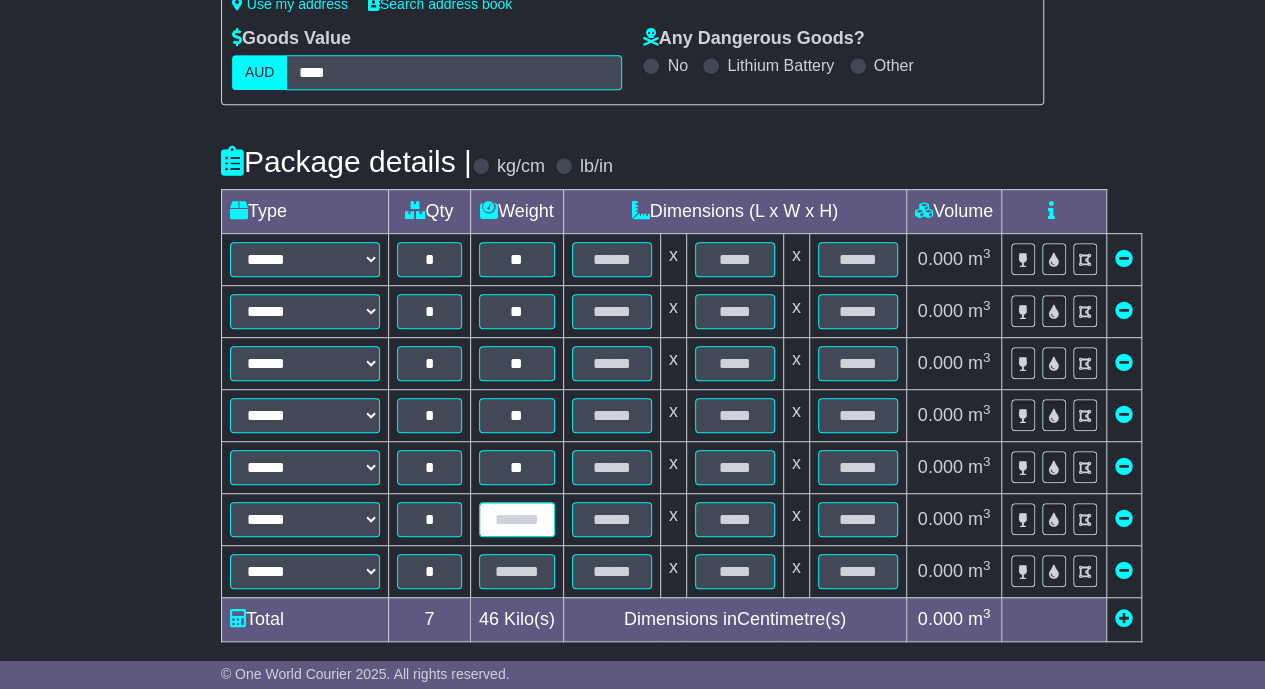 click at bounding box center [517, 519] 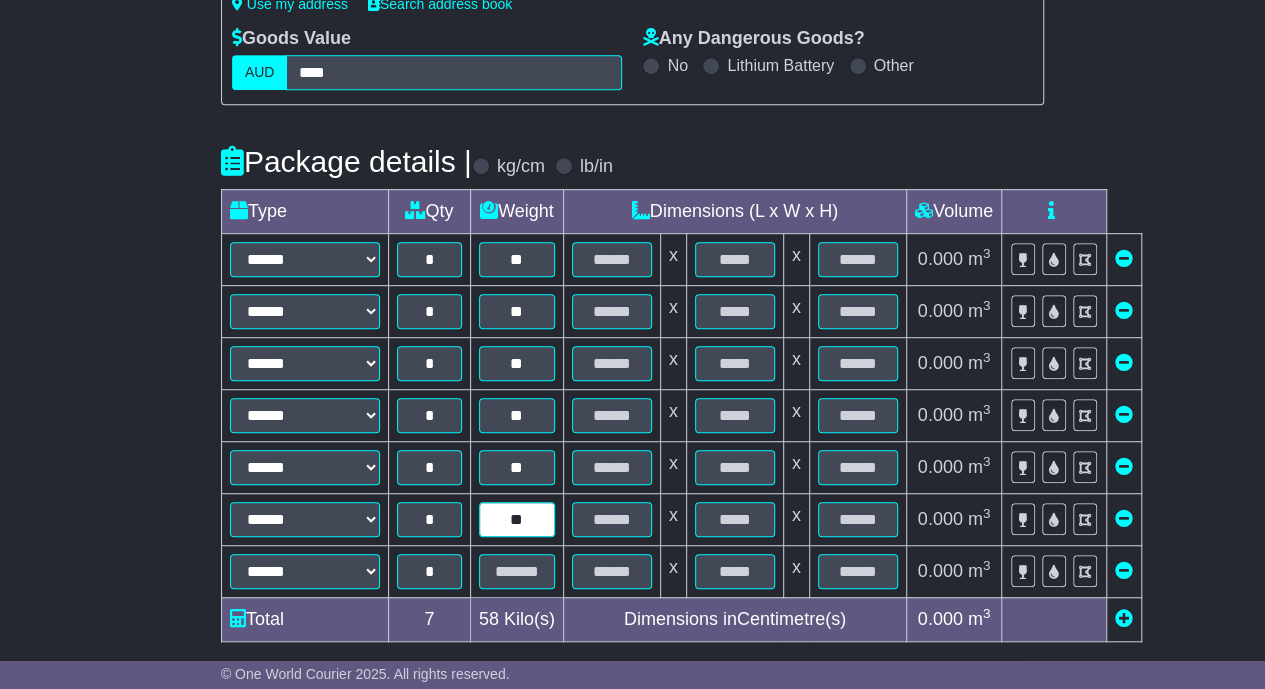 type on "**" 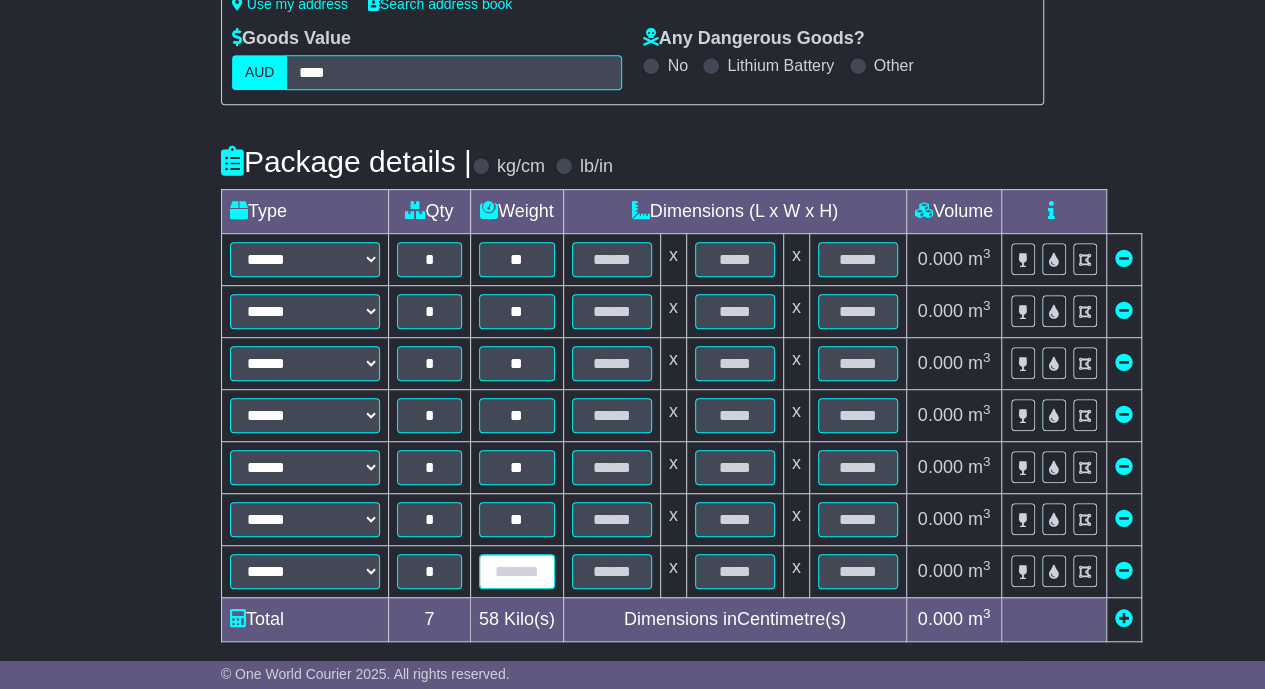click at bounding box center (517, 571) 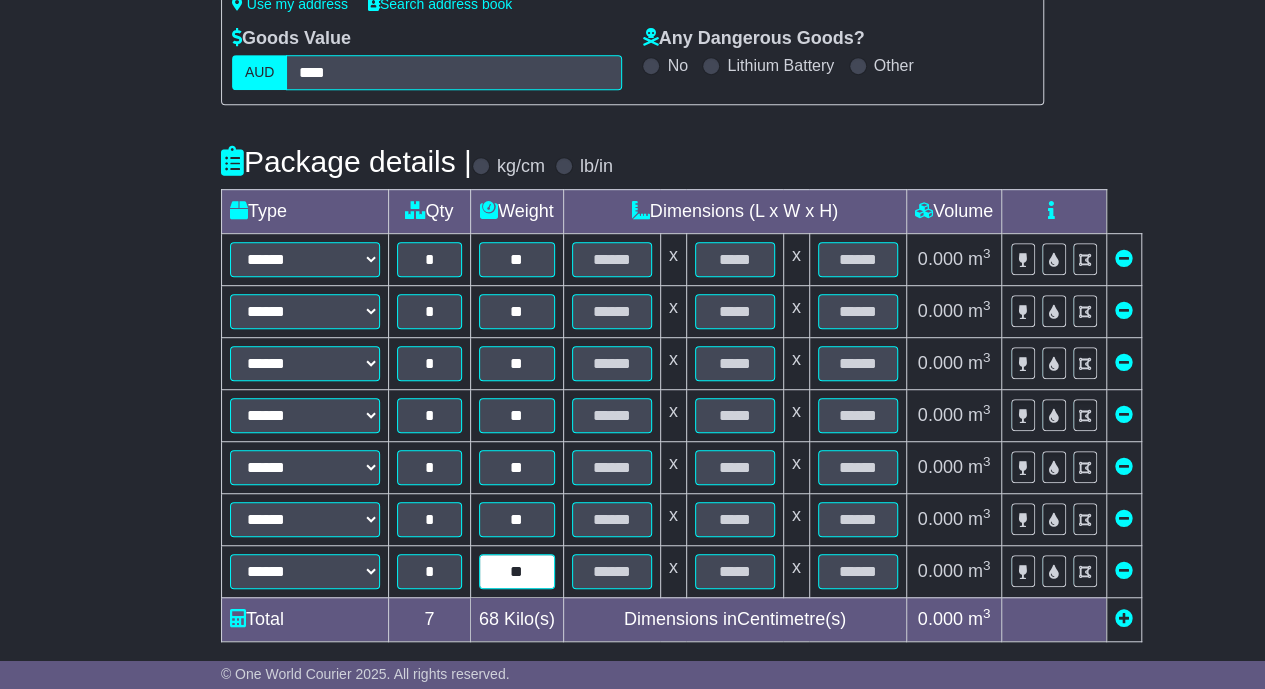 type on "**" 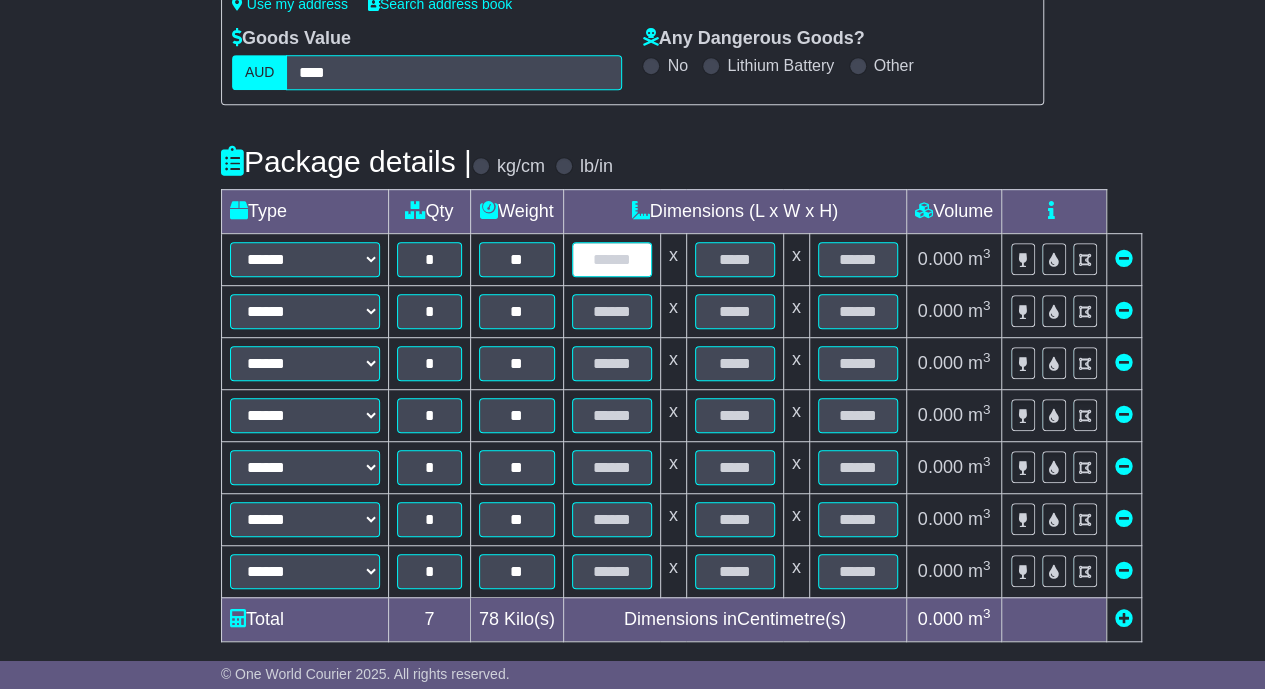 click at bounding box center [612, 259] 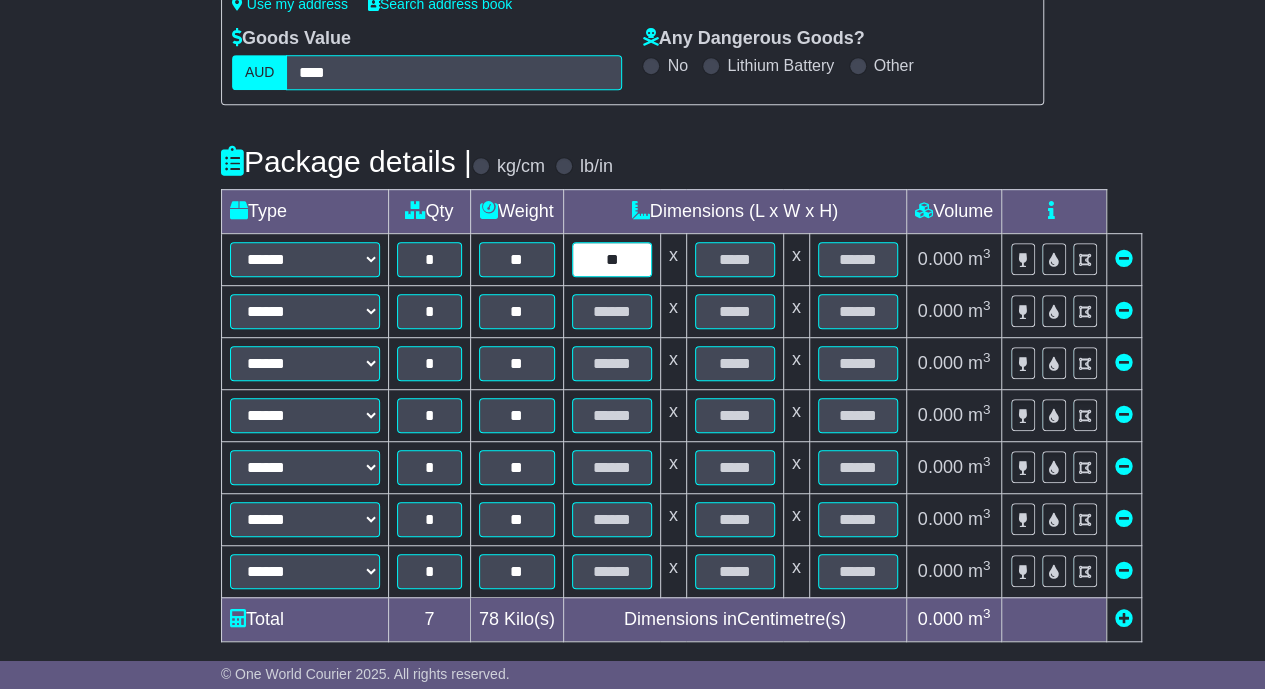 type on "**" 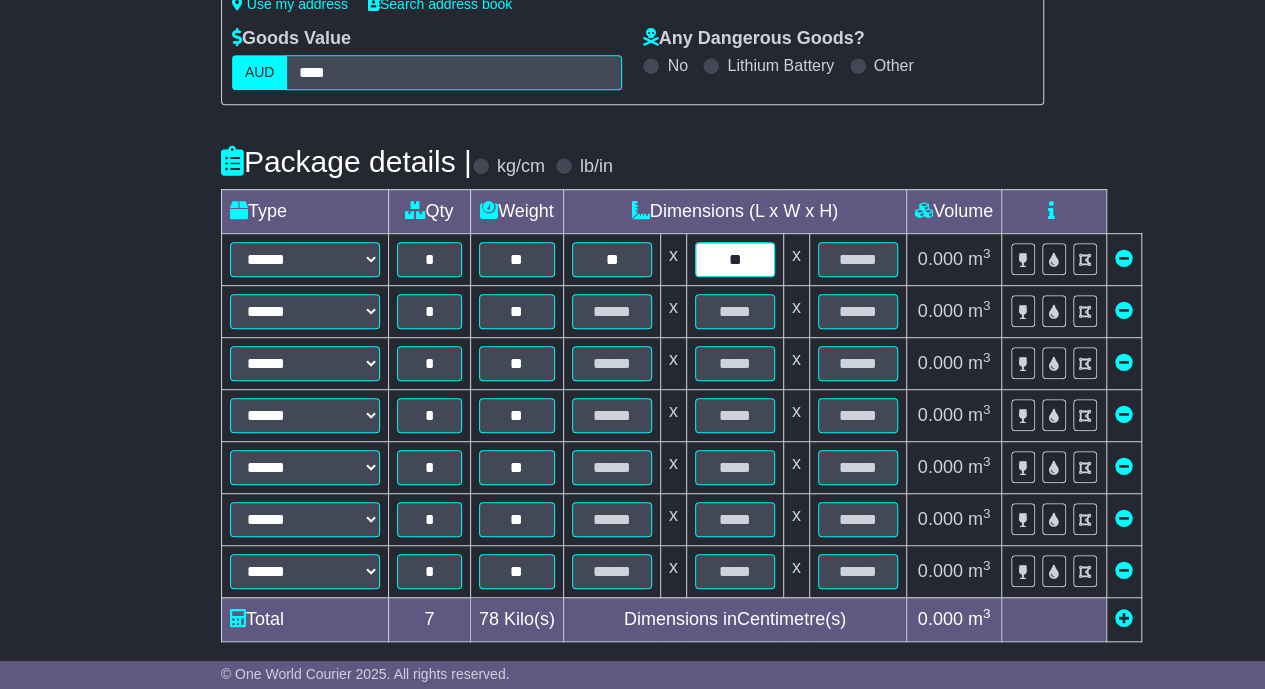 type on "**" 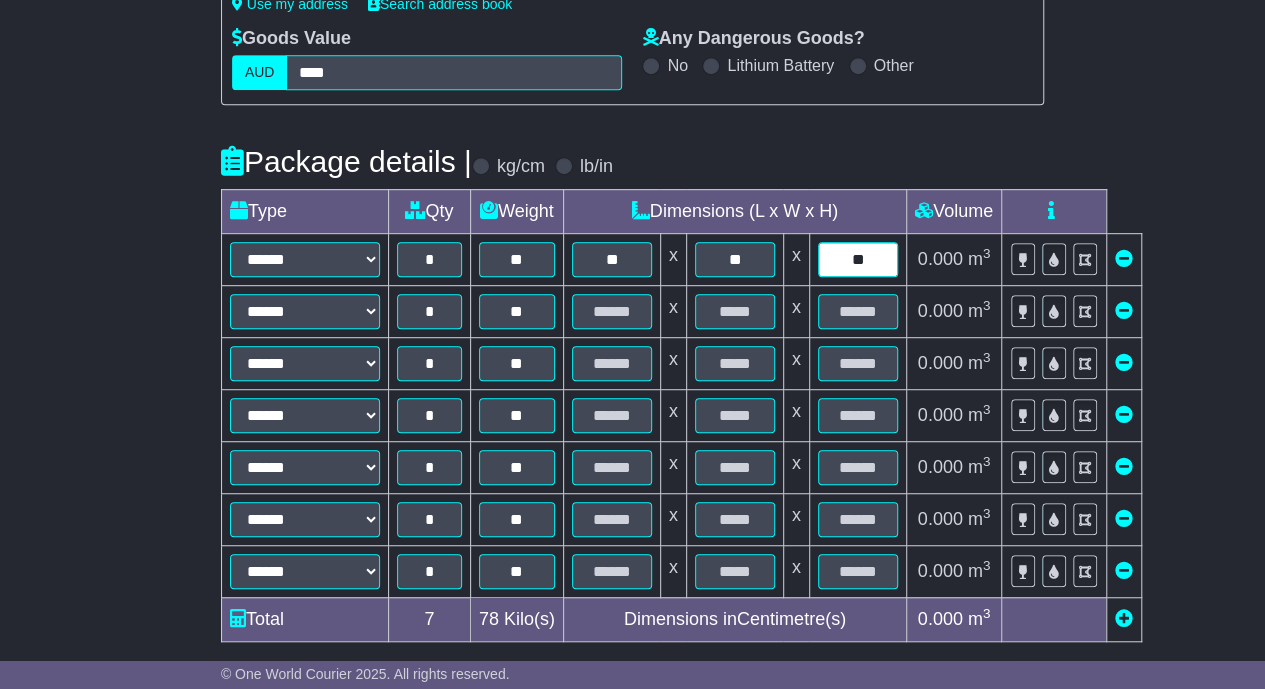 type on "**" 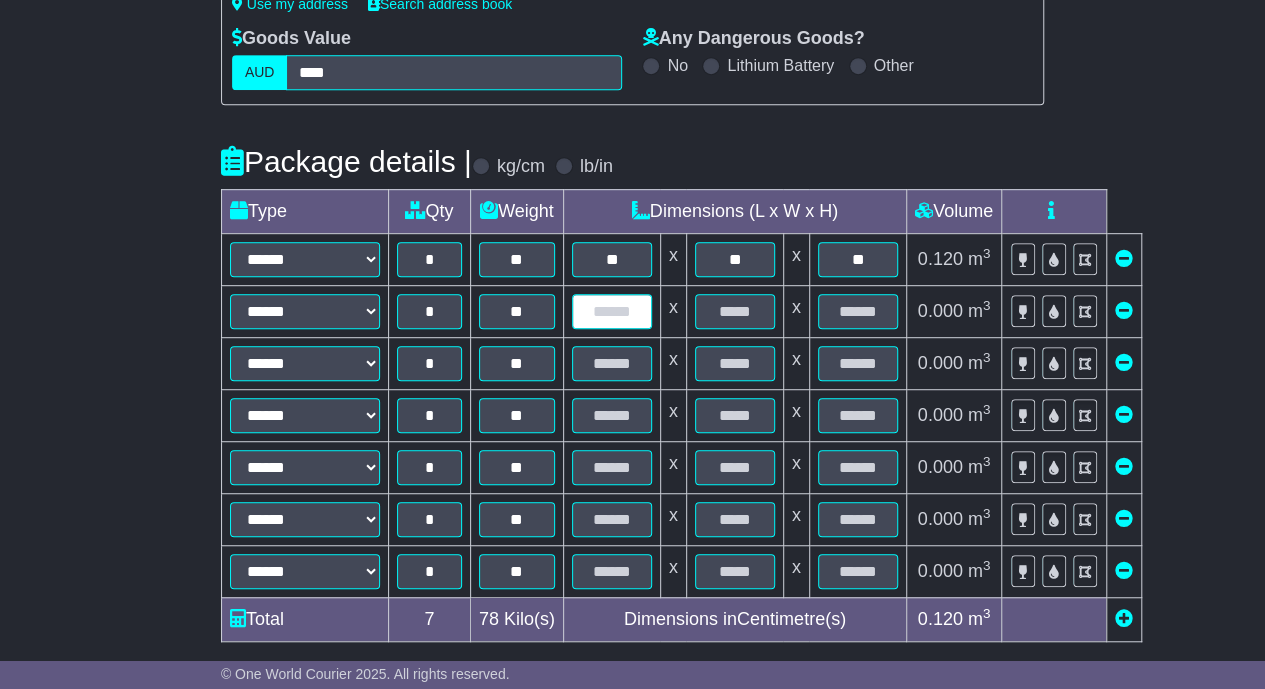 click at bounding box center (612, 311) 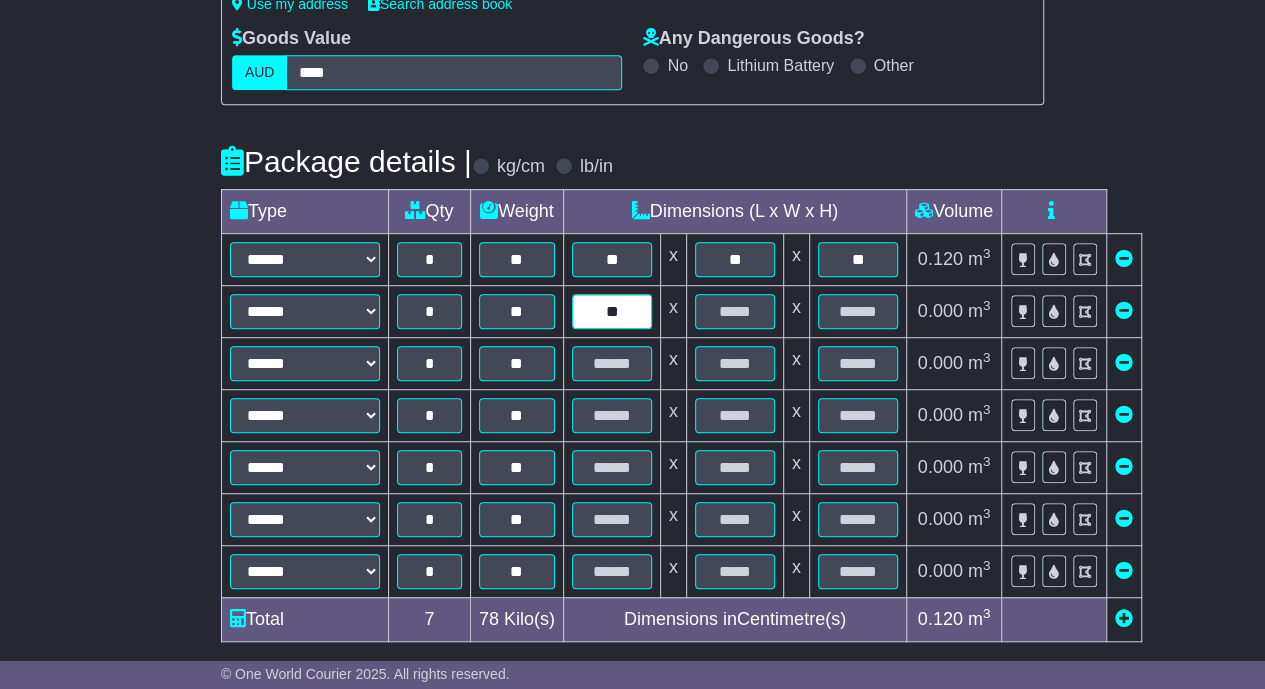 type on "**" 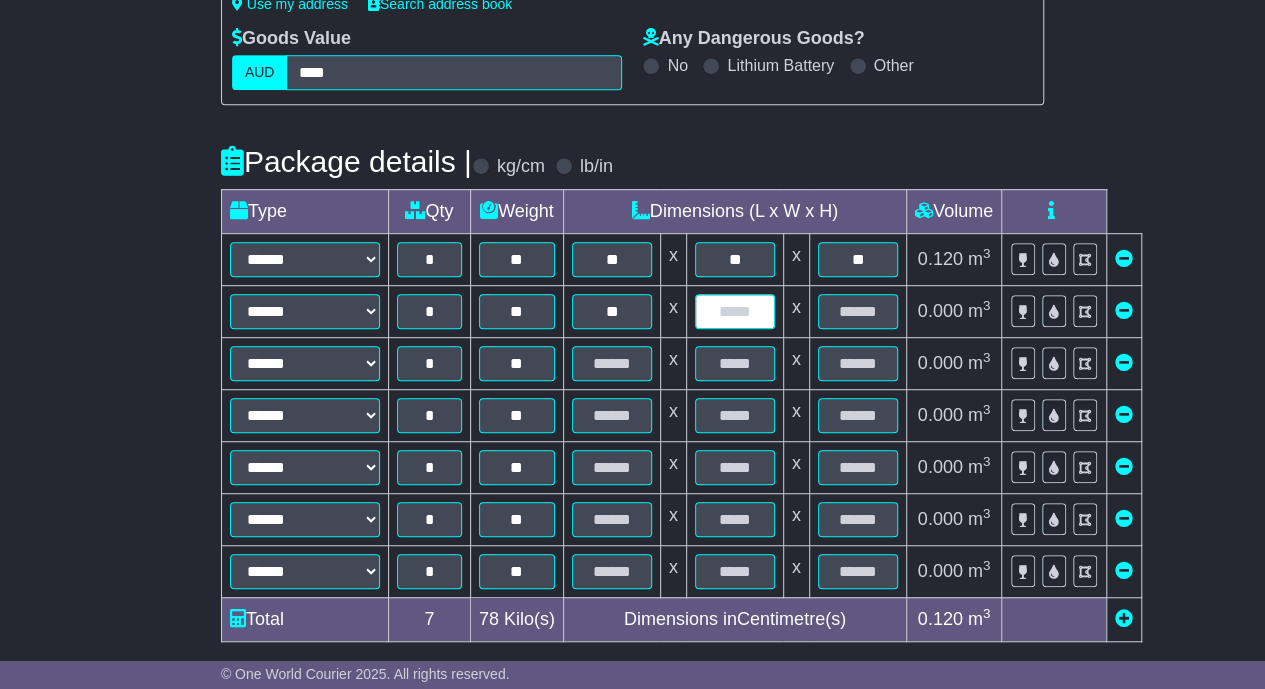type on "*" 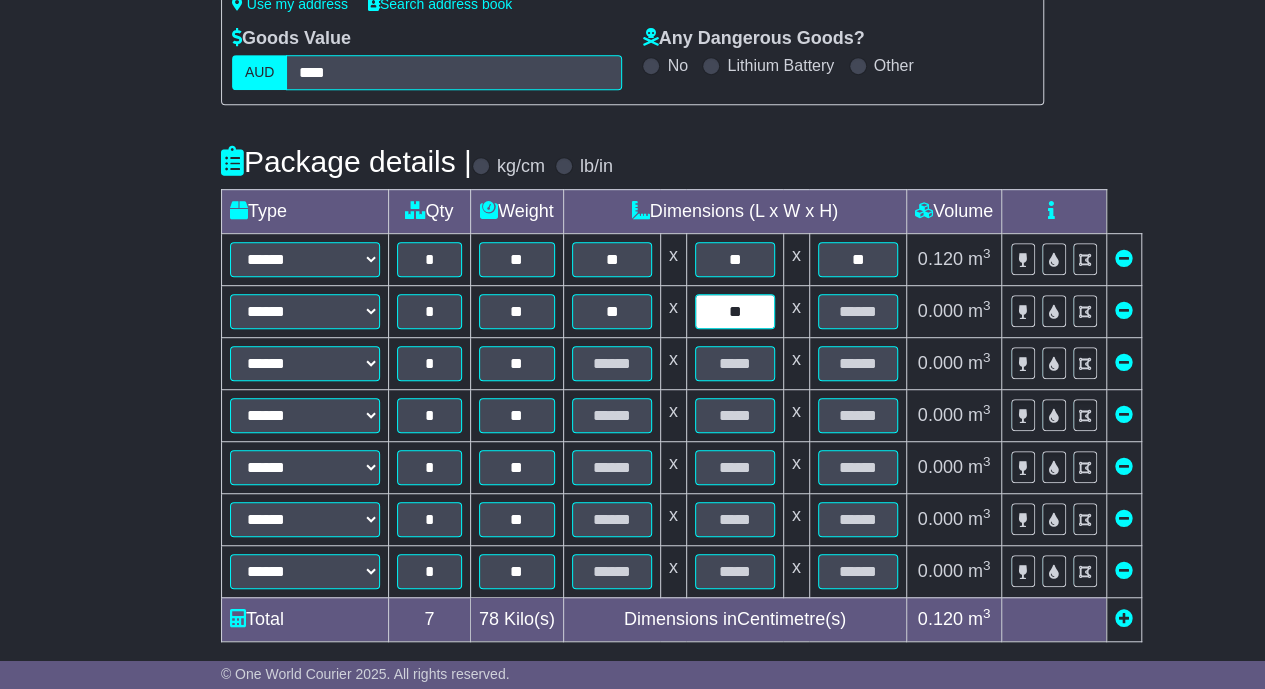 type on "**" 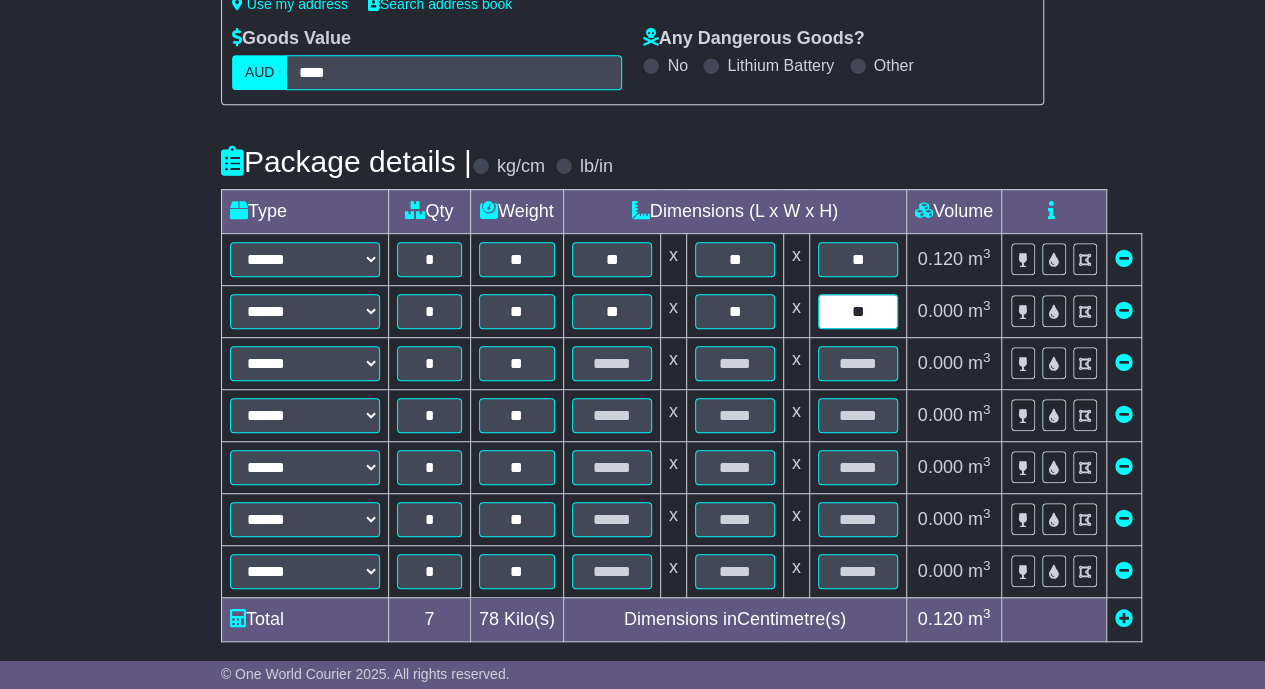 type on "**" 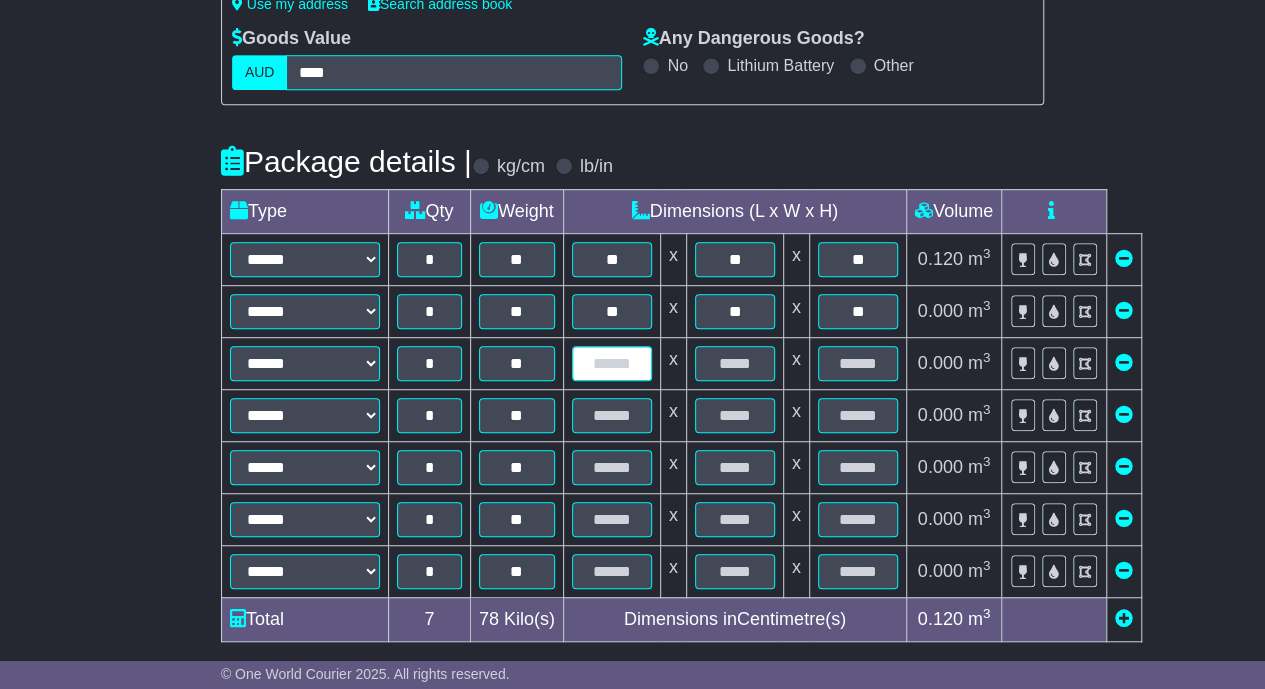 click at bounding box center (612, 363) 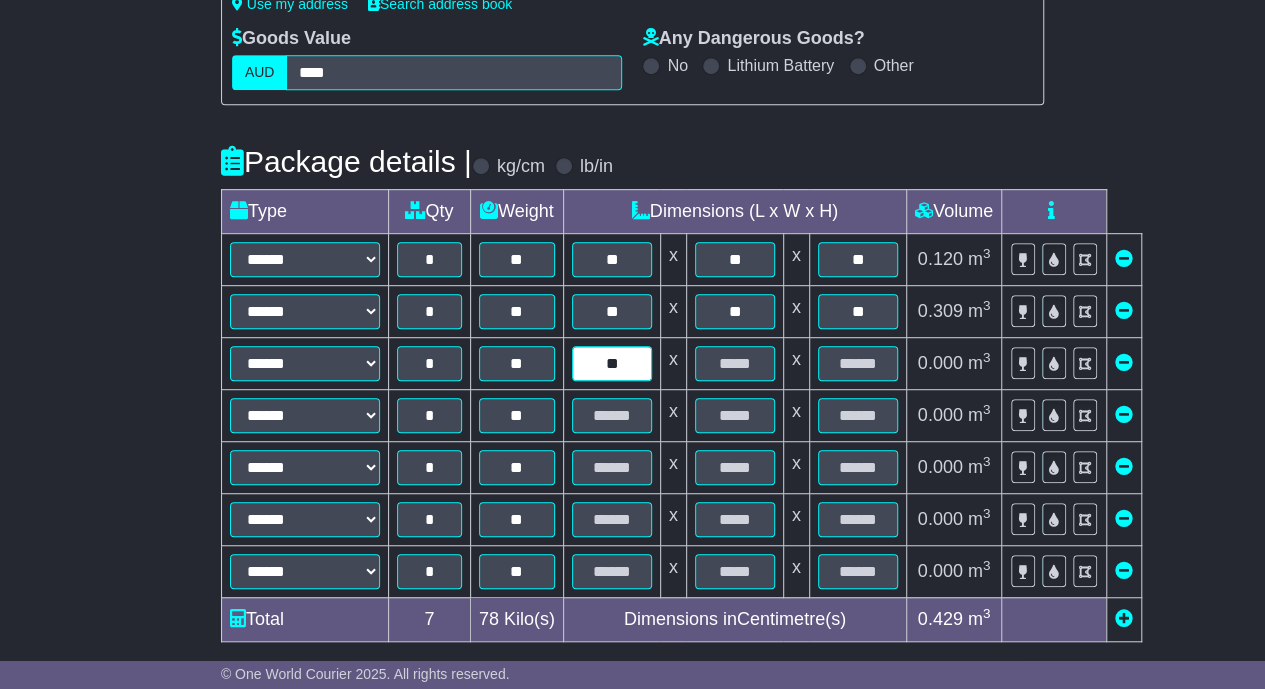 type on "**" 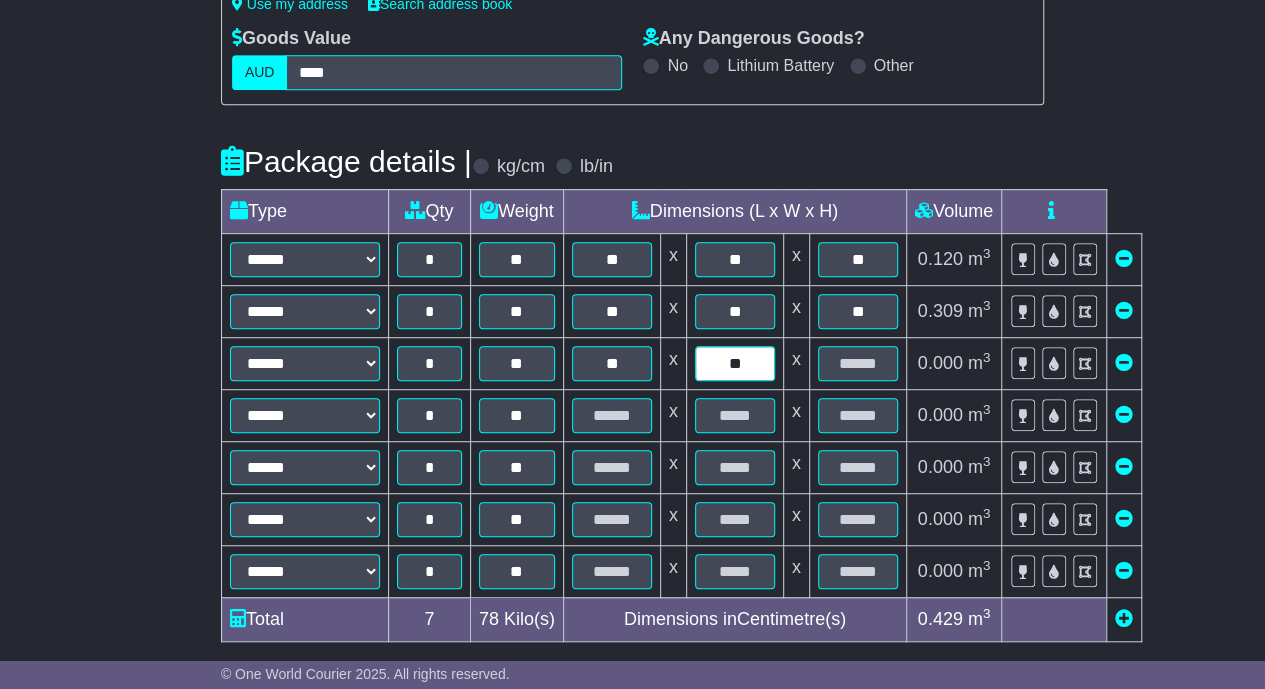 type on "**" 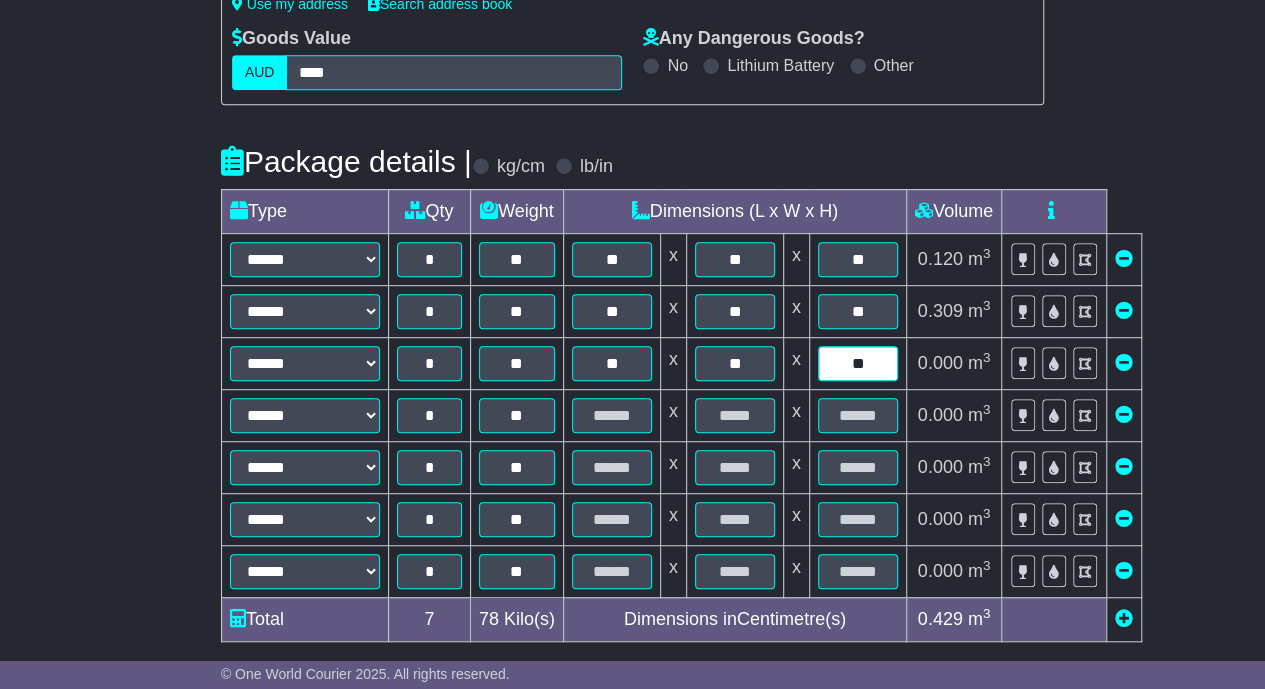 type on "**" 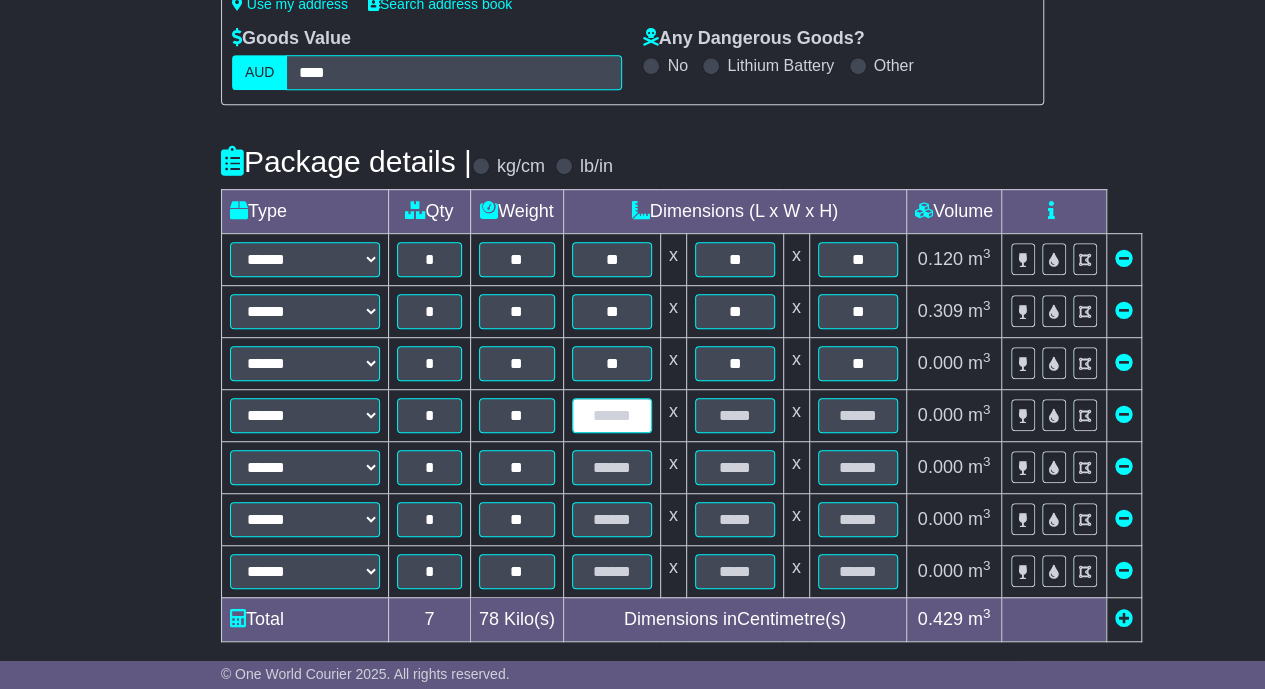 click at bounding box center [612, 415] 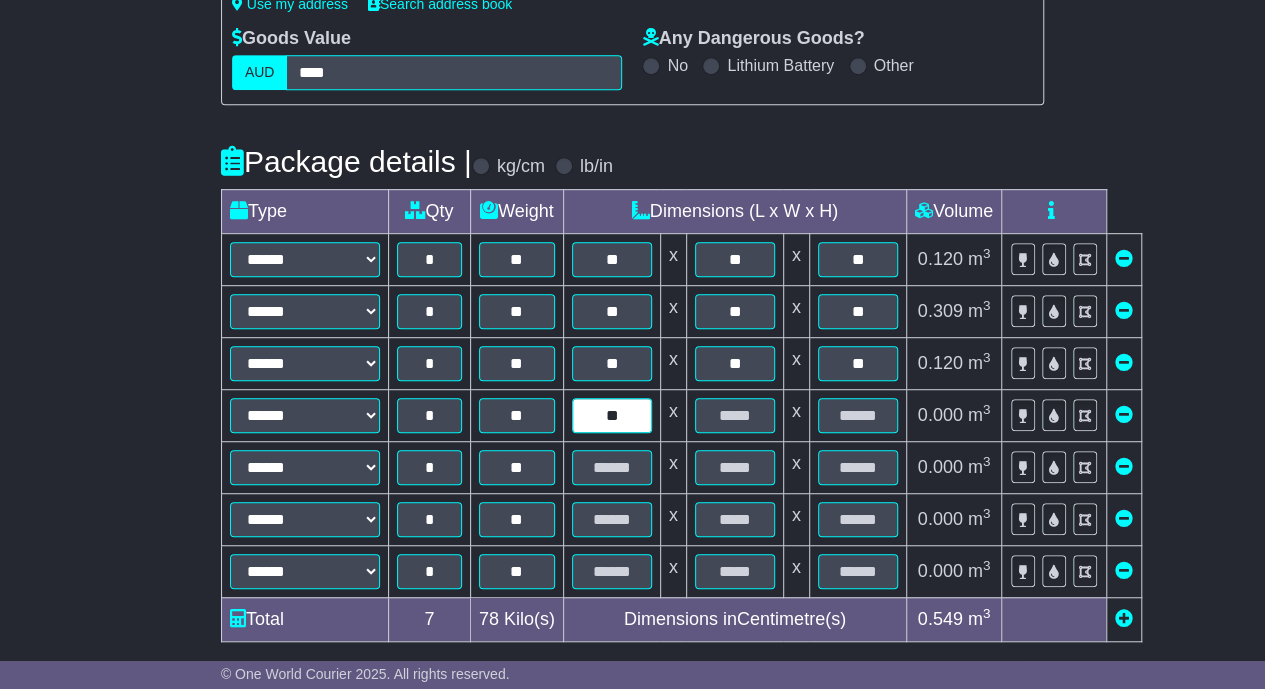 type on "**" 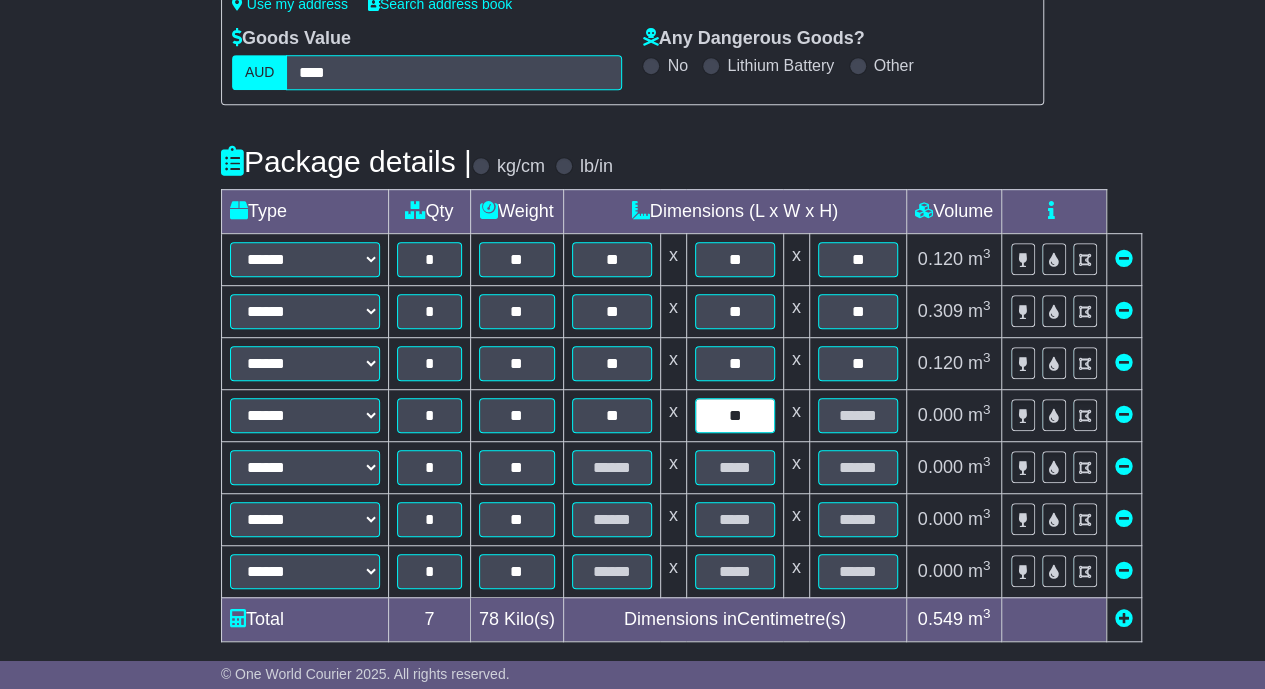 type on "**" 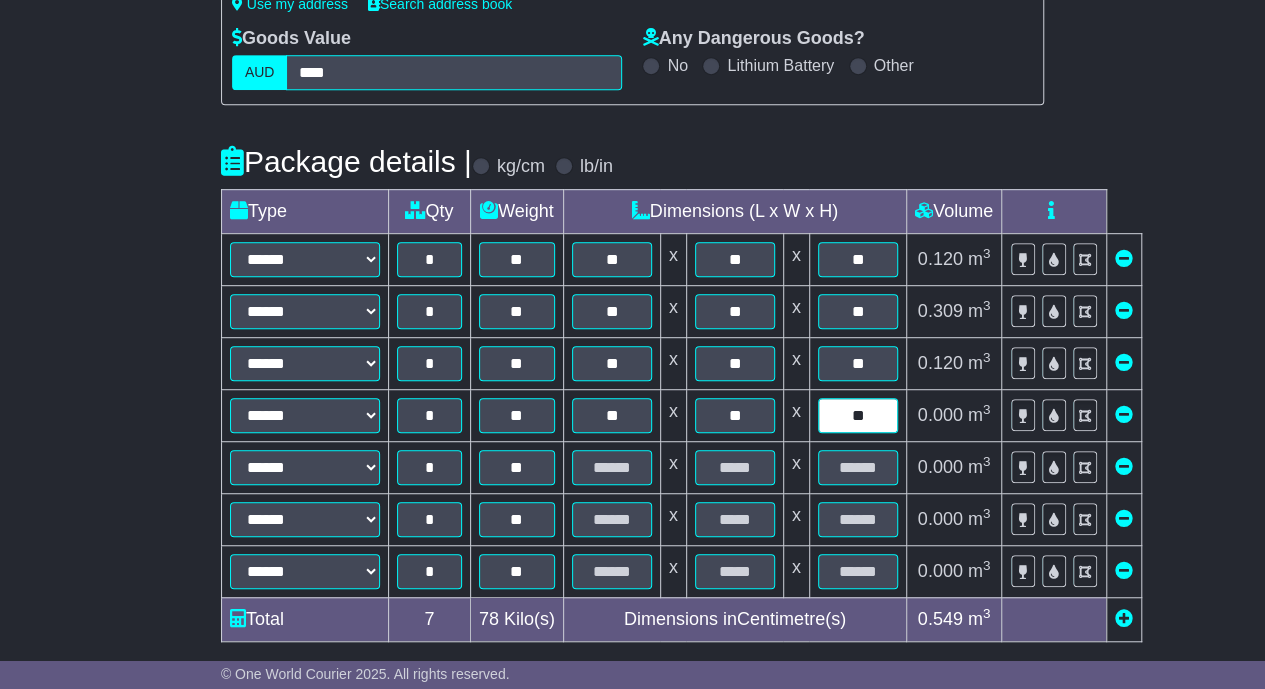 type on "**" 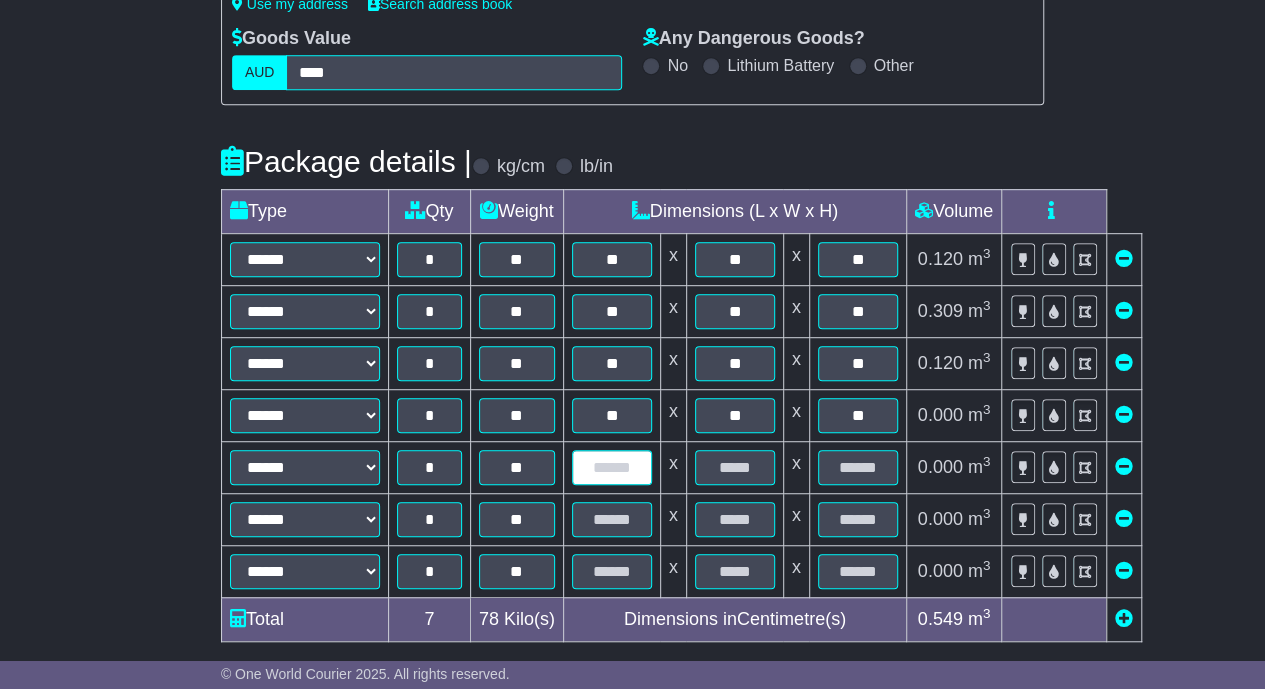 click at bounding box center (612, 467) 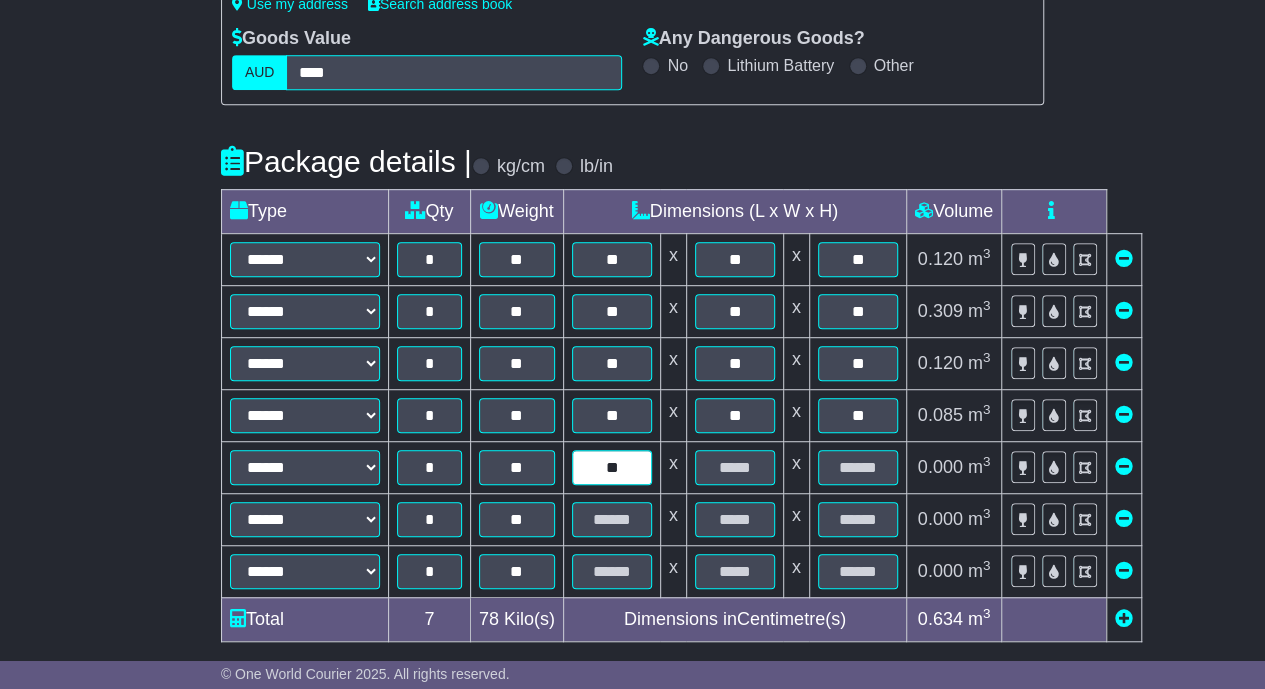 type on "**" 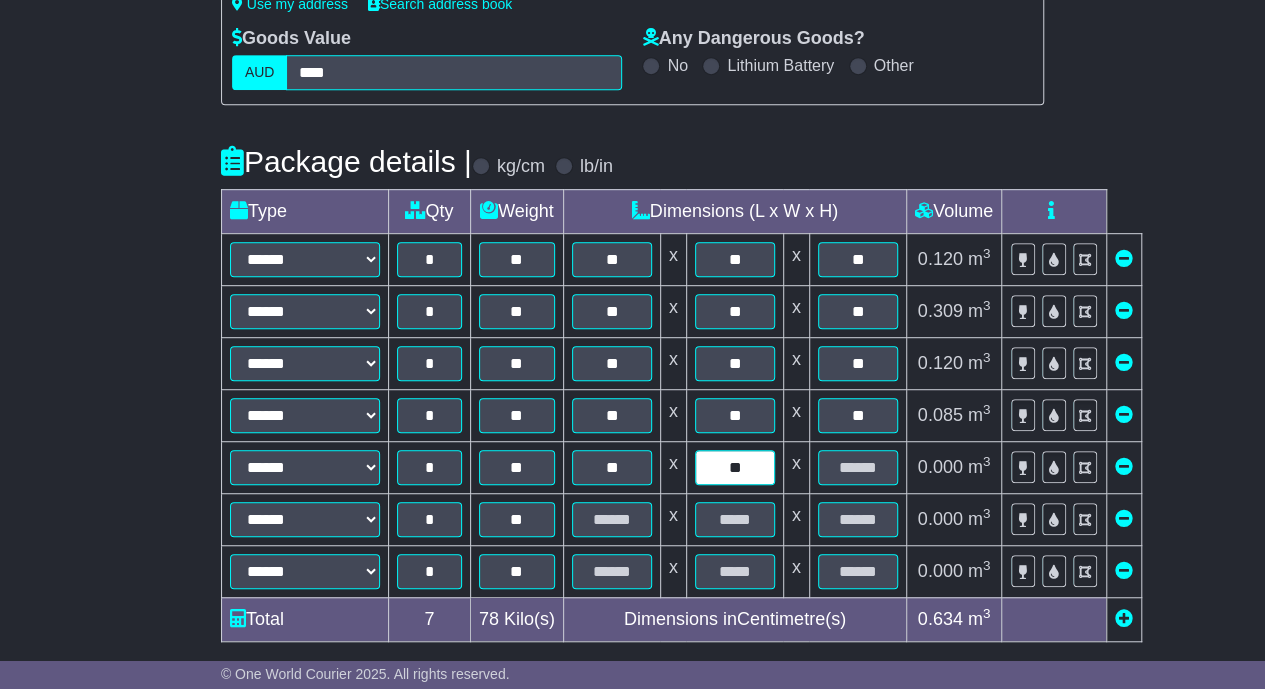 type on "**" 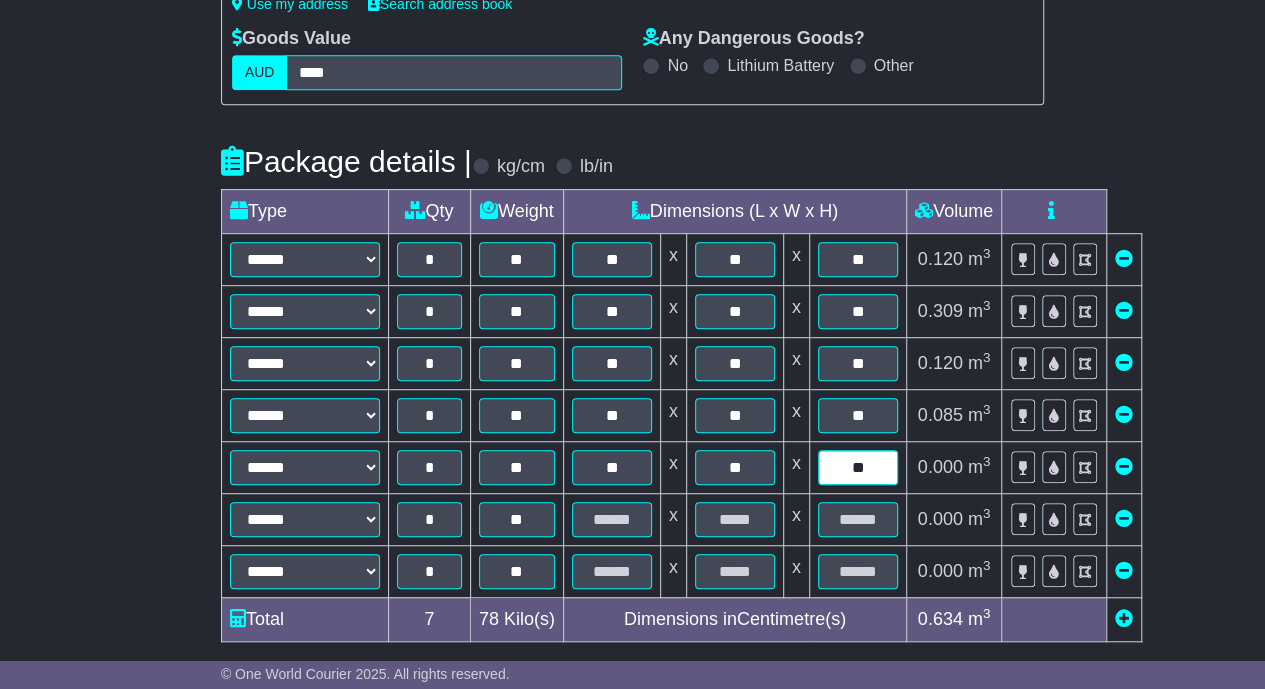type on "**" 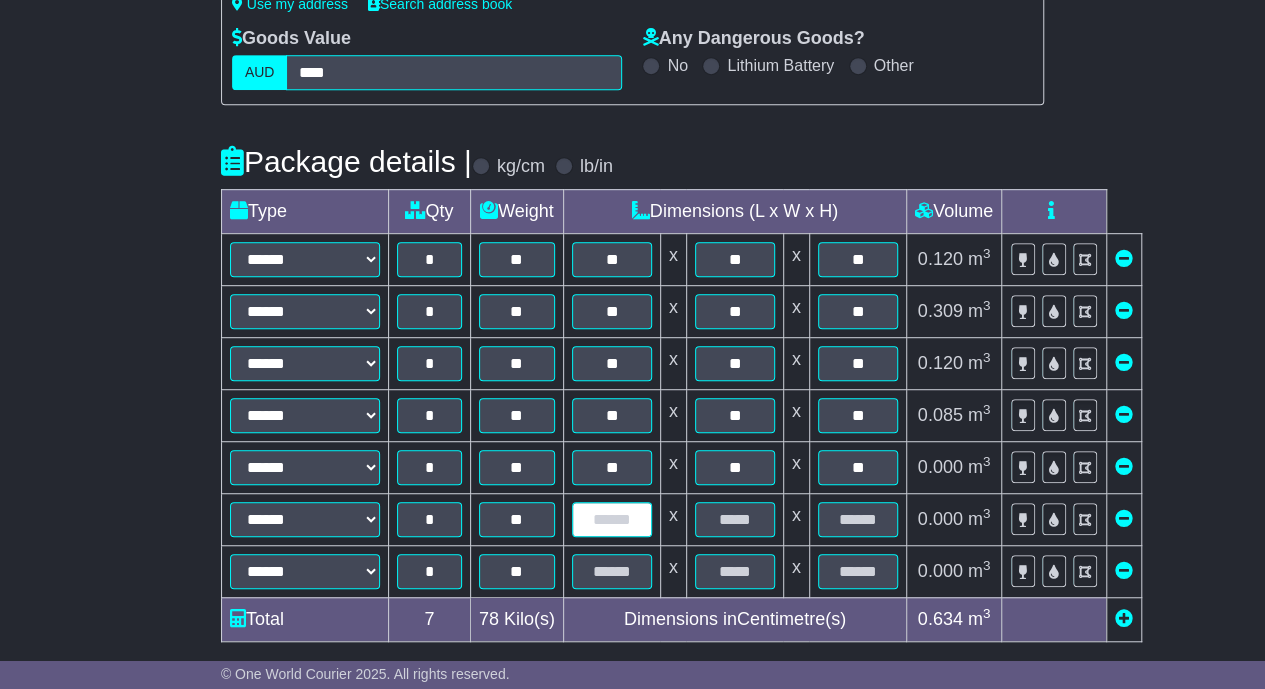 click at bounding box center [612, 519] 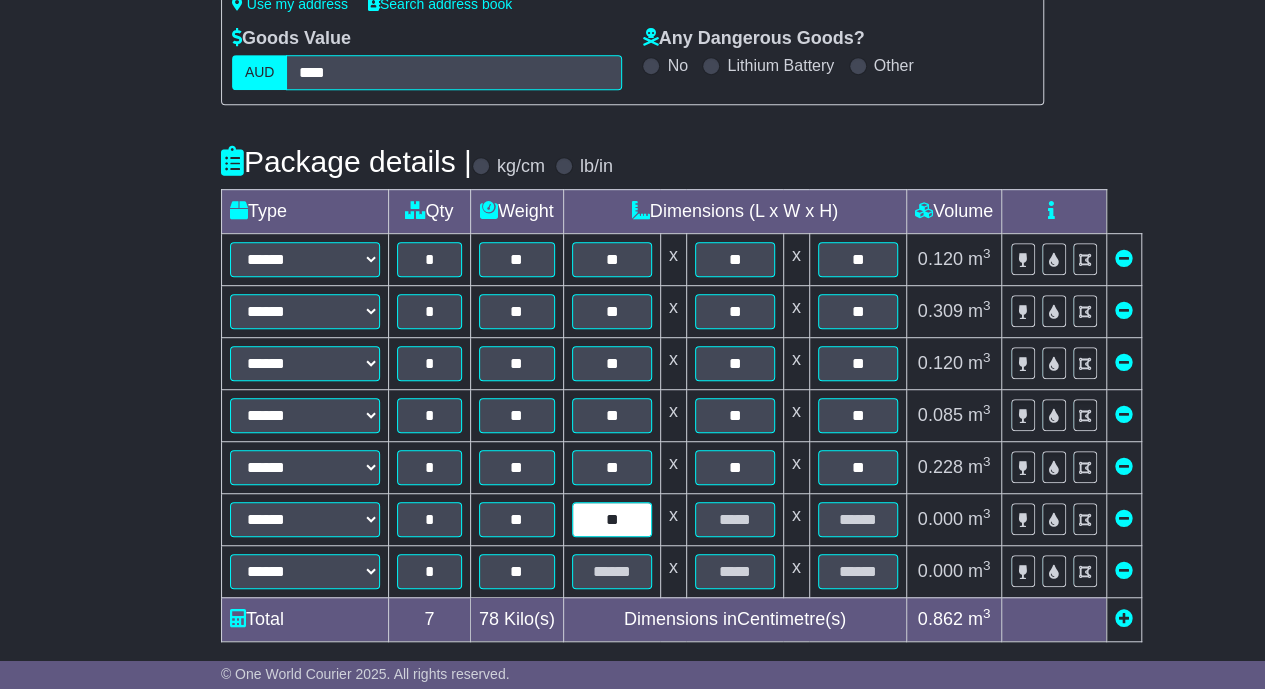 type on "**" 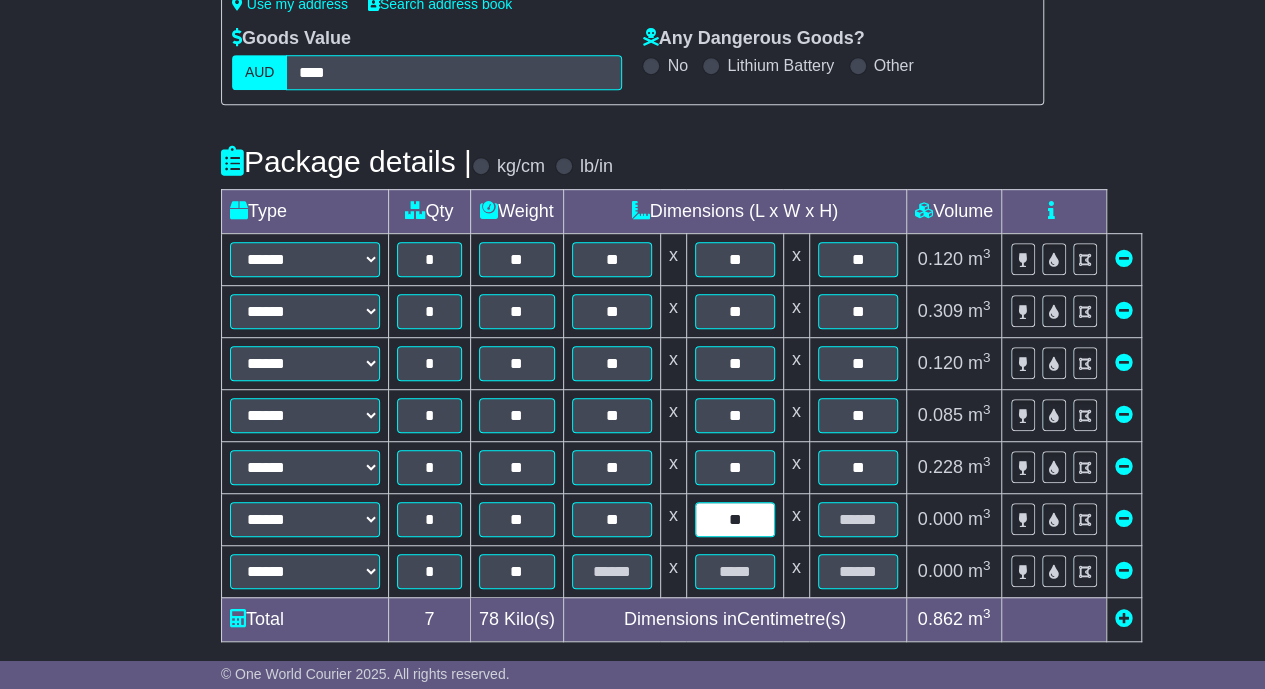 type on "**" 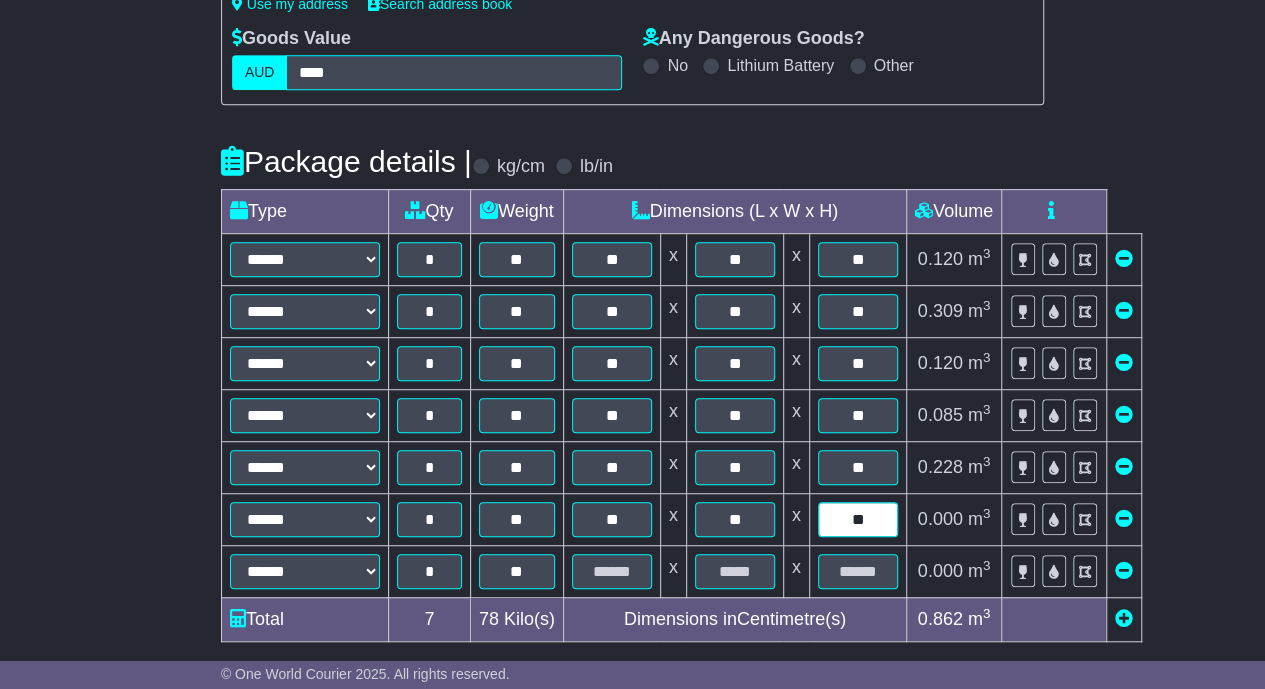 type on "**" 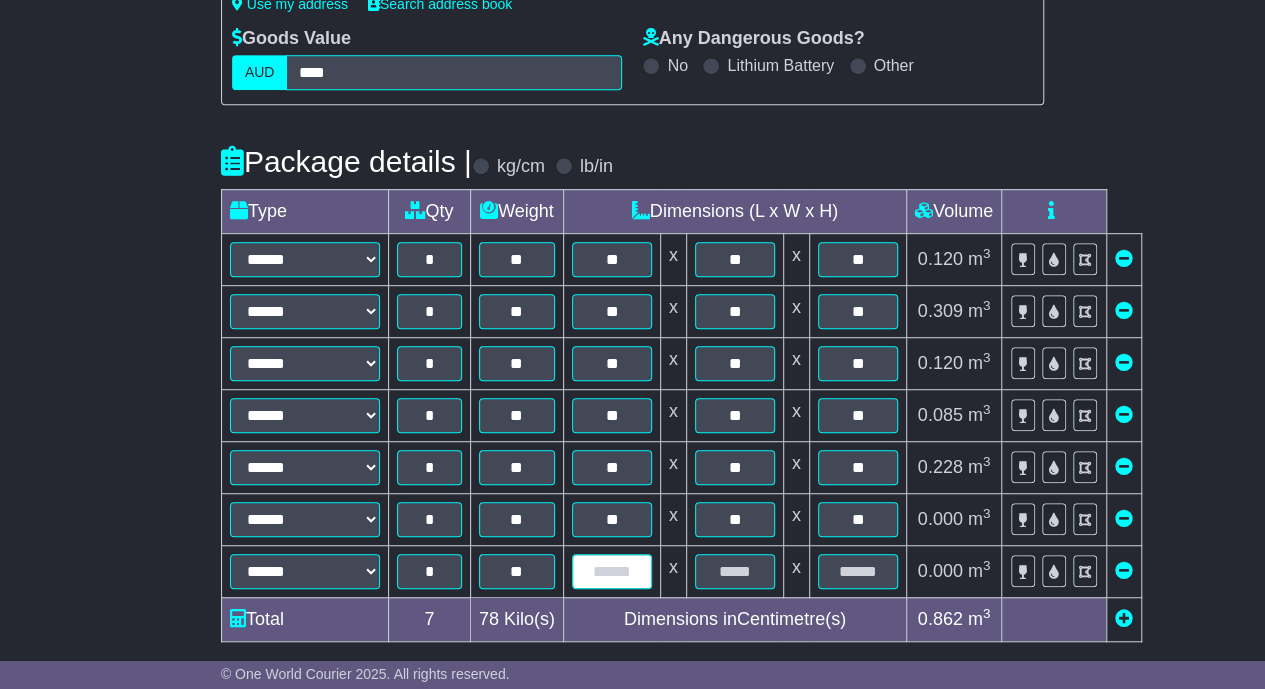 click at bounding box center [612, 571] 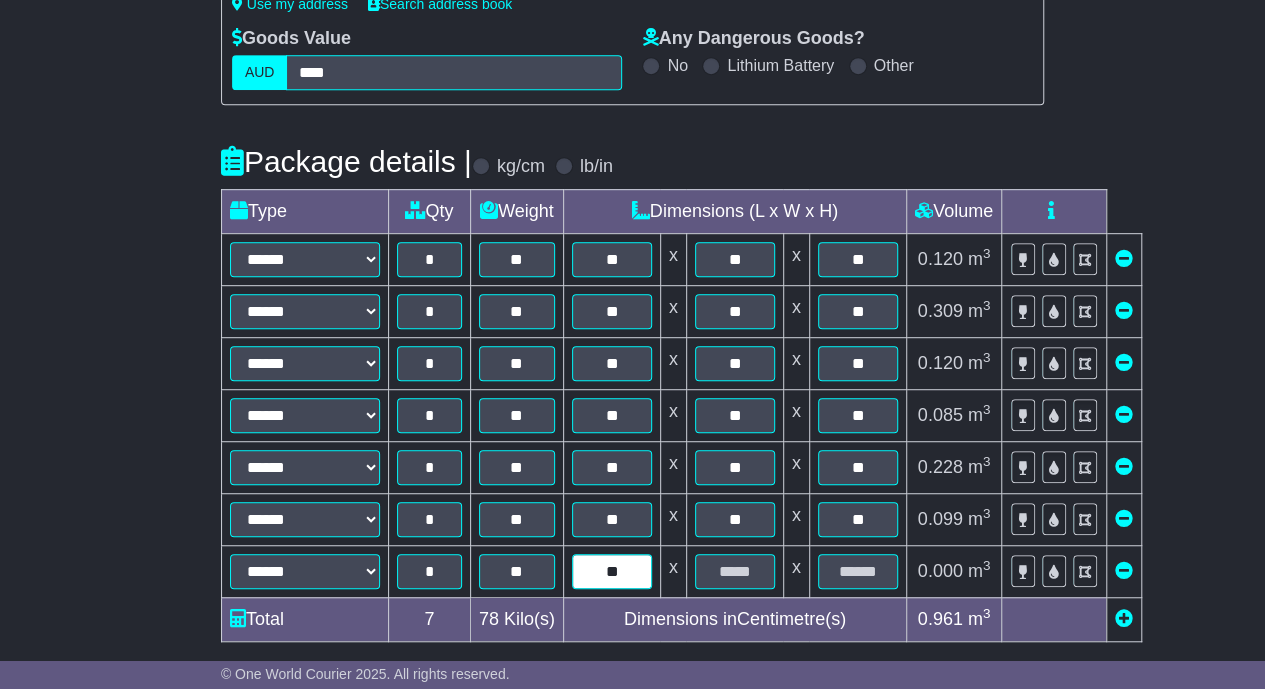 type on "**" 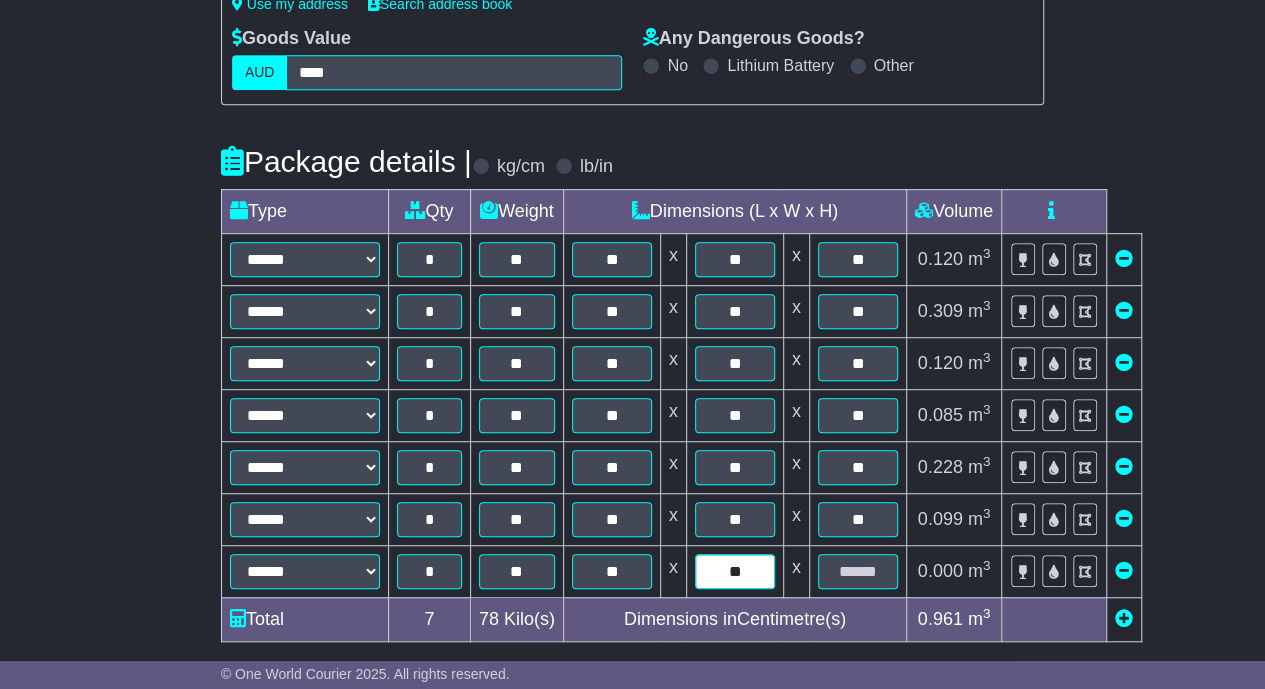 type on "**" 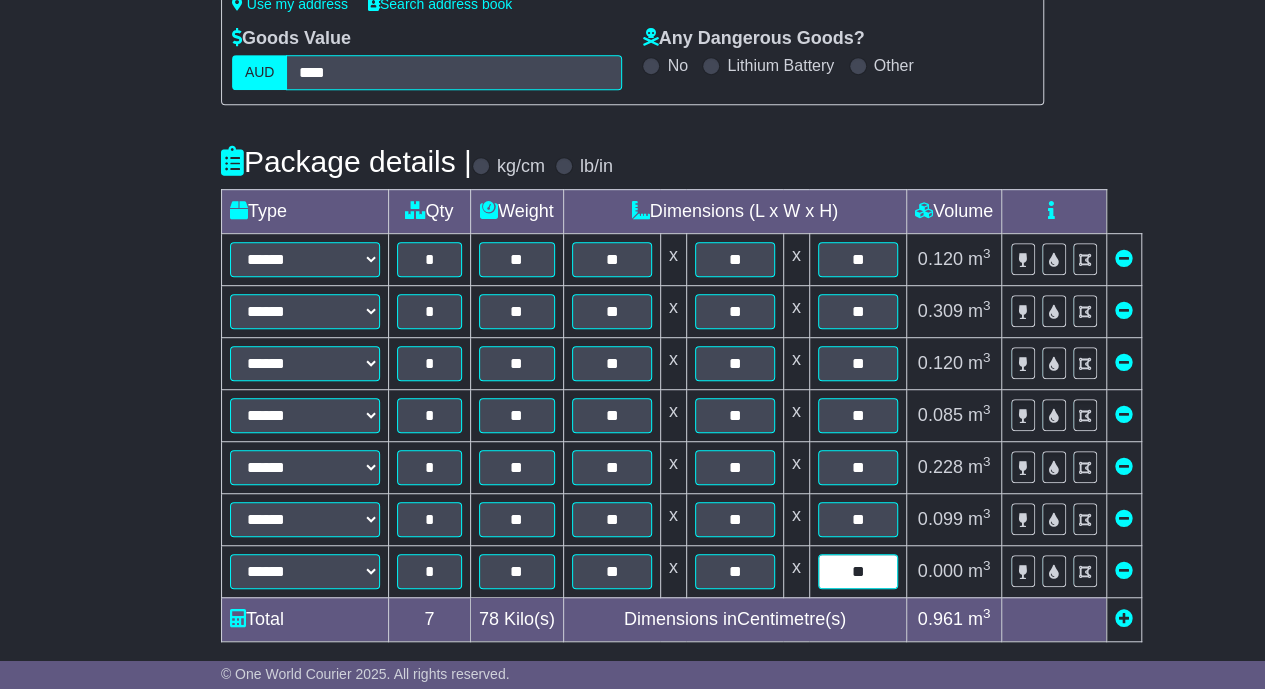 type on "*" 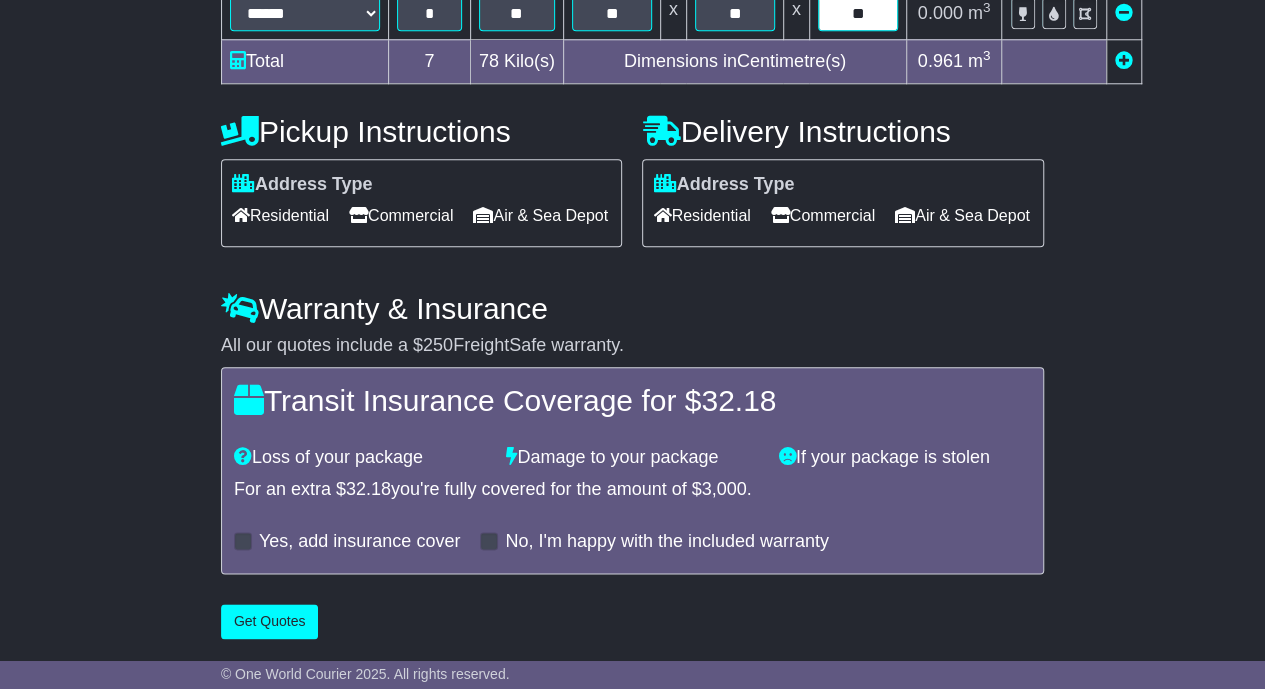 scroll, scrollTop: 1010, scrollLeft: 0, axis: vertical 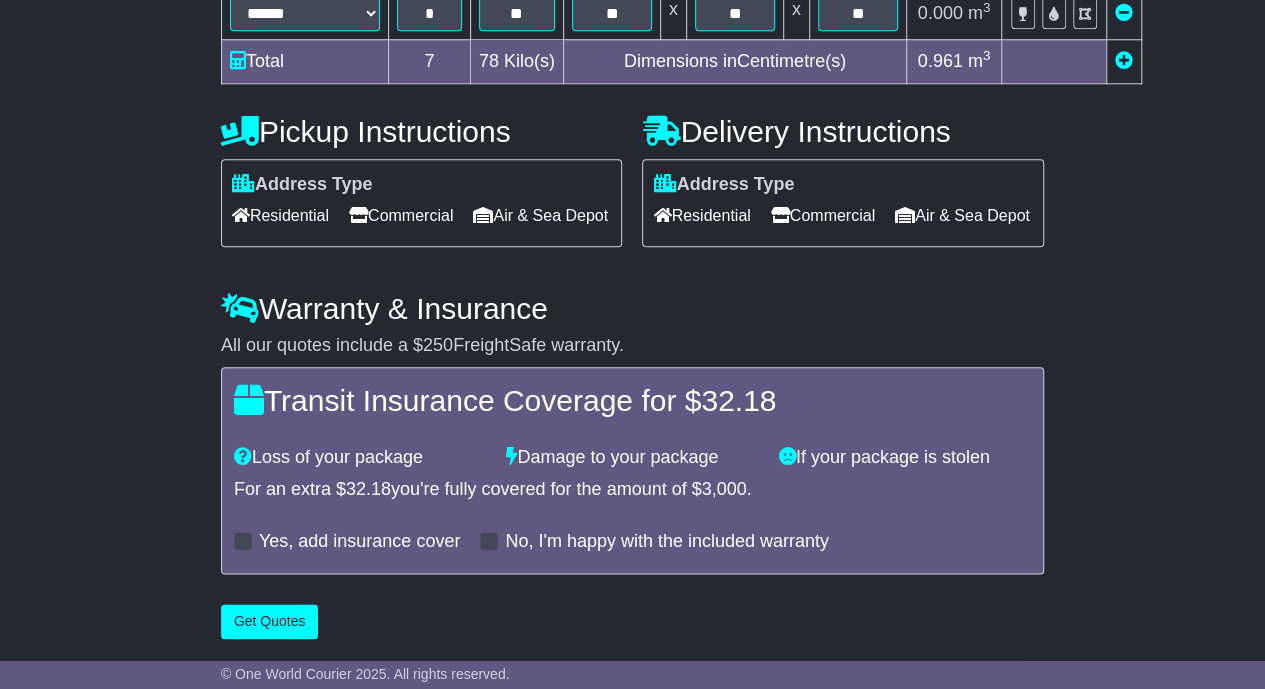 click on "Commercial" at bounding box center (823, 215) 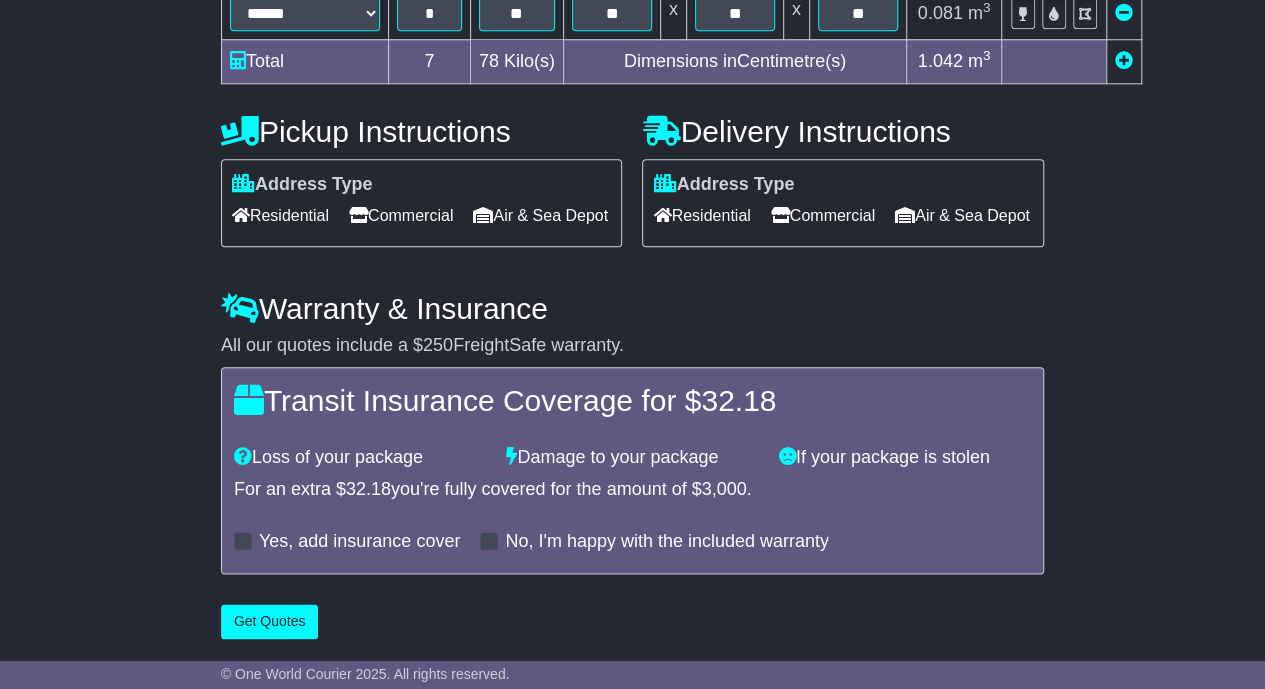 scroll, scrollTop: 1023, scrollLeft: 0, axis: vertical 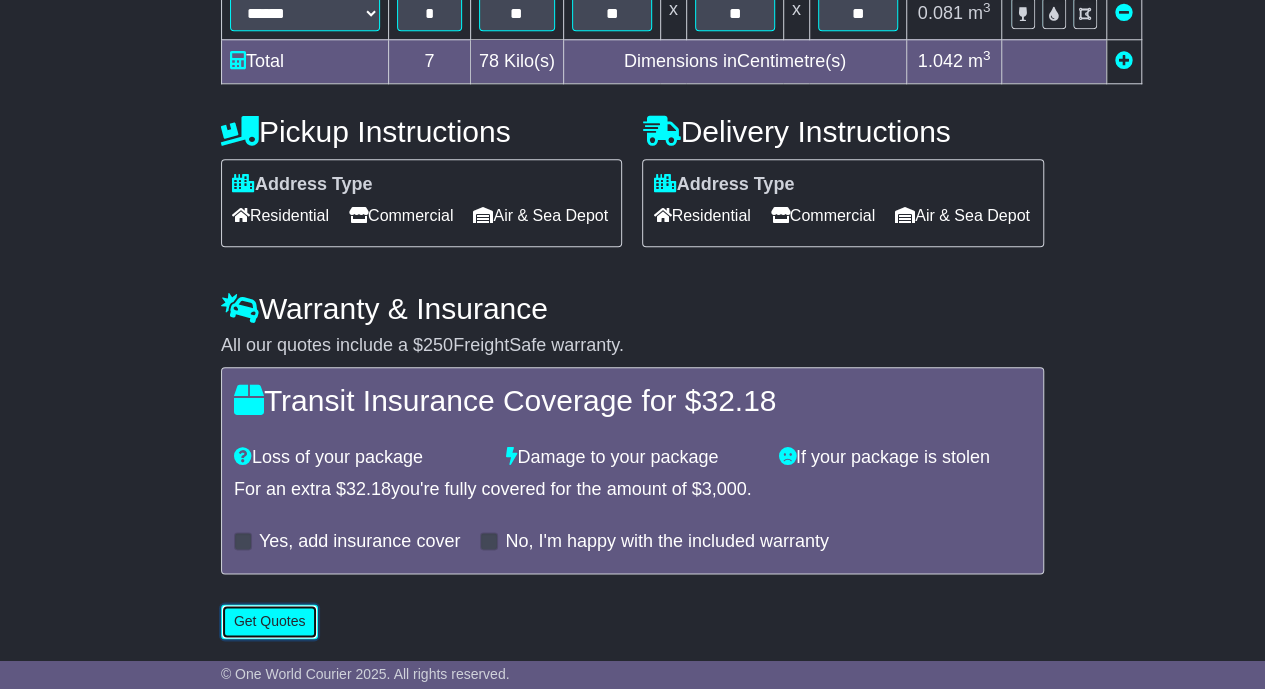 click on "Get Quotes" at bounding box center (270, 621) 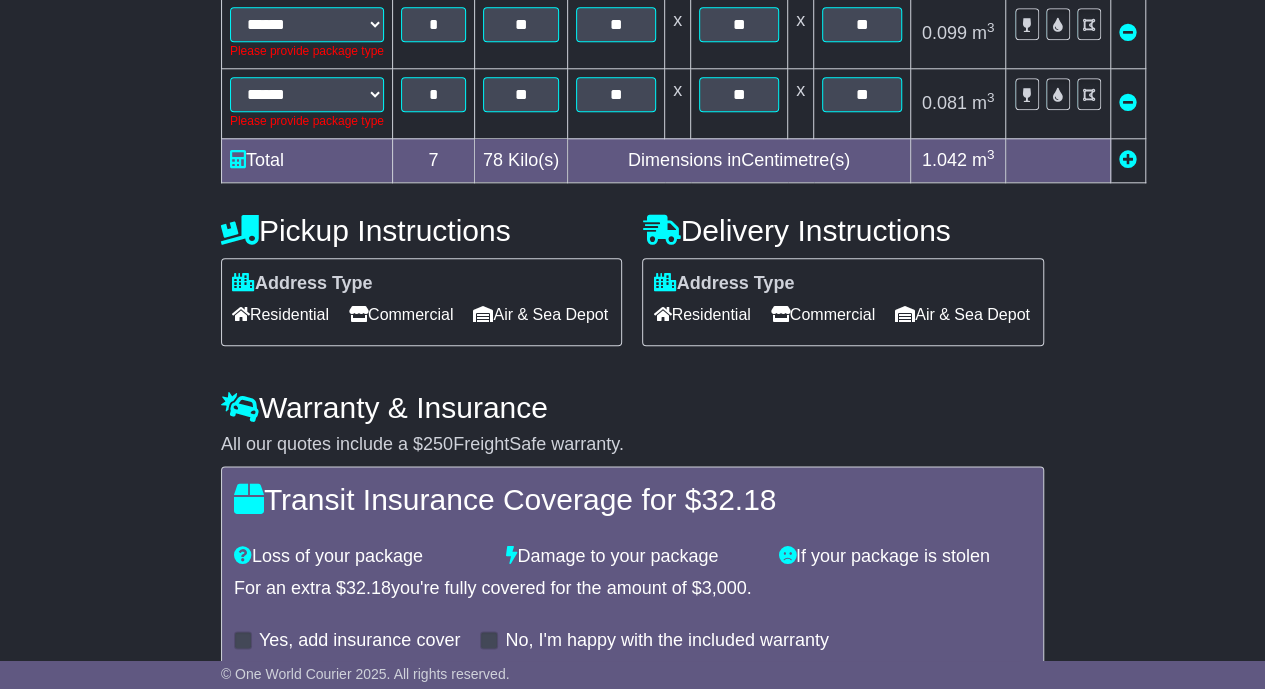 scroll, scrollTop: 1131, scrollLeft: 0, axis: vertical 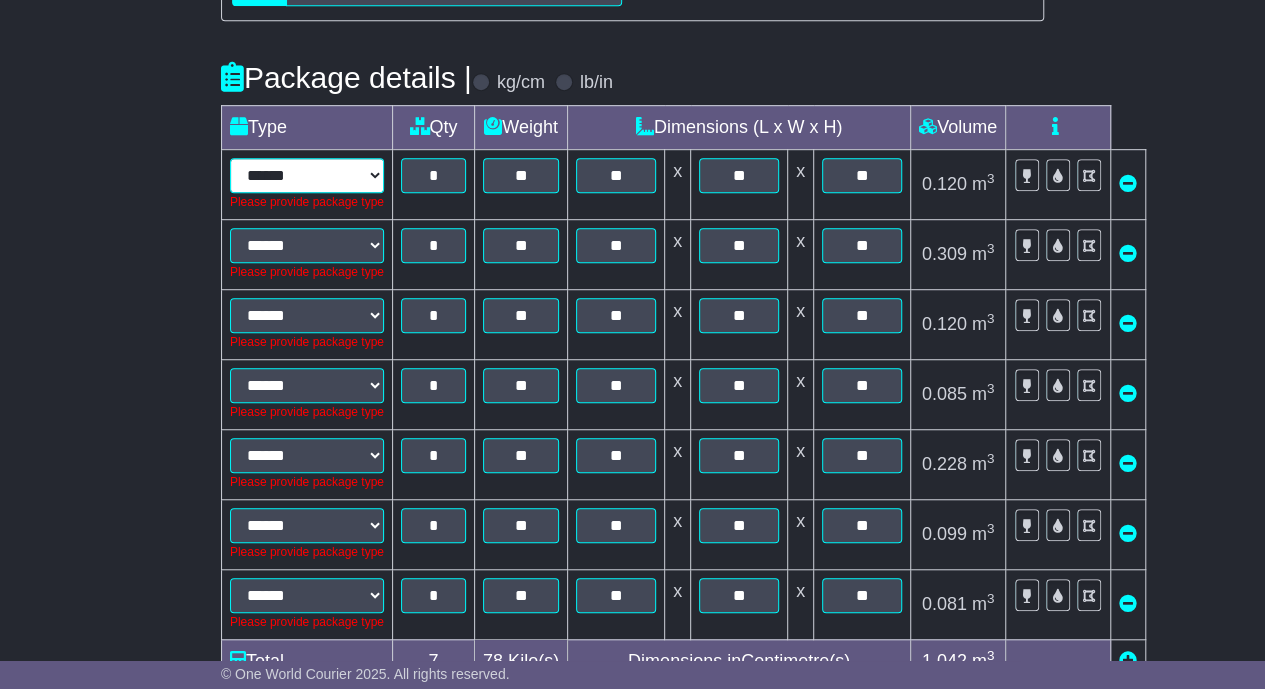 click on "****** ****** *** ******** ***** **** **** ****** *** *******" at bounding box center (307, 175) 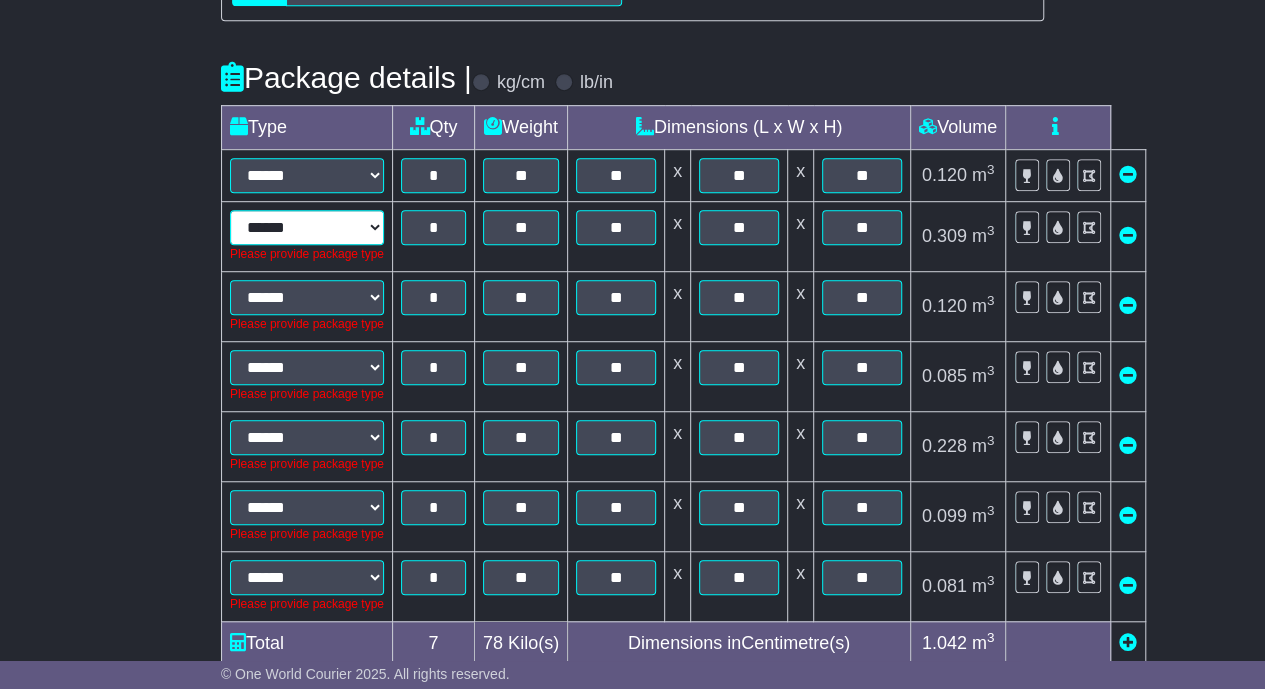 click on "****** ****** *** ******** ***** **** **** ****** *** *******" at bounding box center [307, 227] 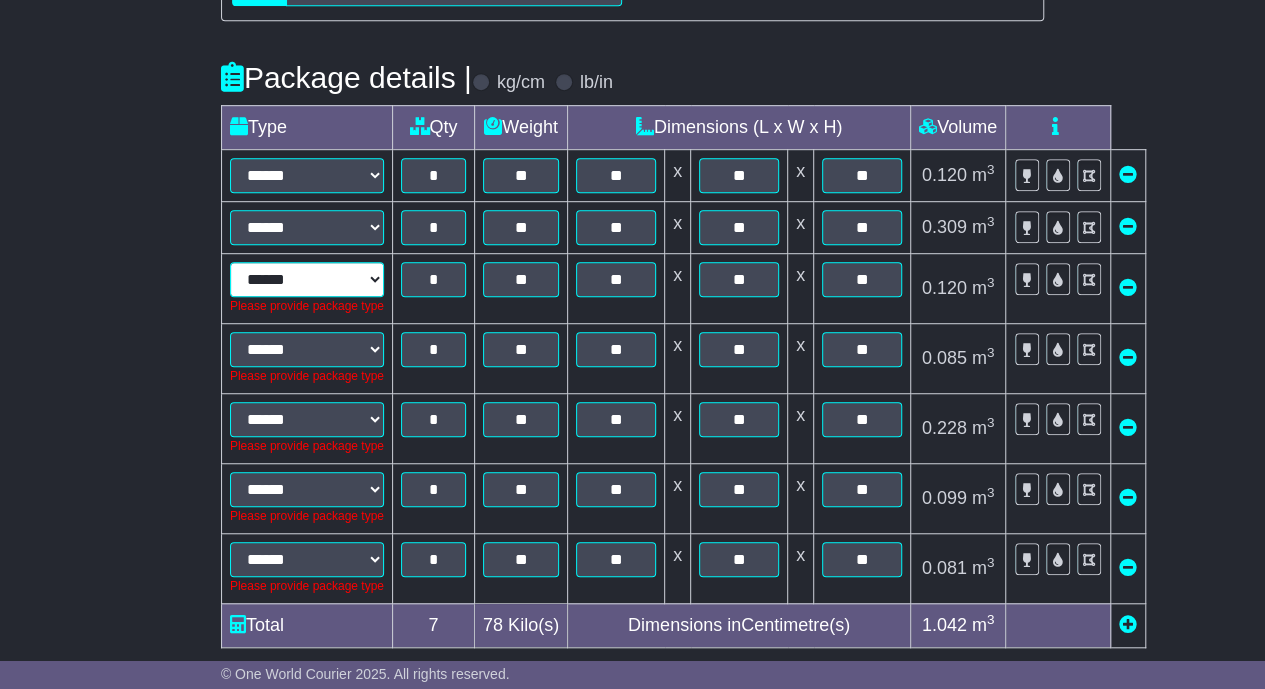 click on "****** ****** *** ******** ***** **** **** ****** *** *******" at bounding box center (307, 279) 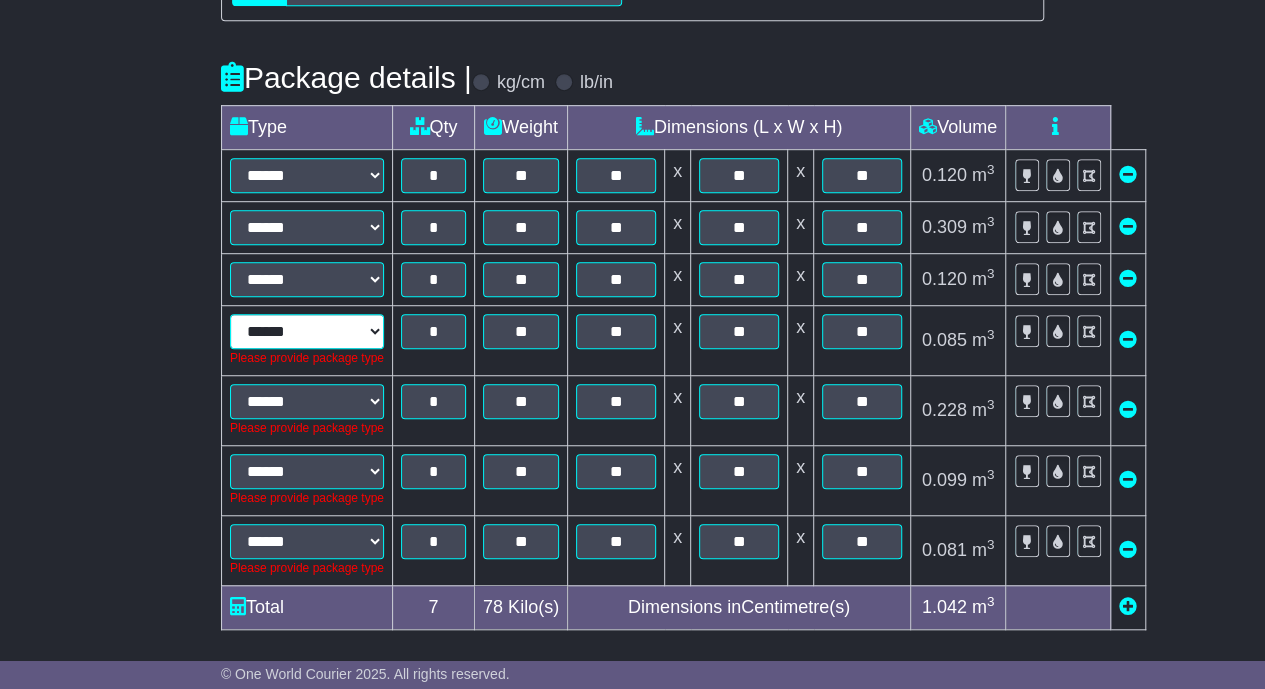 click on "****** ****** *** ******** ***** **** **** ****** *** *******" at bounding box center (307, 331) 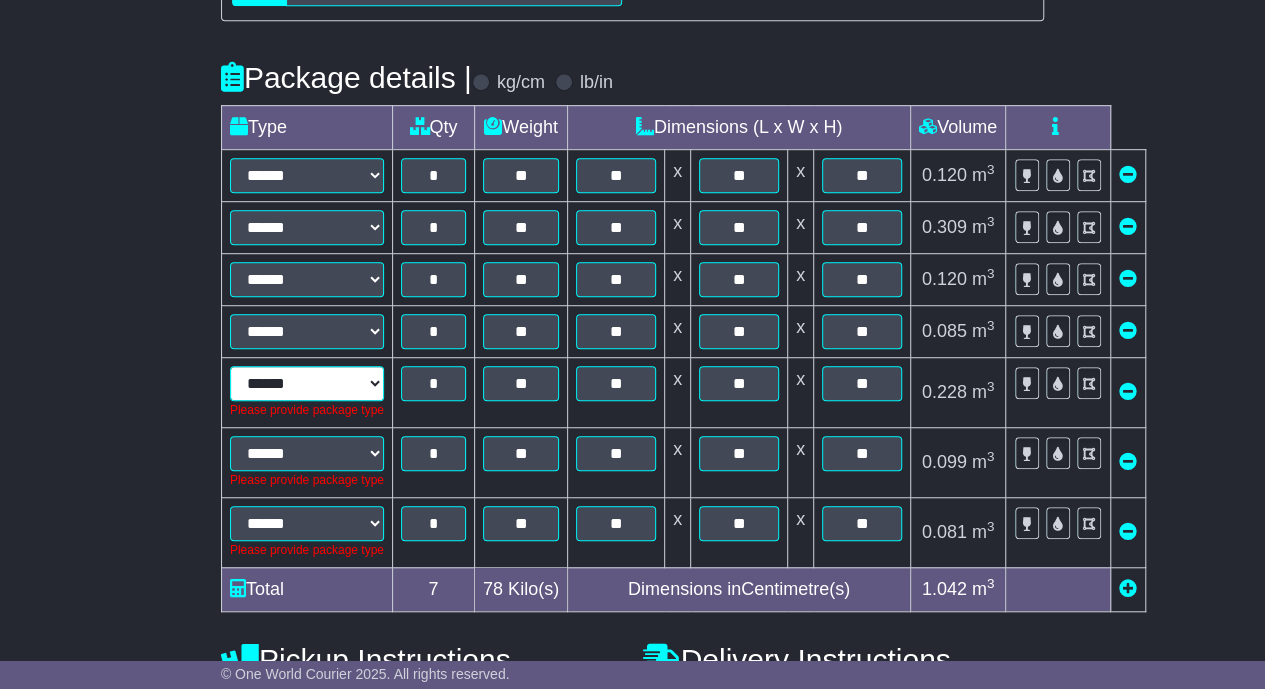 click on "****** ****** *** ******** ***** **** **** ****** *** *******" at bounding box center [307, 383] 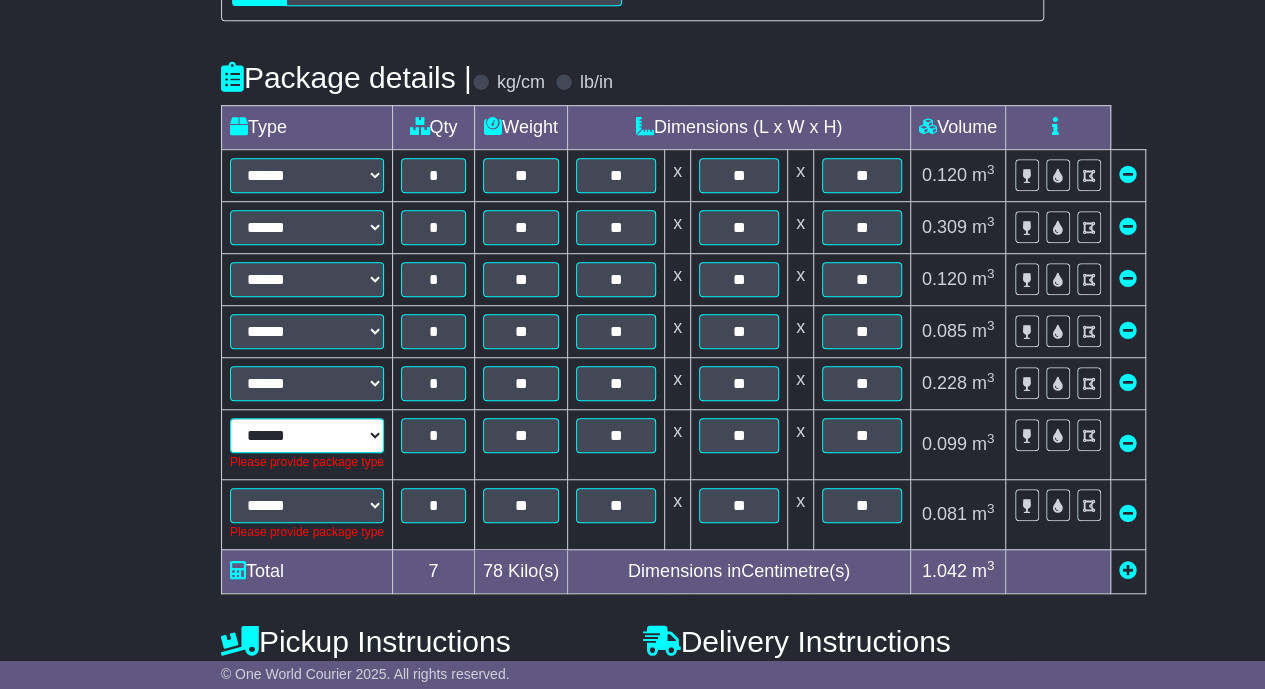 click on "****** ****** *** ******** ***** **** **** ****** *** *******" at bounding box center (307, 435) 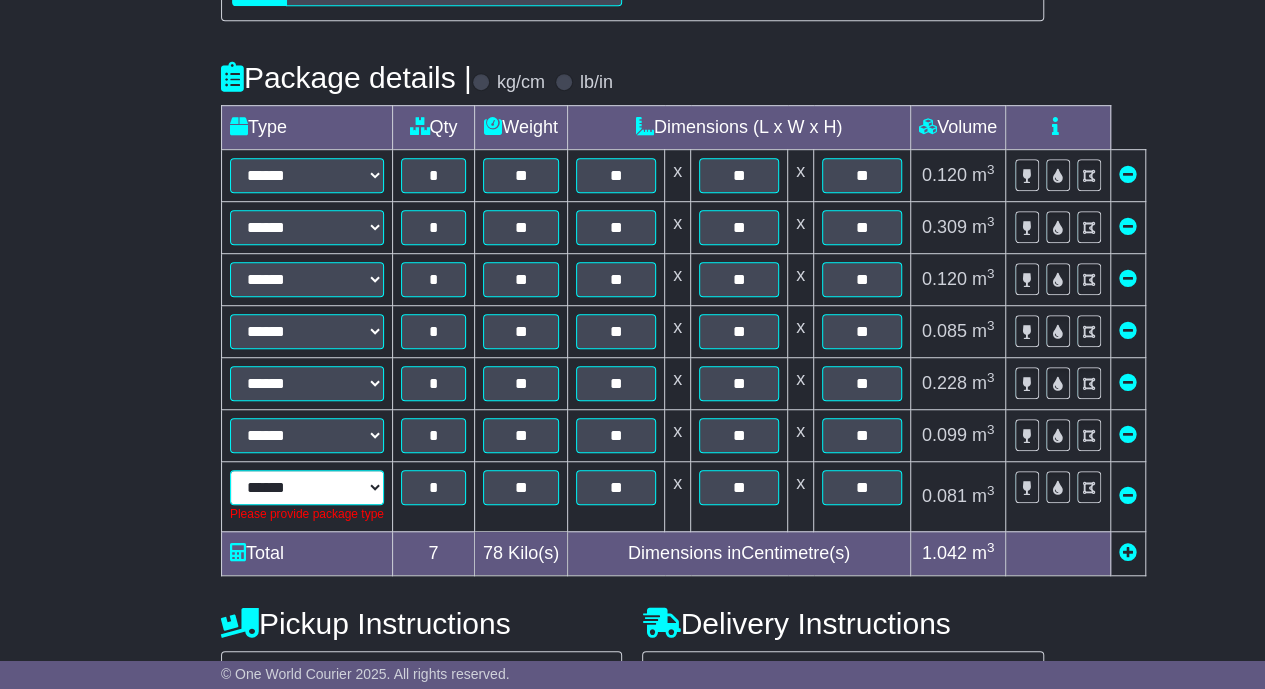 click on "****** ****** *** ******** ***** **** **** ****** *** *******" at bounding box center [307, 487] 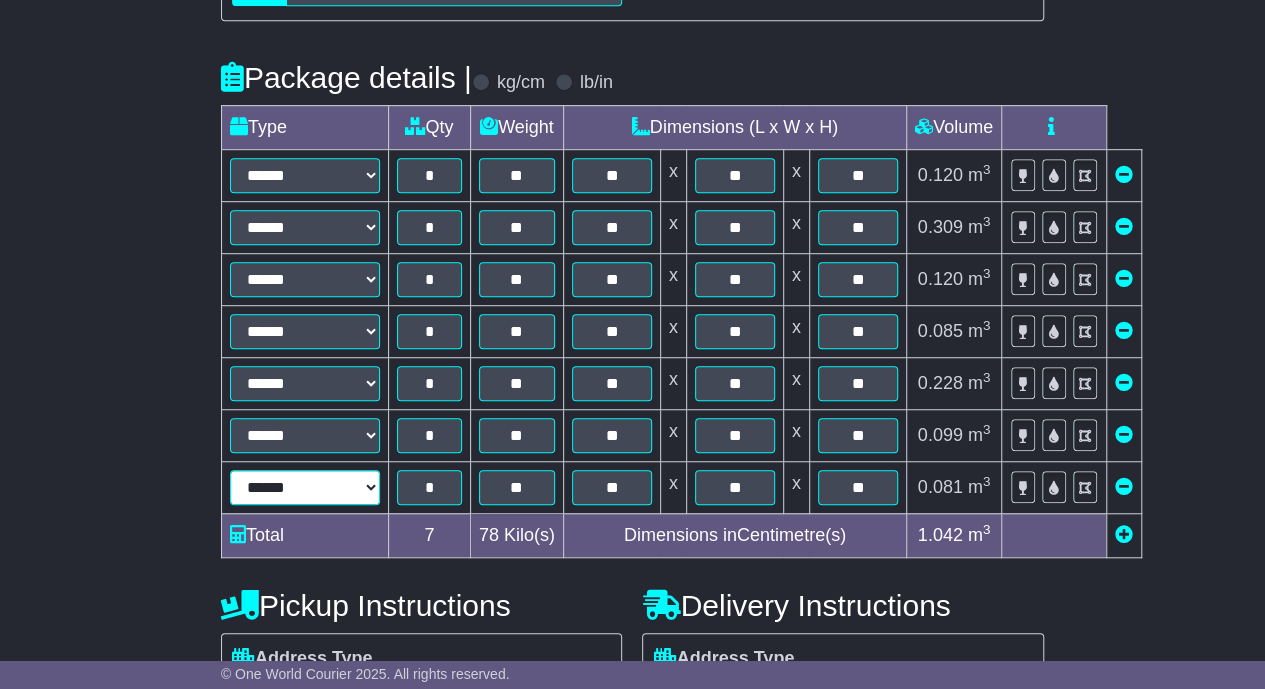 scroll, scrollTop: 1023, scrollLeft: 0, axis: vertical 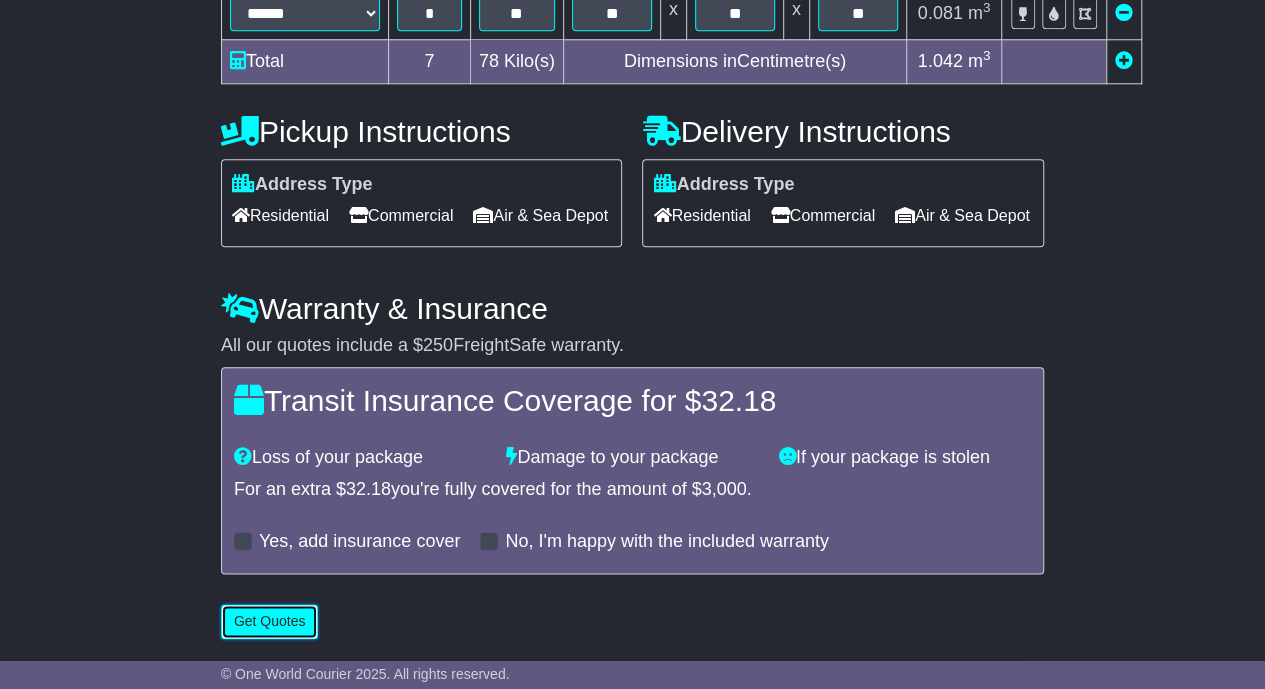 click on "Get Quotes" at bounding box center [270, 621] 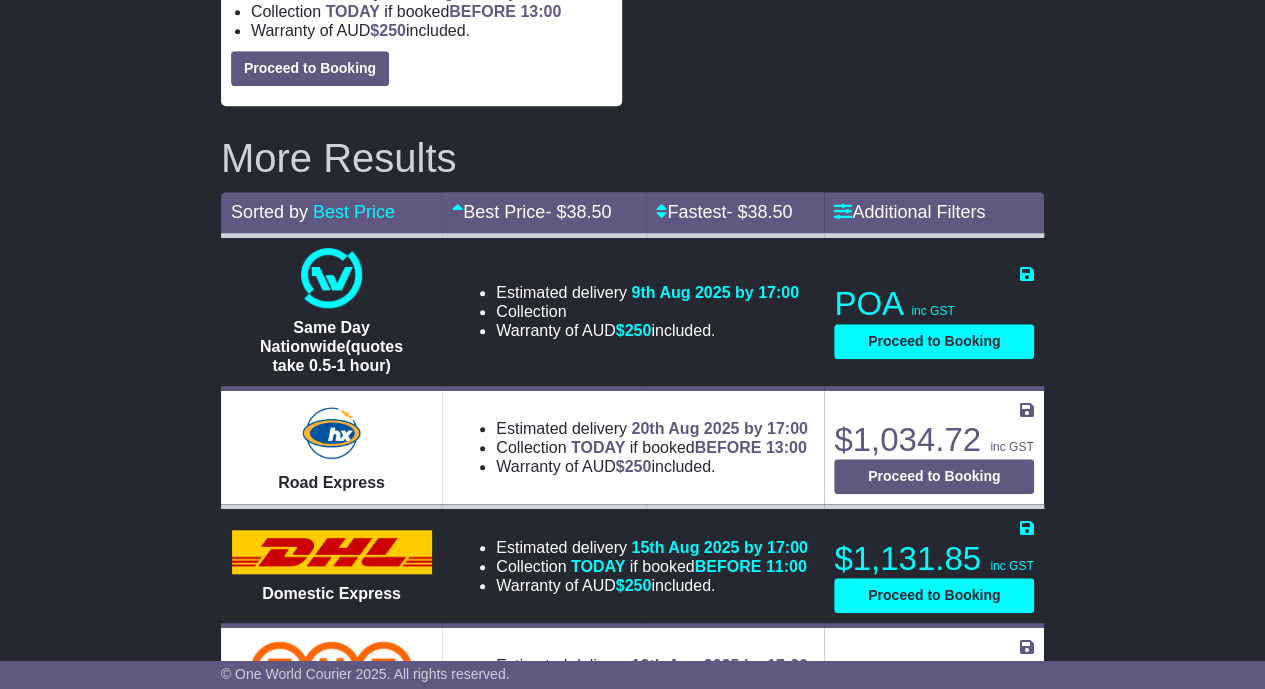 scroll, scrollTop: 596, scrollLeft: 0, axis: vertical 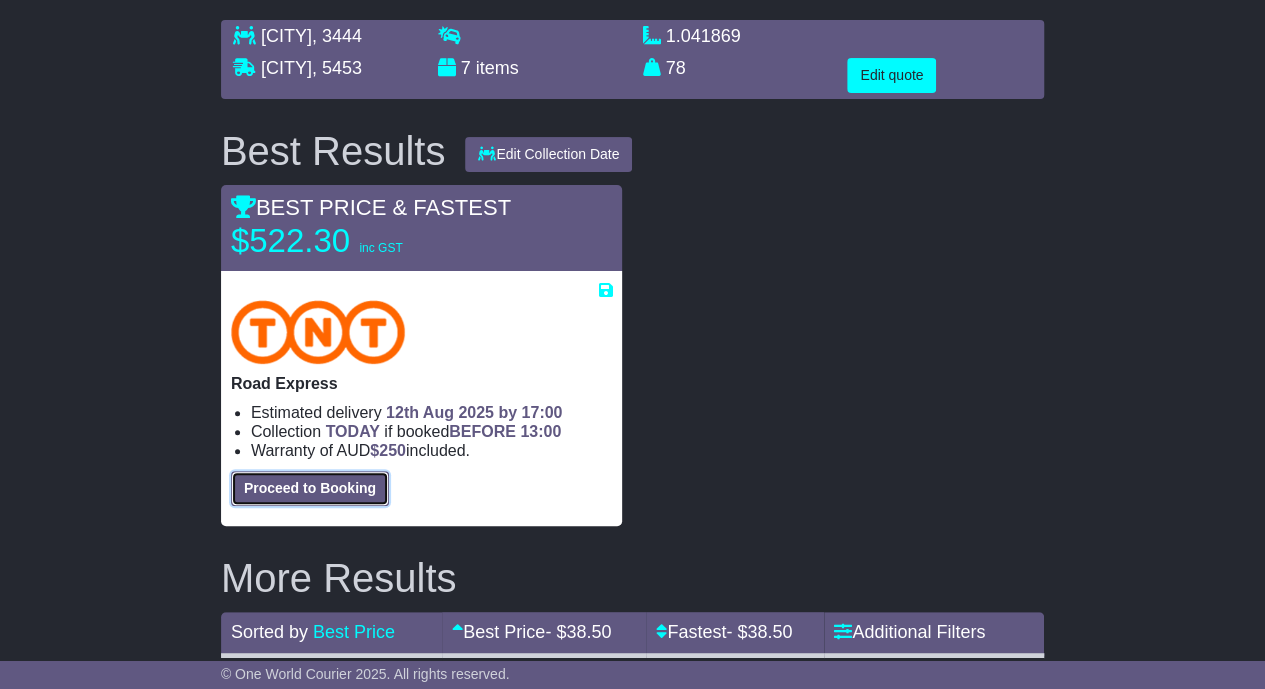 click on "Proceed to Booking" at bounding box center [310, 488] 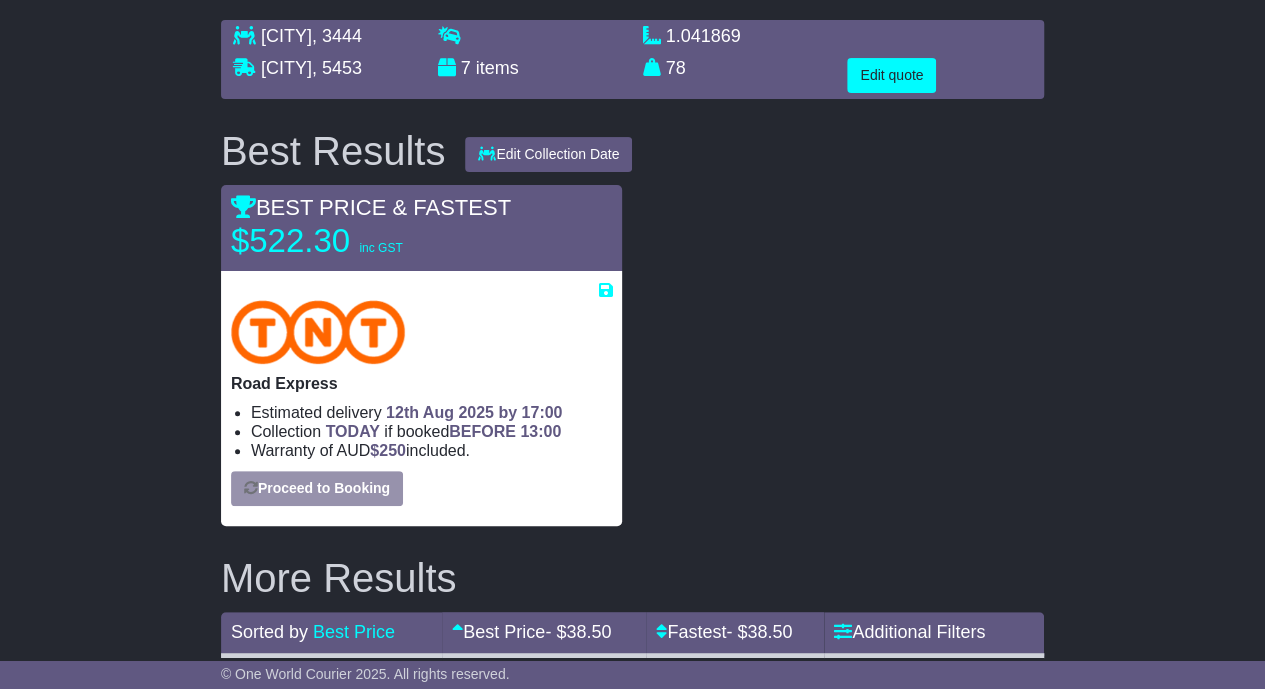 select on "*****" 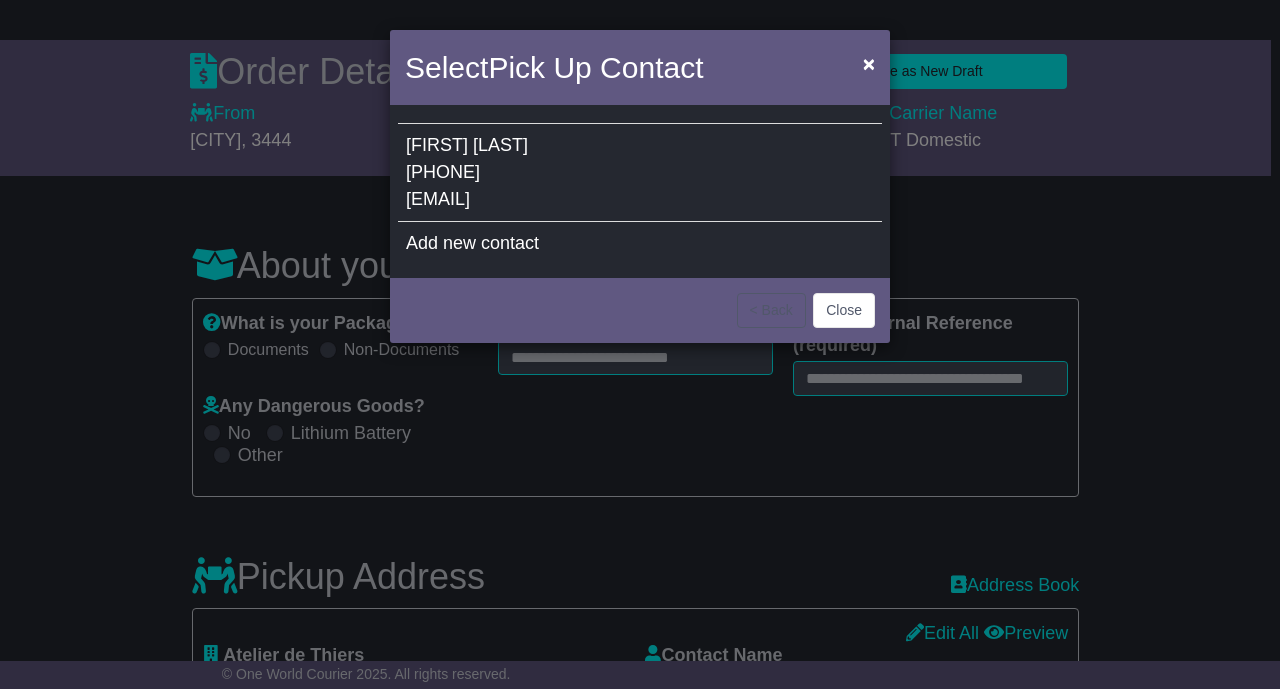 click on "[FIRST] [LAST]
[PHONE]
[EMAIL]" at bounding box center [640, 173] 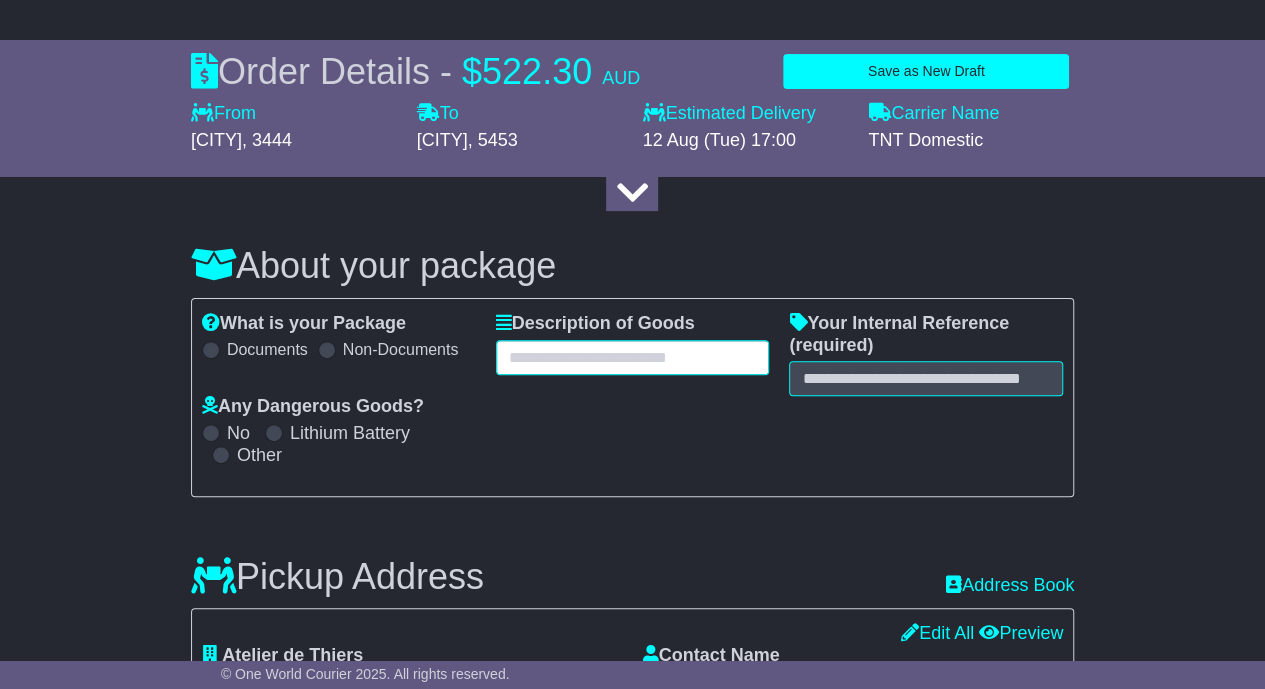 click at bounding box center (633, 357) 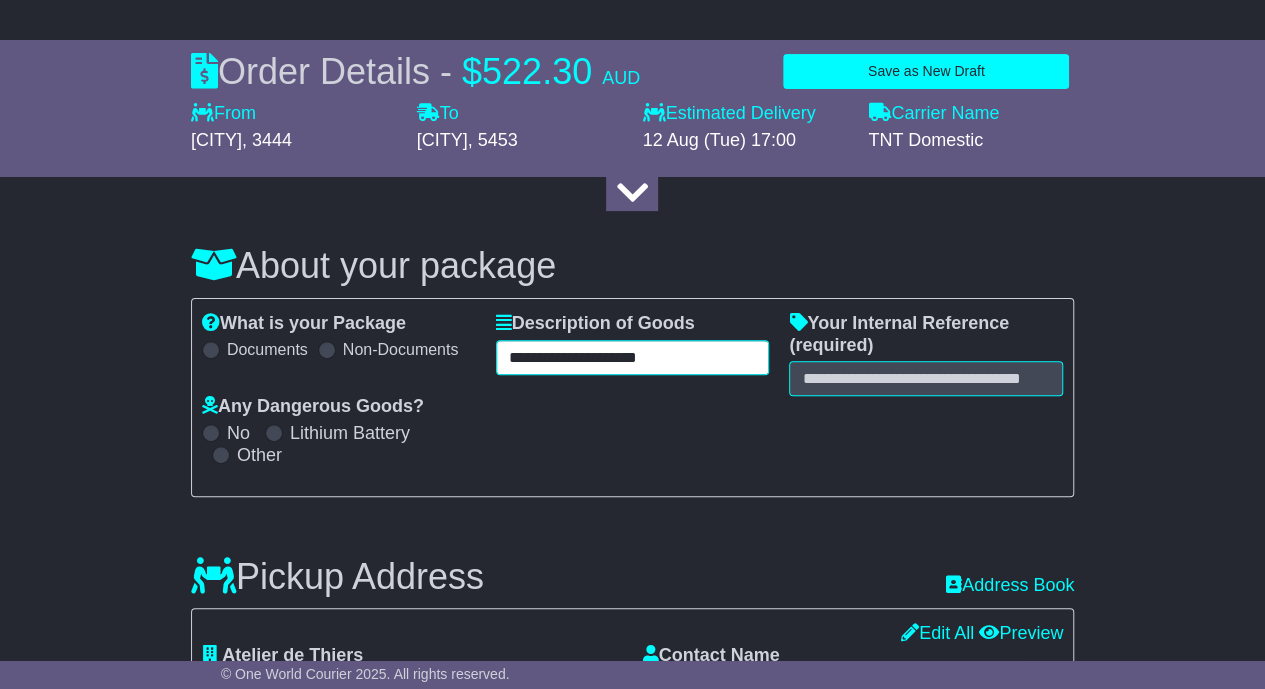 type on "**********" 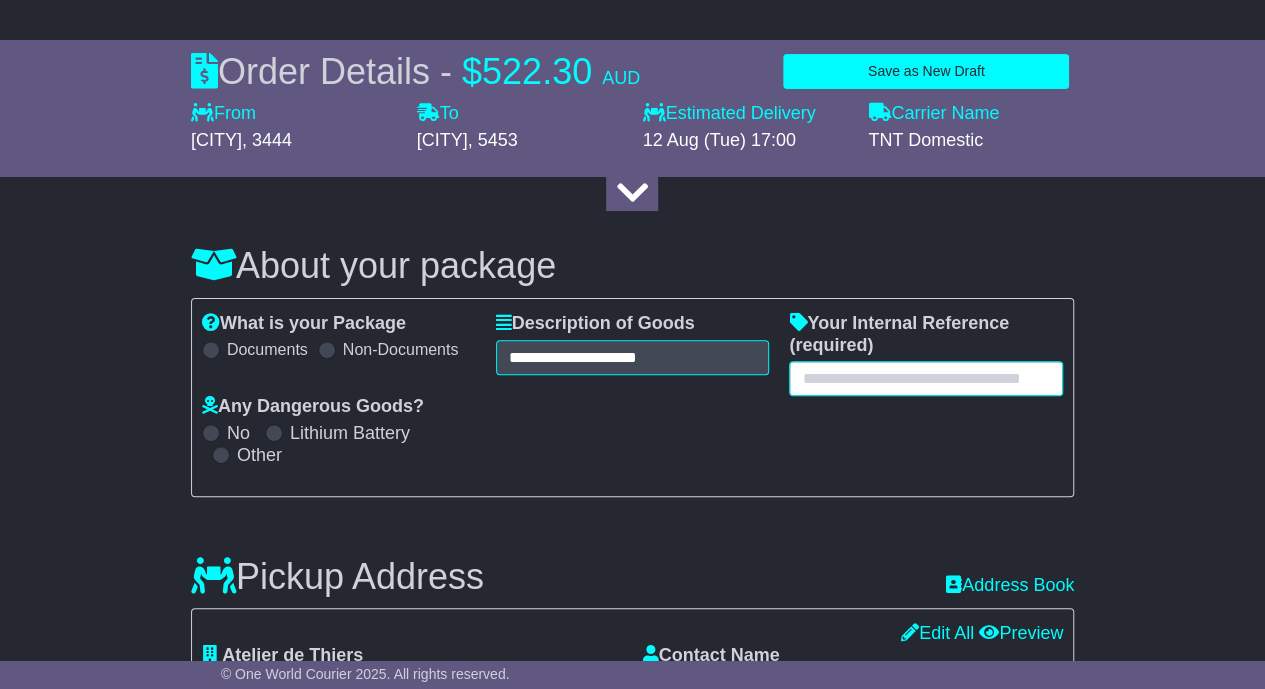 click at bounding box center [926, 378] 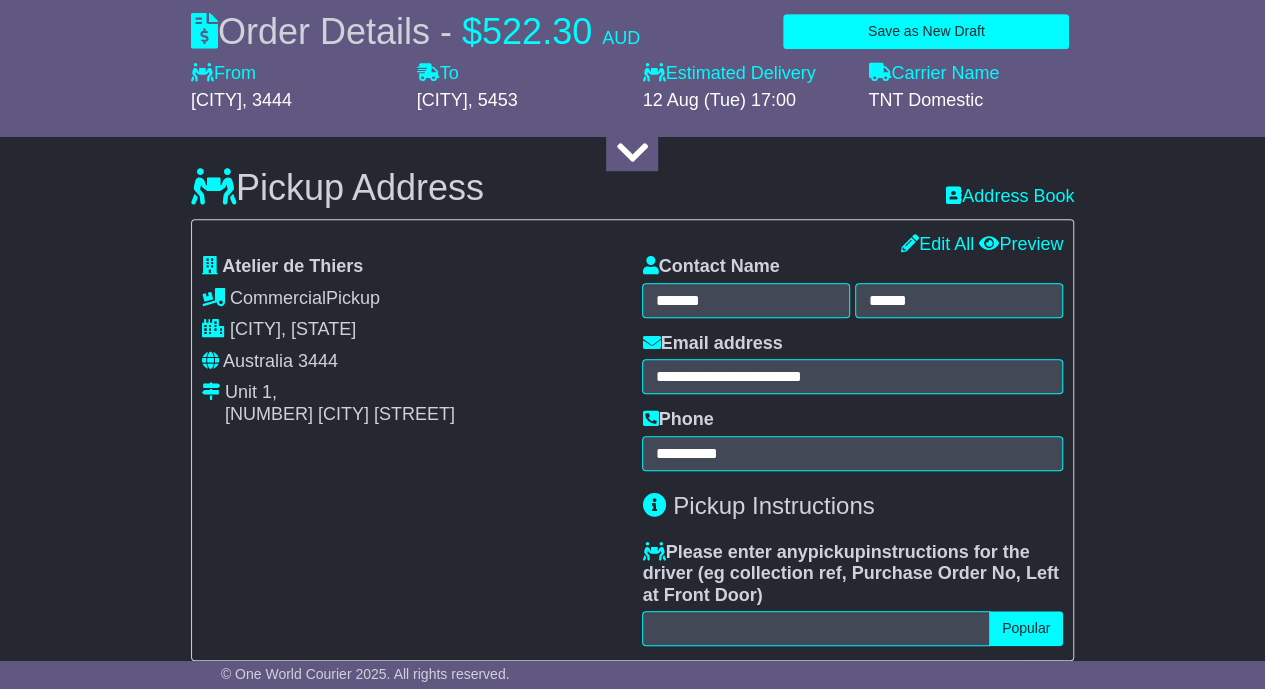 scroll, scrollTop: 812, scrollLeft: 0, axis: vertical 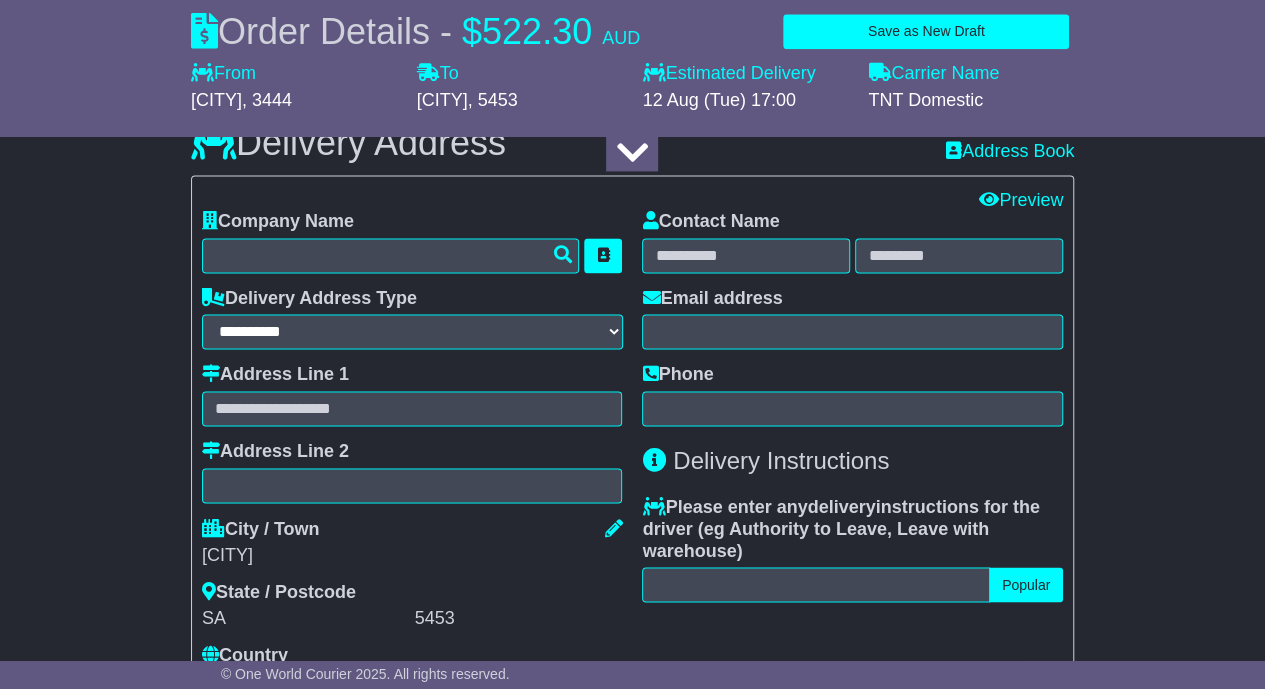 type on "****" 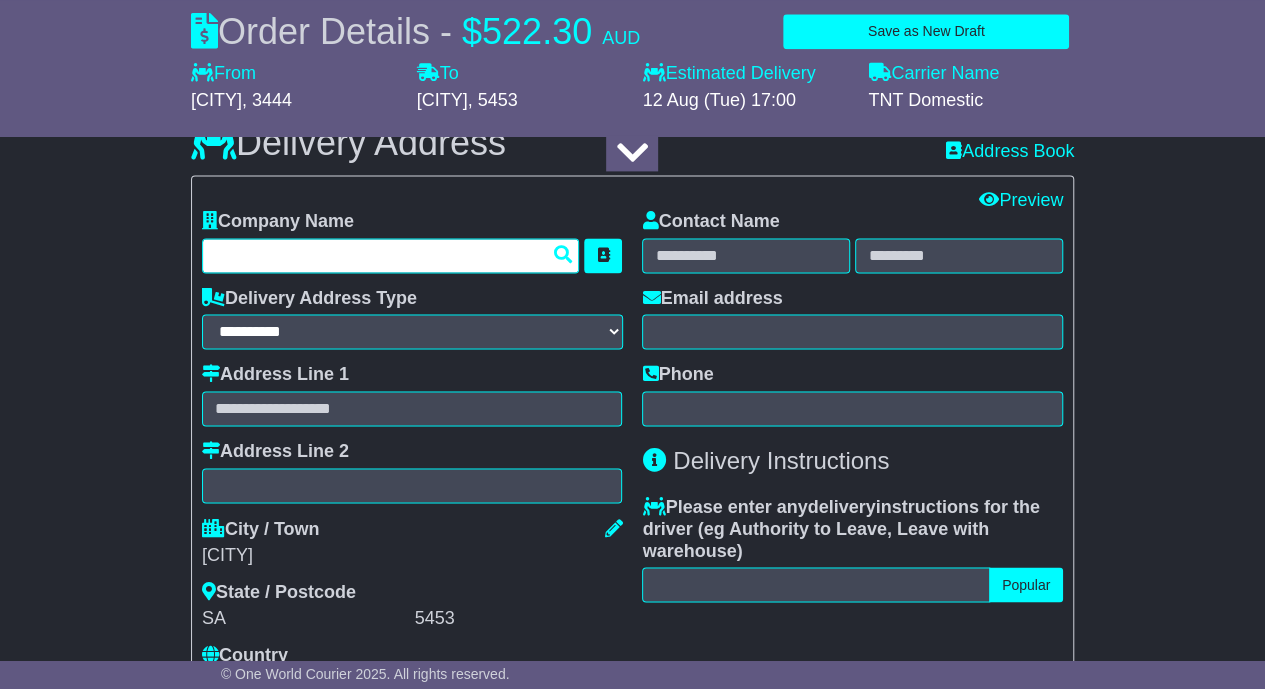 click at bounding box center (391, 255) 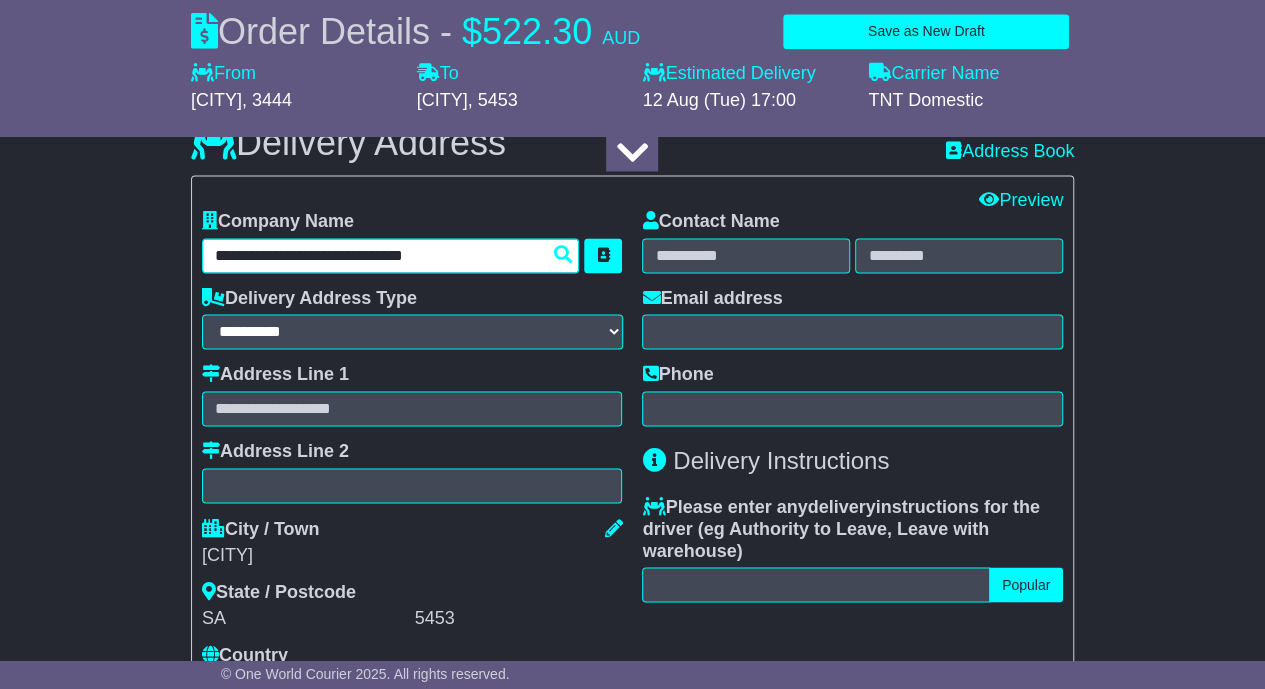 type on "**********" 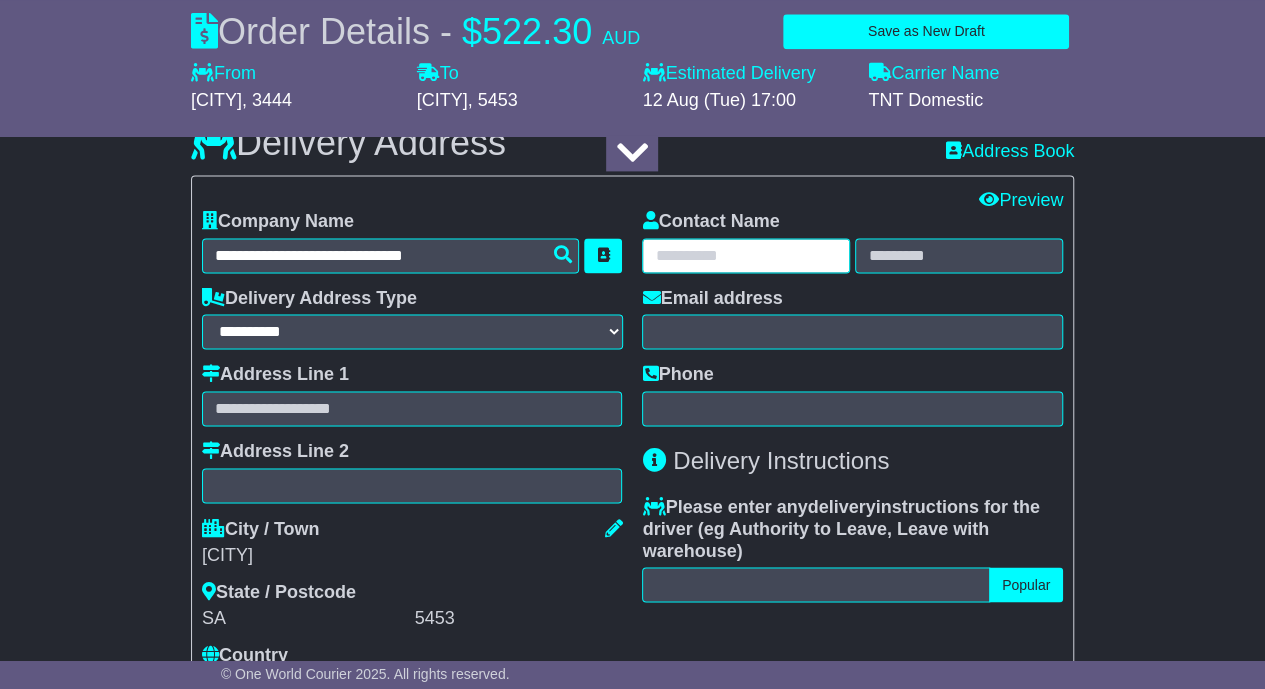 click at bounding box center [746, 255] 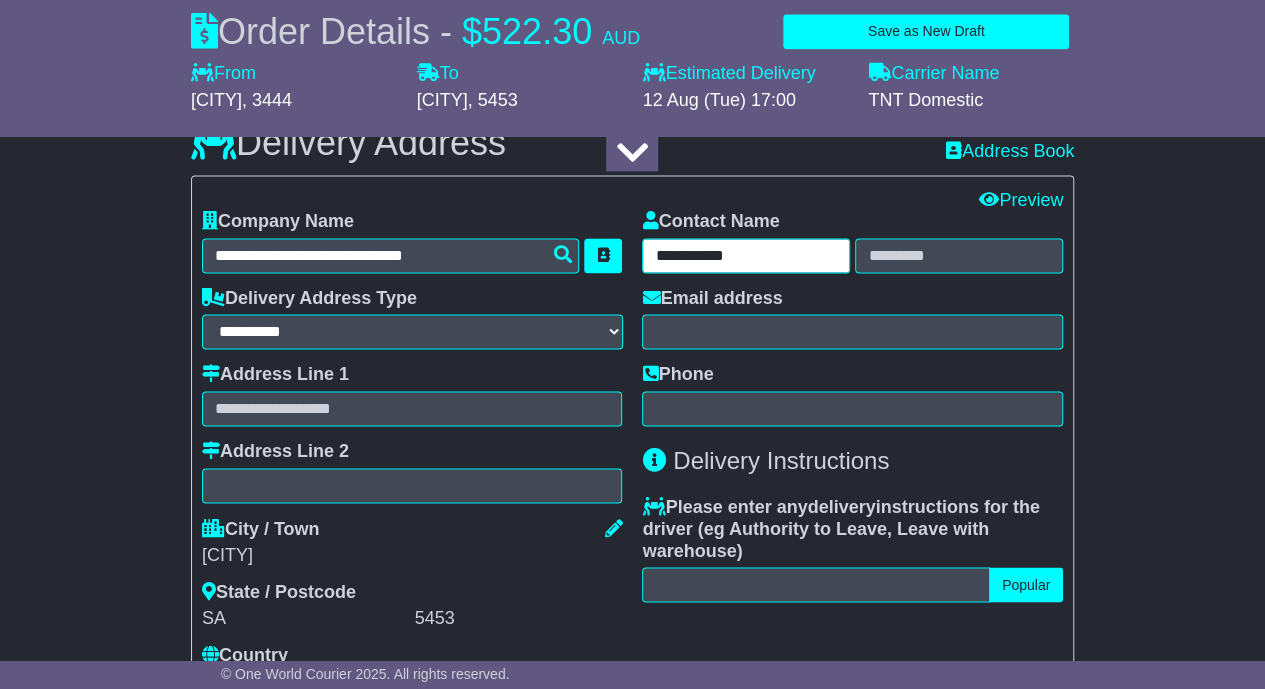 type on "**********" 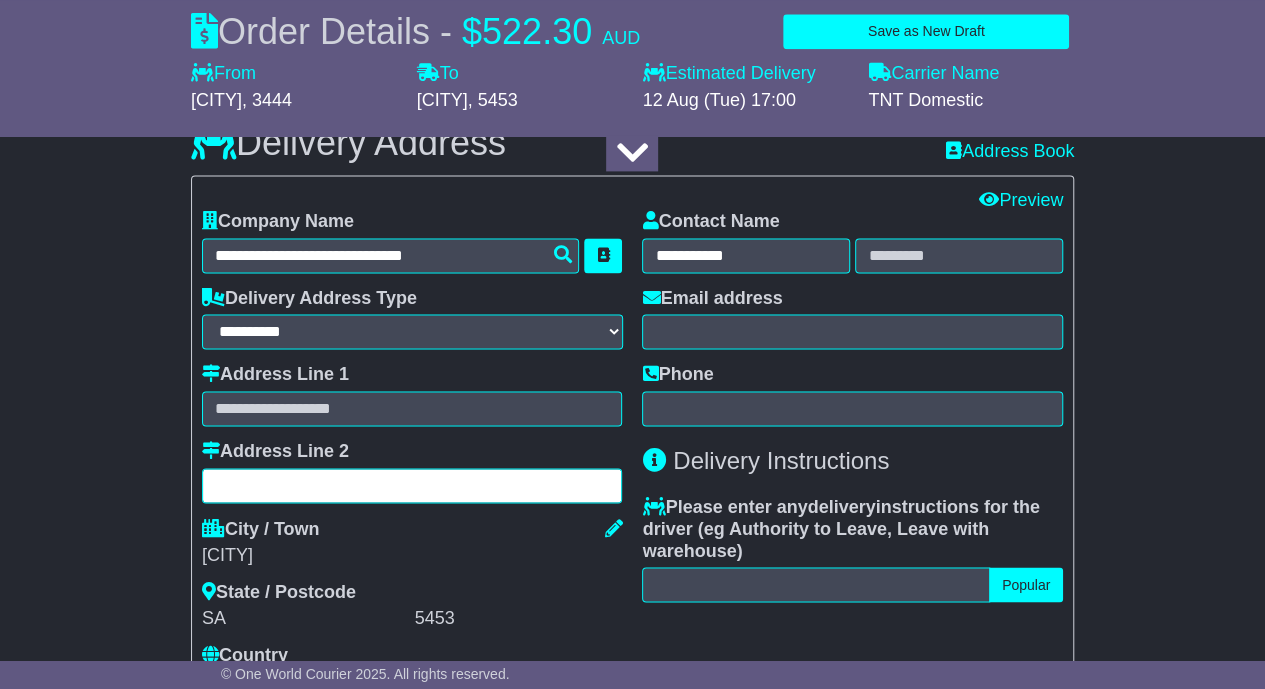 click at bounding box center (412, 485) 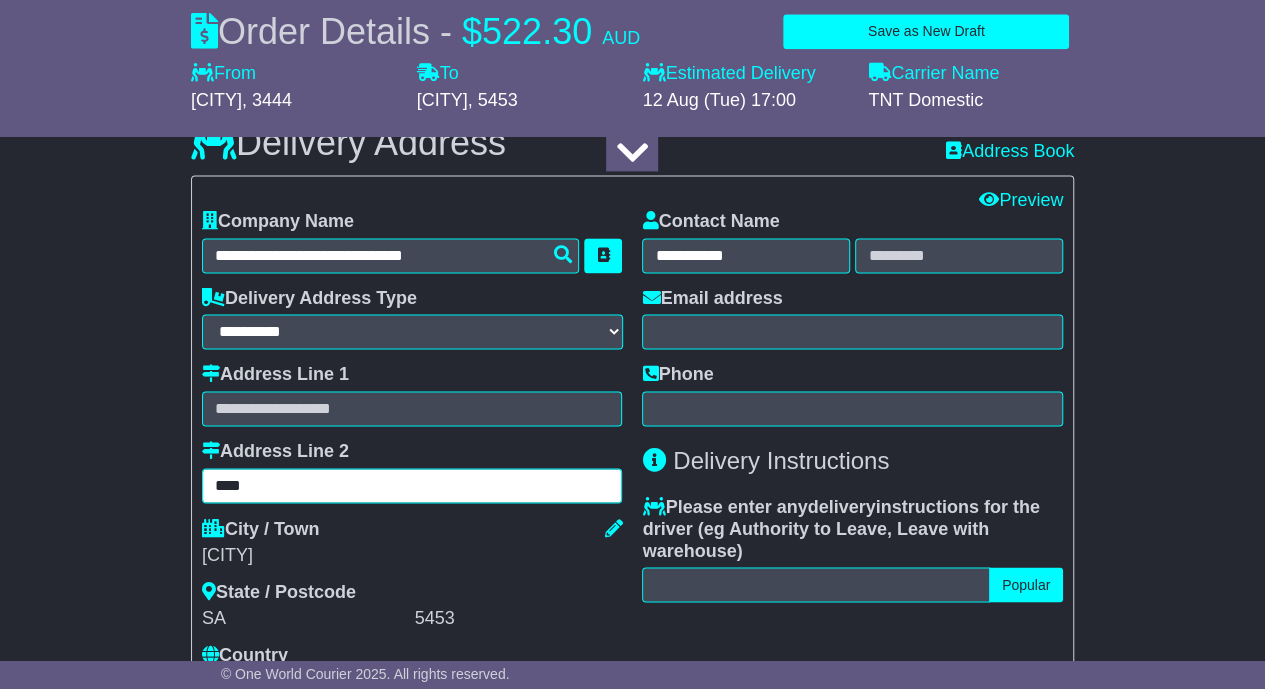 type on "***" 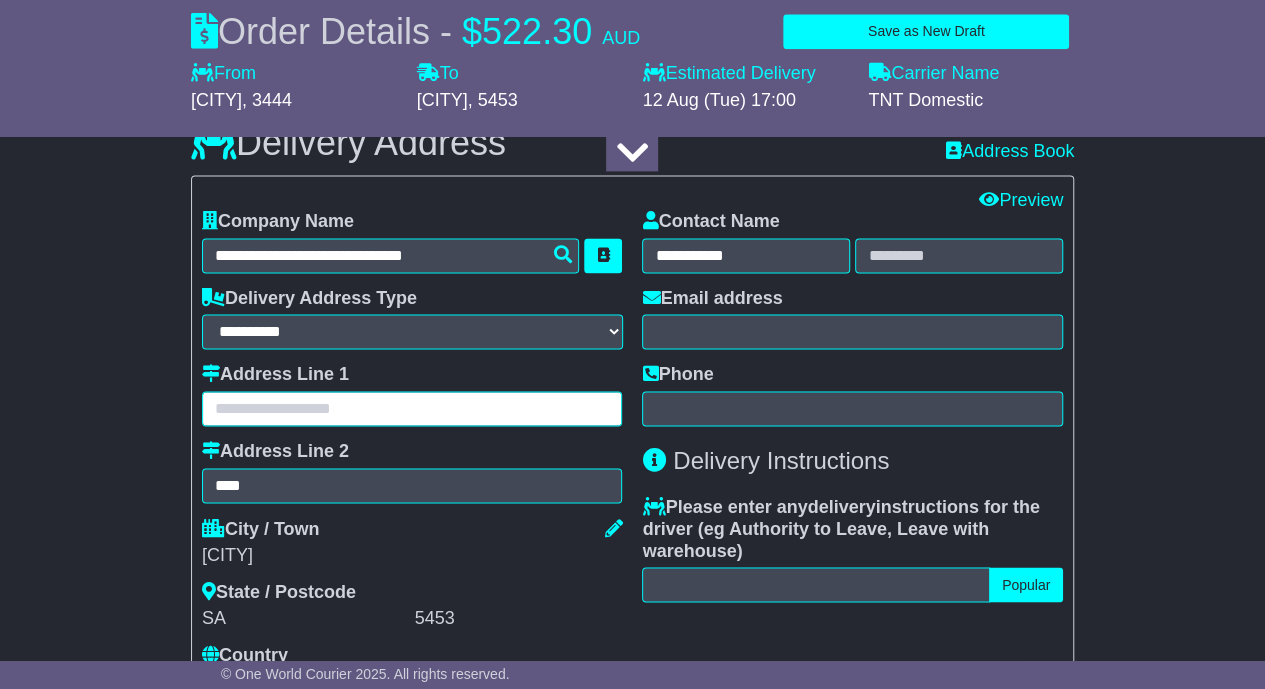 click at bounding box center [412, 408] 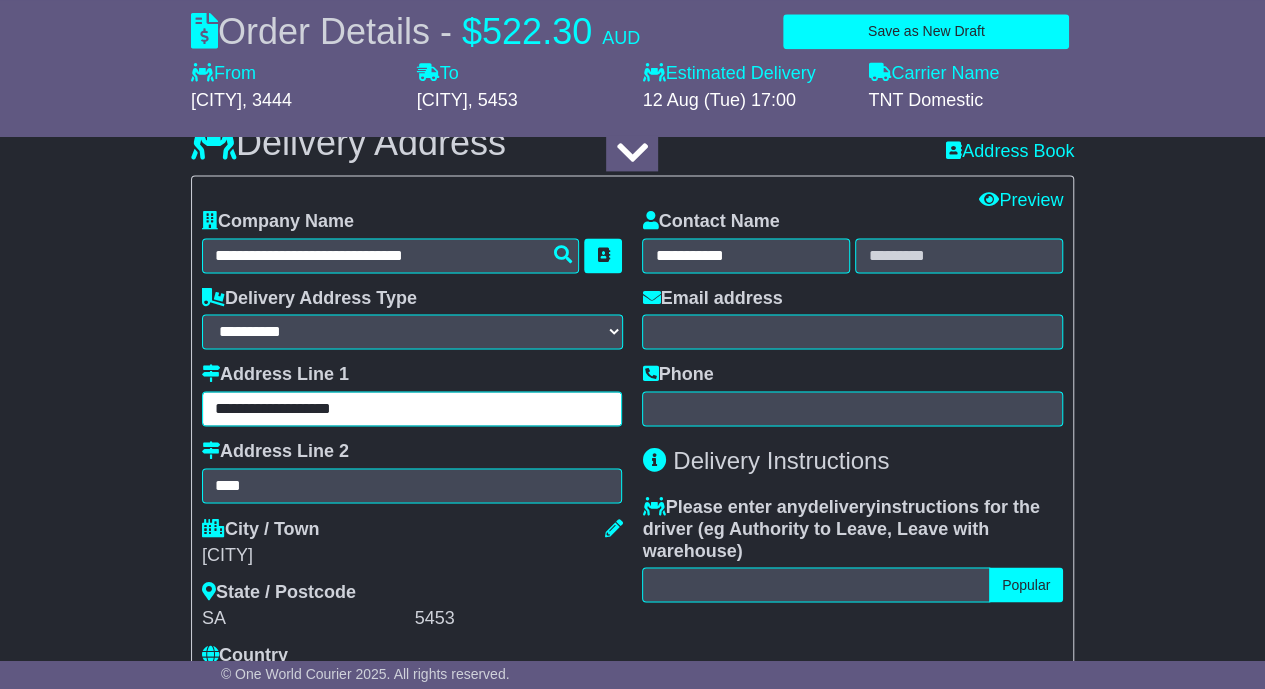type on "**********" 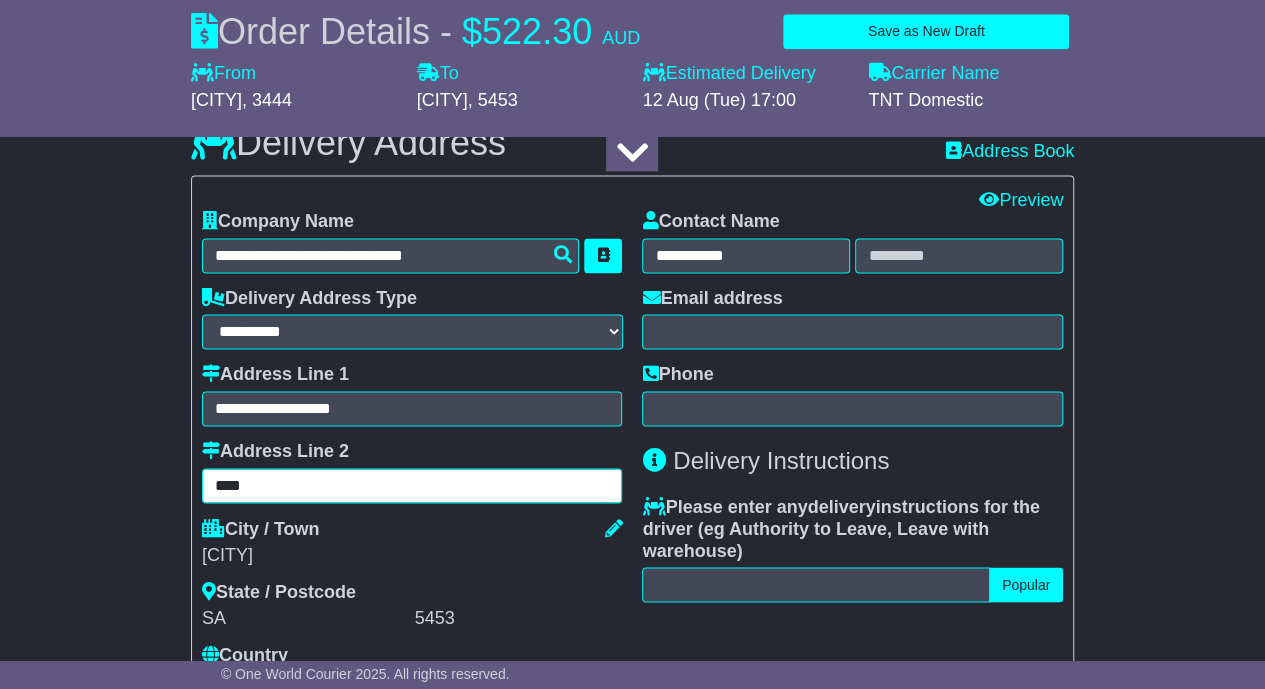 drag, startPoint x: 271, startPoint y: 491, endPoint x: 162, endPoint y: 499, distance: 109.29318 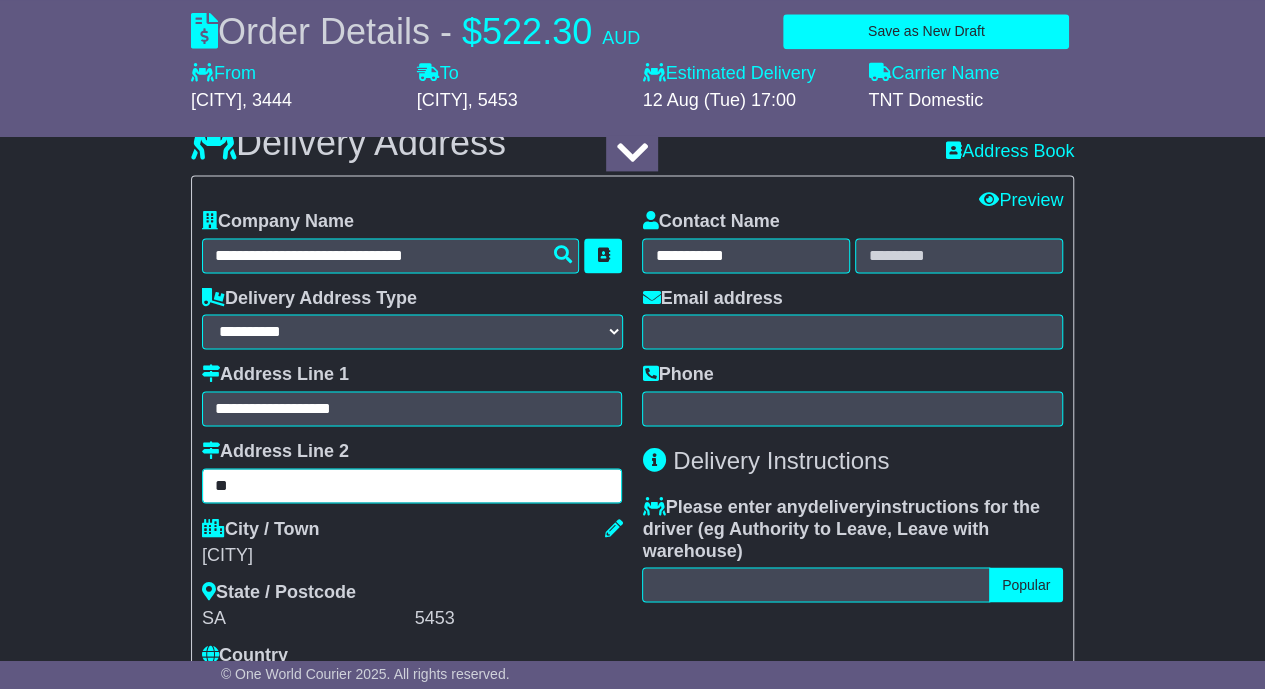 type on "*" 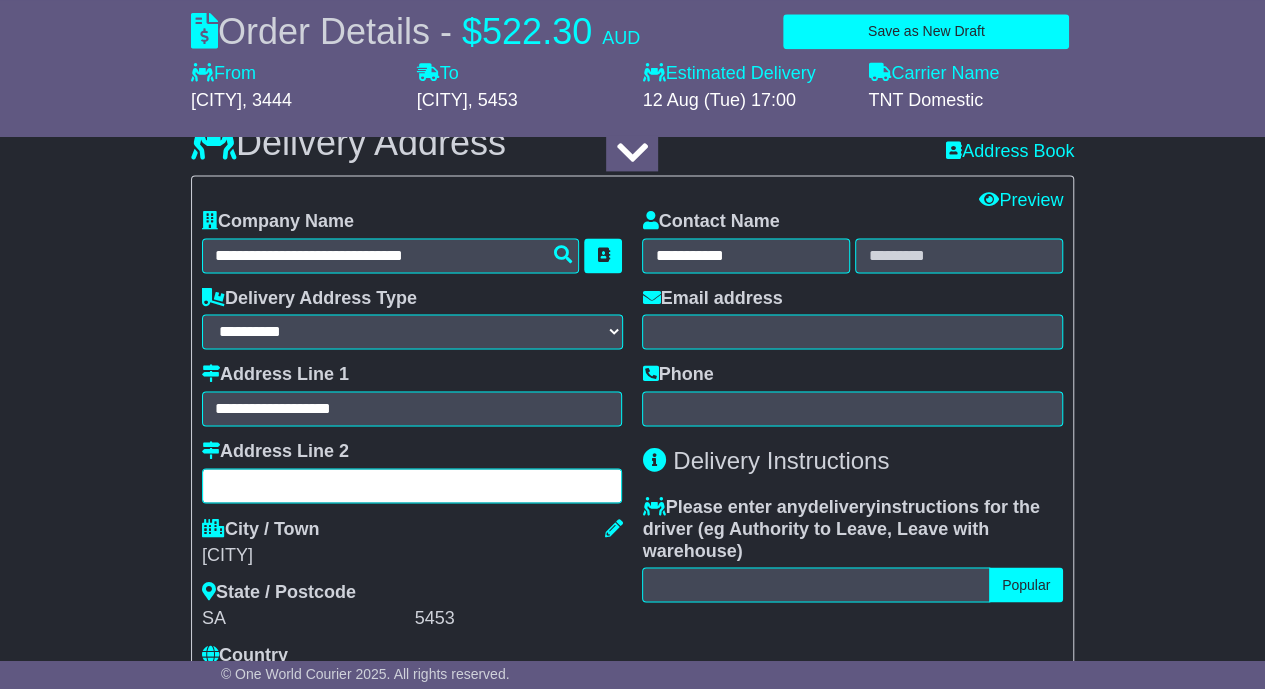 type 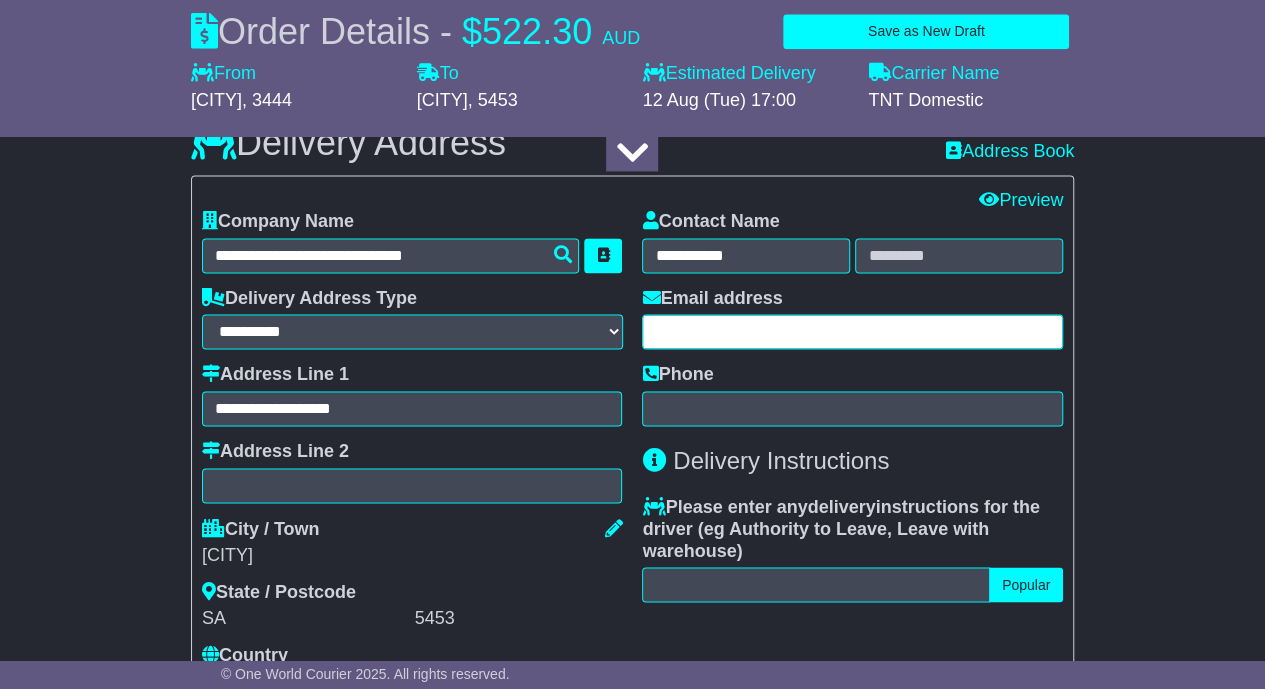 click at bounding box center (852, 331) 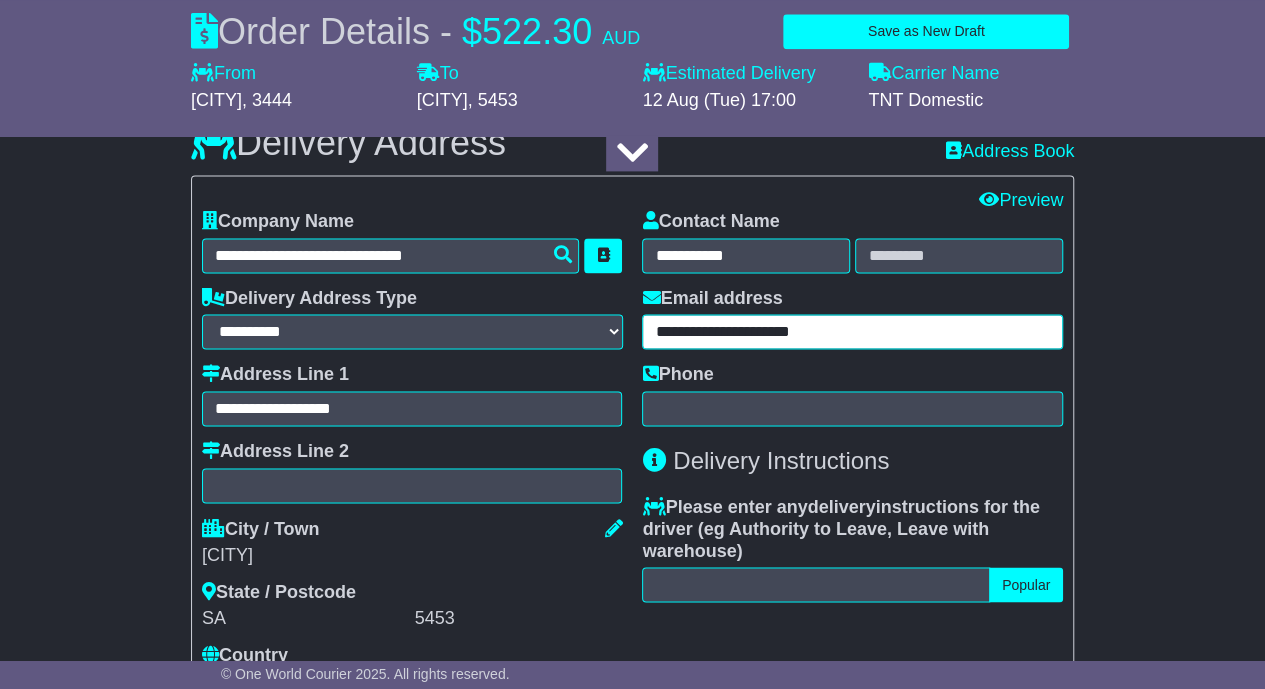 type on "**********" 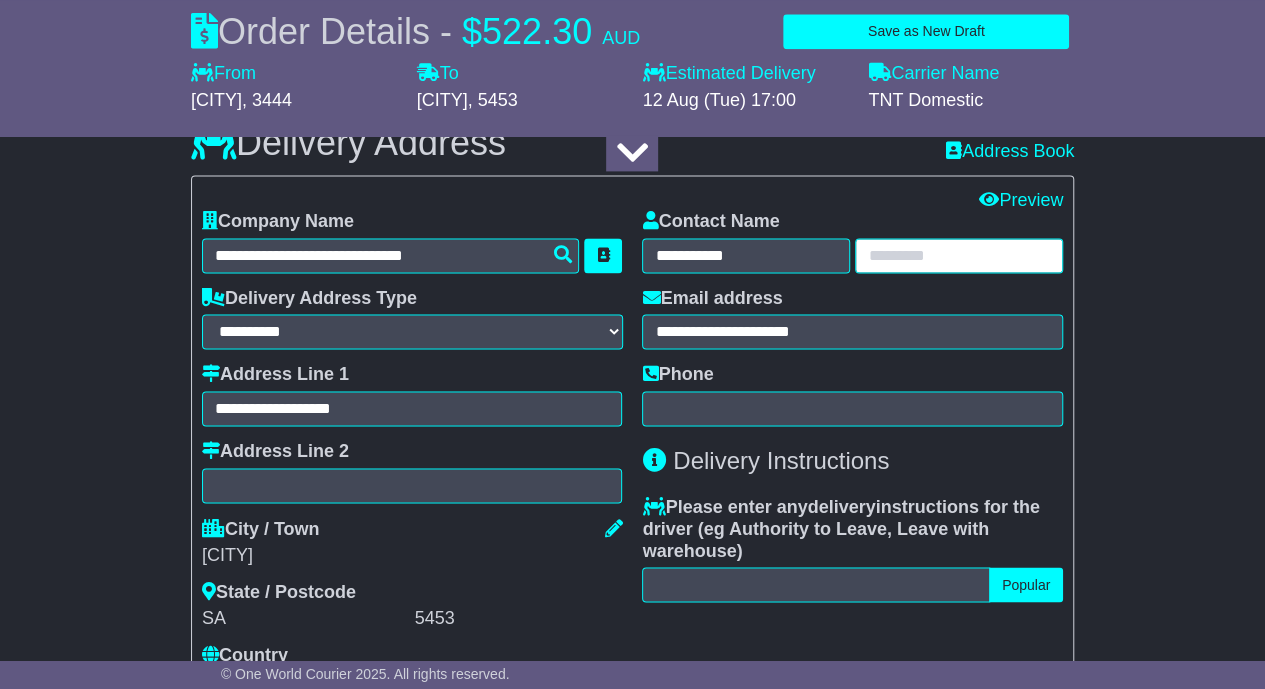click at bounding box center [959, 255] 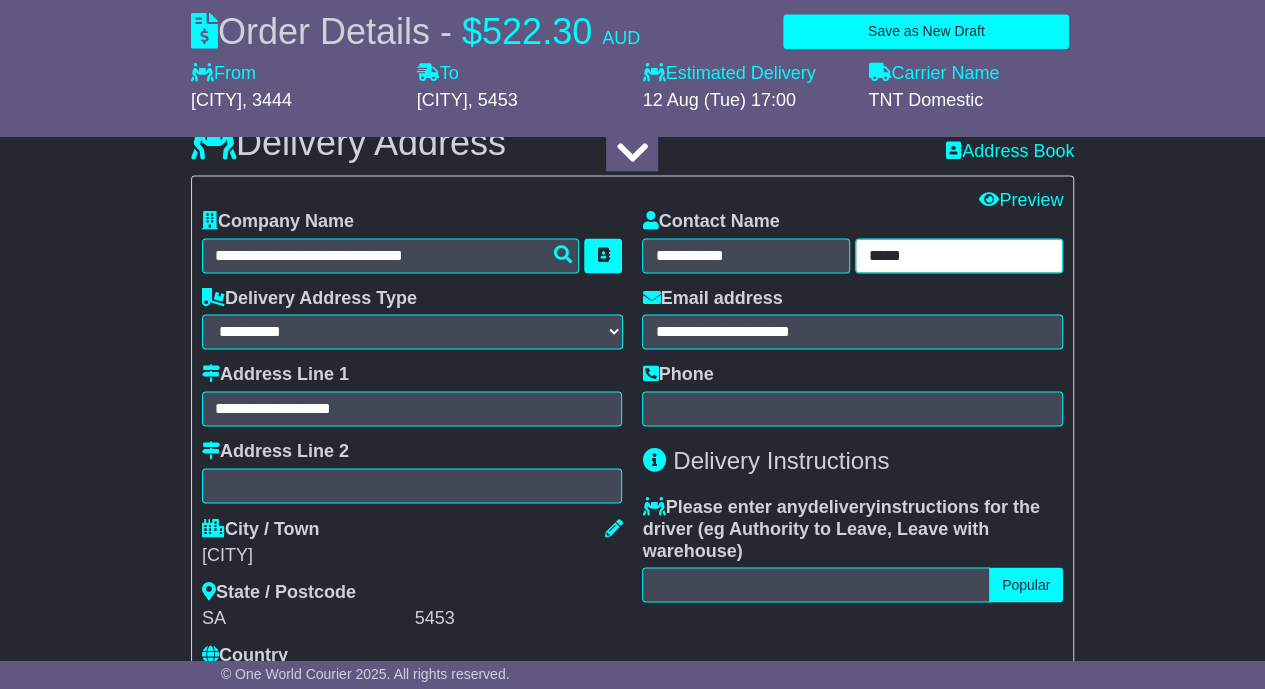 type on "*****" 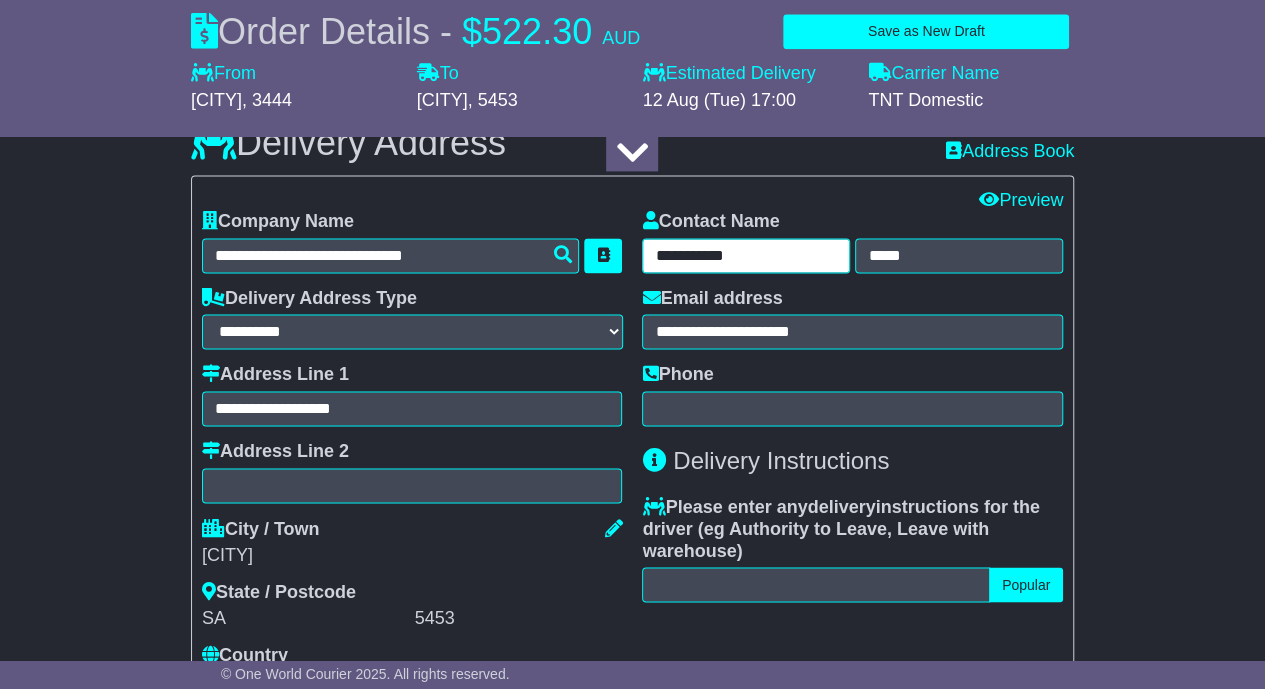 drag, startPoint x: 757, startPoint y: 249, endPoint x: 698, endPoint y: 251, distance: 59.03389 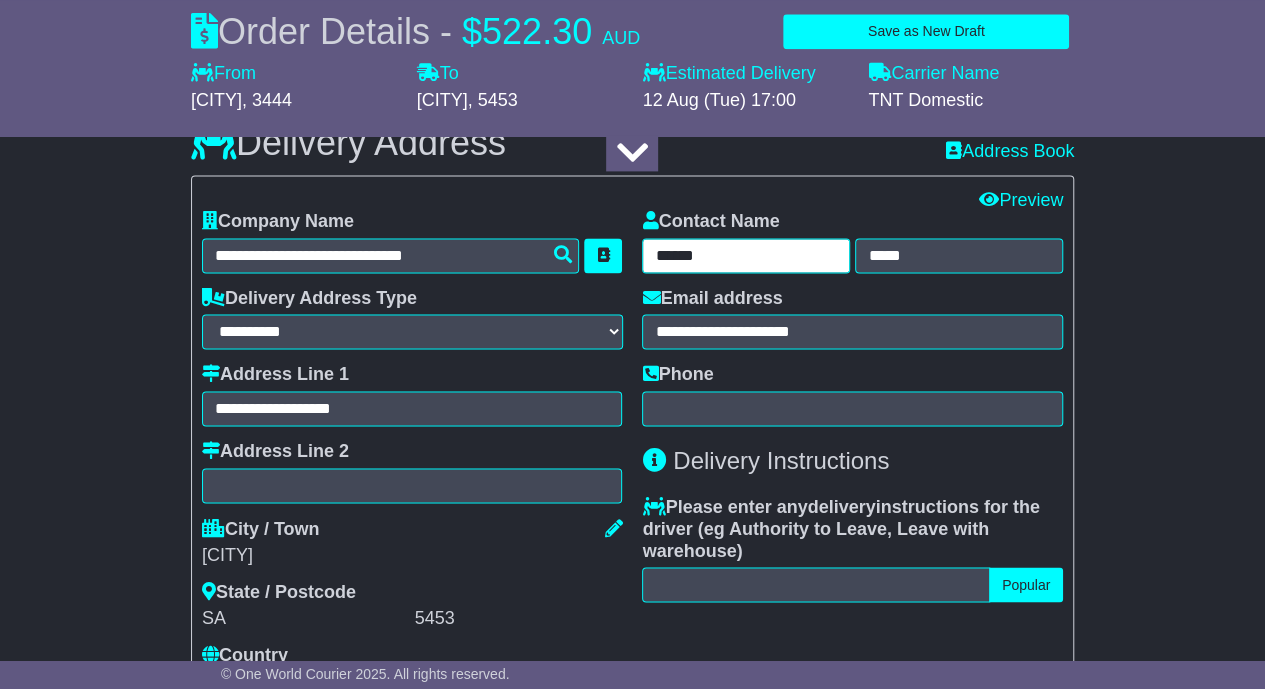 type on "*****" 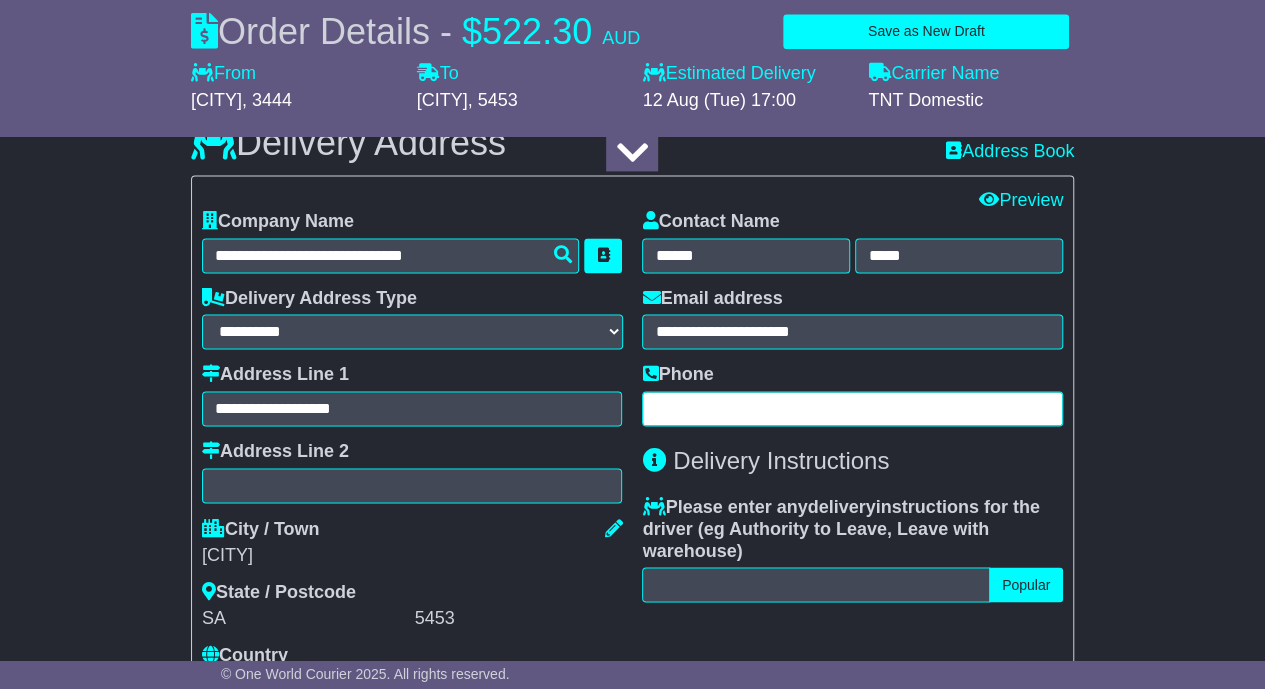 click at bounding box center [852, 408] 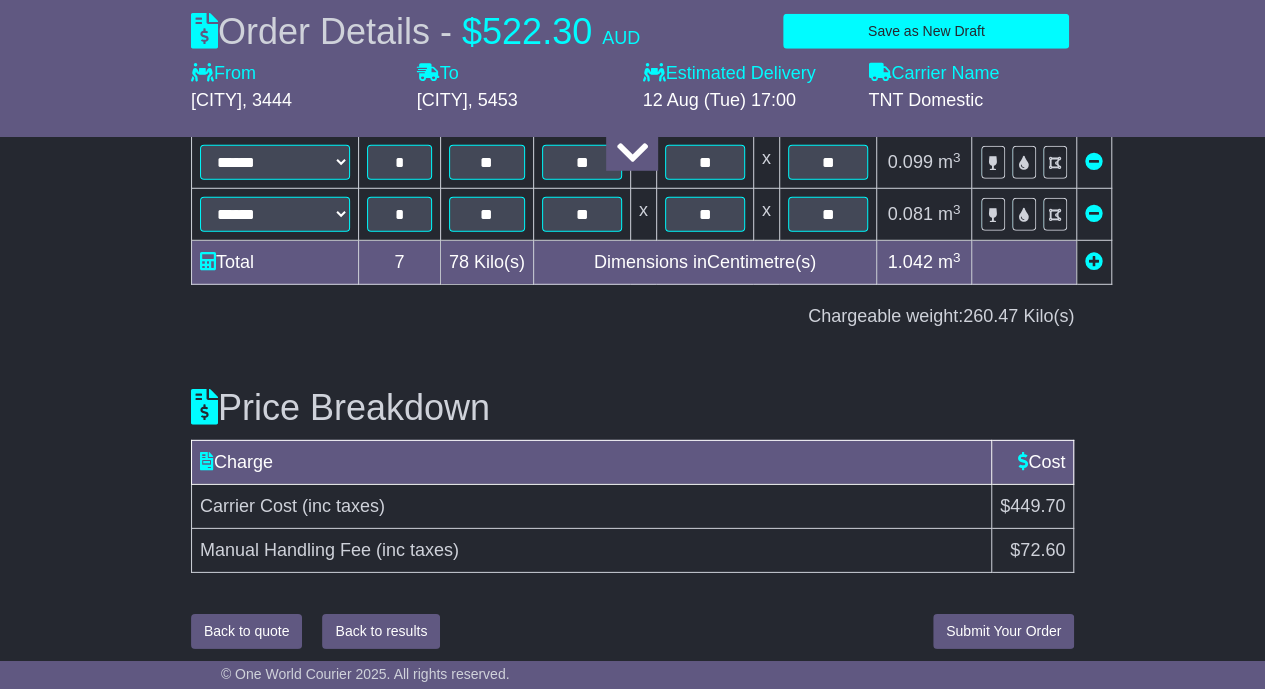 scroll, scrollTop: 2759, scrollLeft: 0, axis: vertical 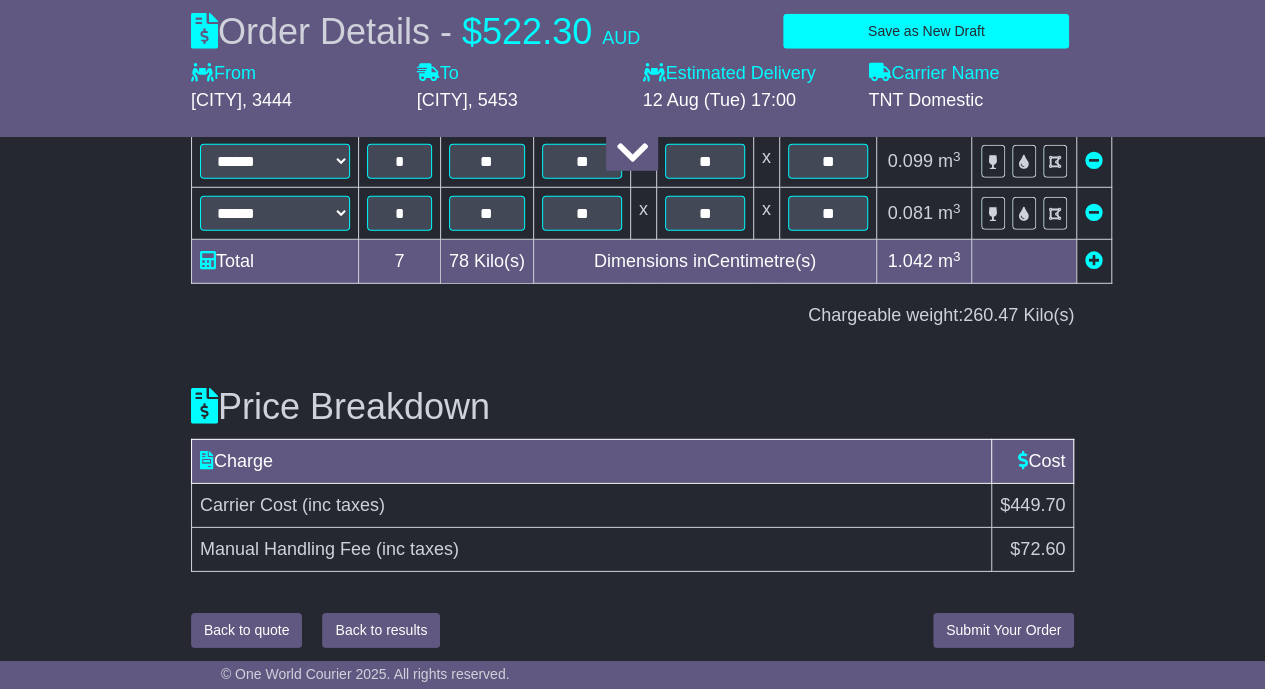 type on "**********" 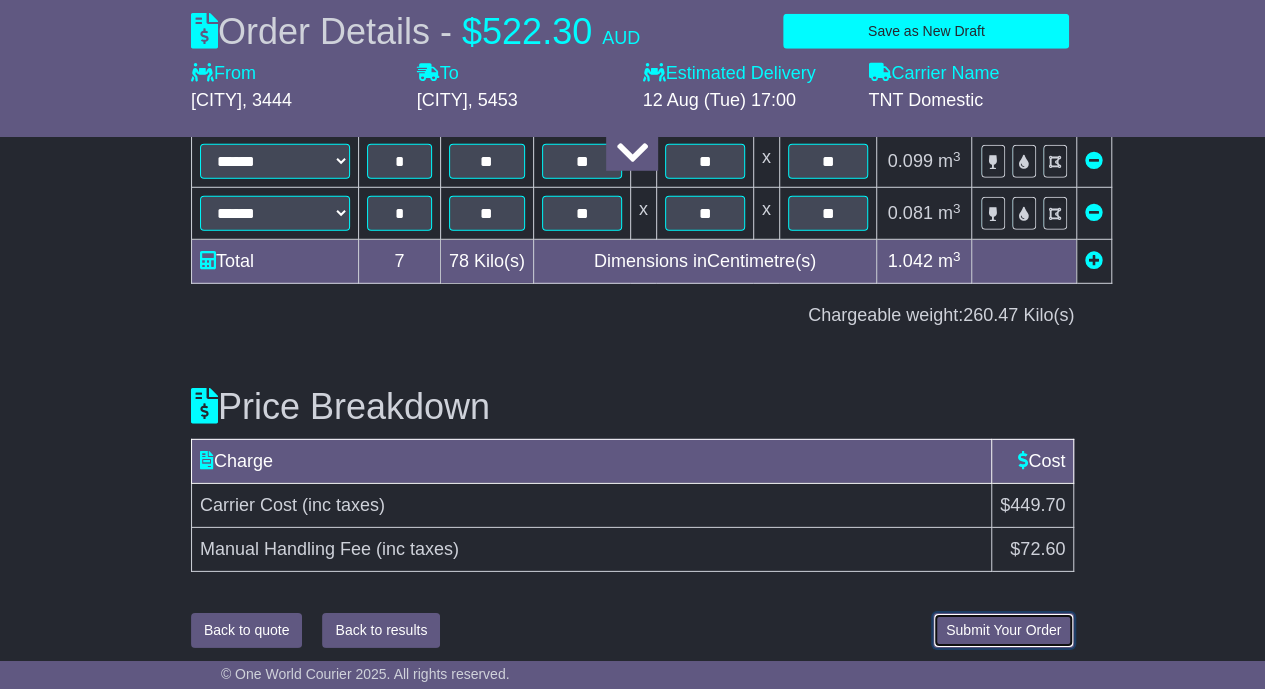 click on "Submit Your Order" at bounding box center [1003, 630] 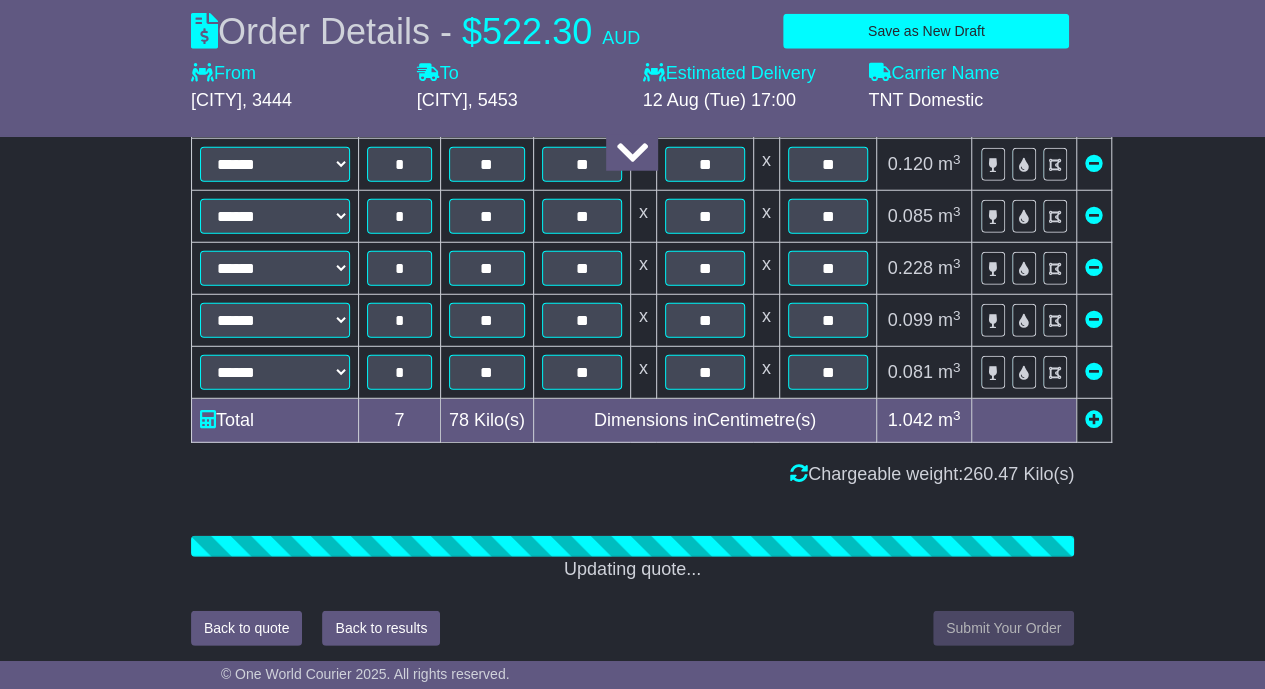 scroll, scrollTop: 2759, scrollLeft: 0, axis: vertical 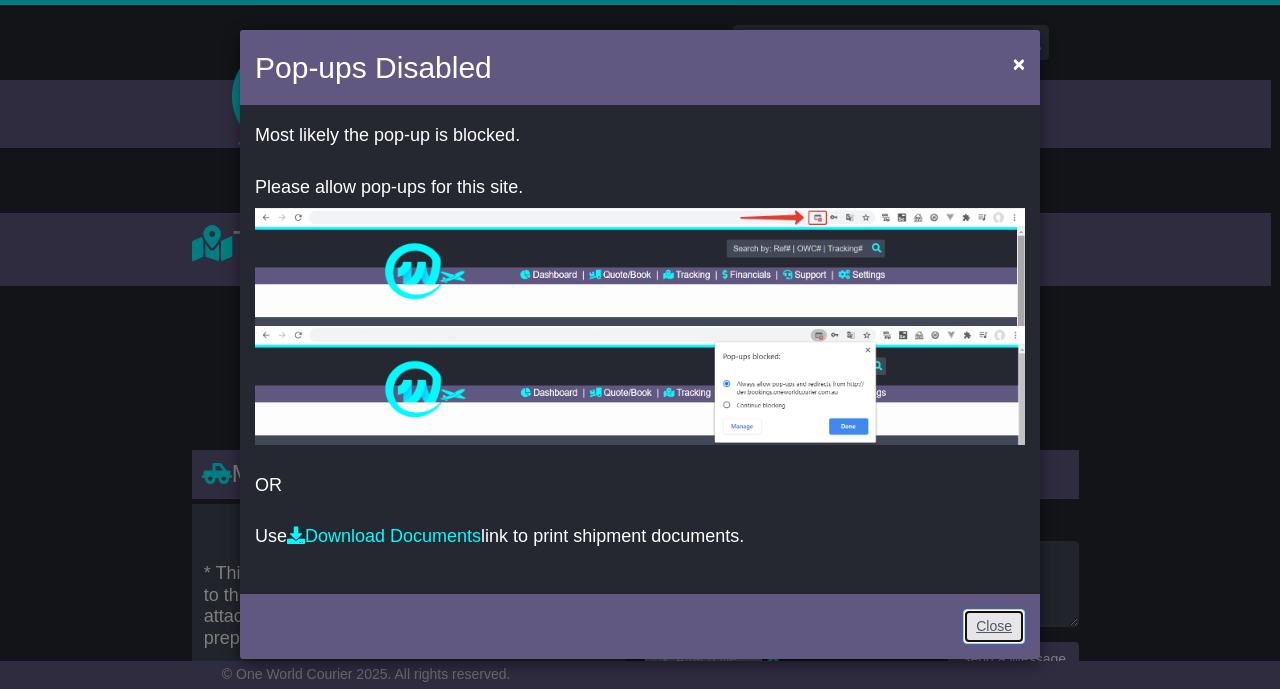 click on "Close" at bounding box center (994, 626) 